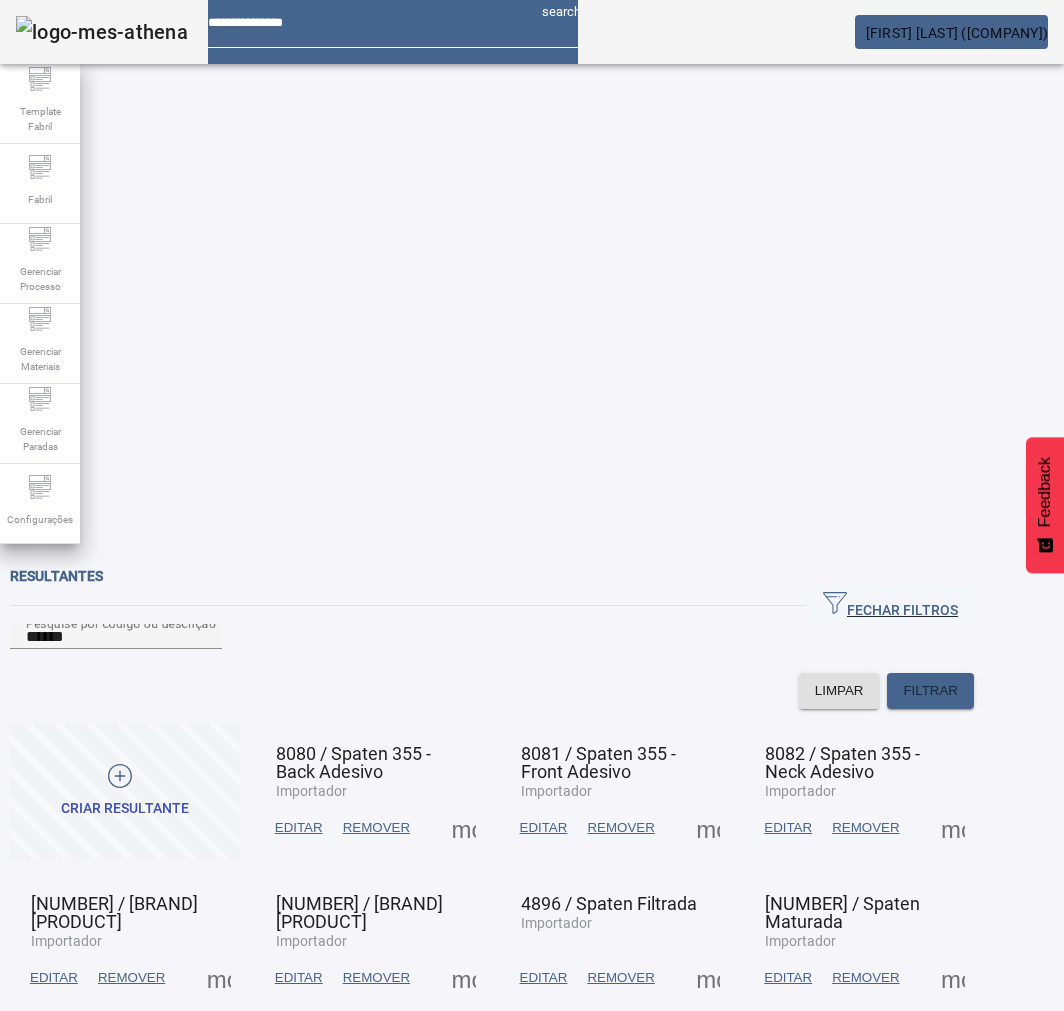 scroll, scrollTop: 0, scrollLeft: 0, axis: both 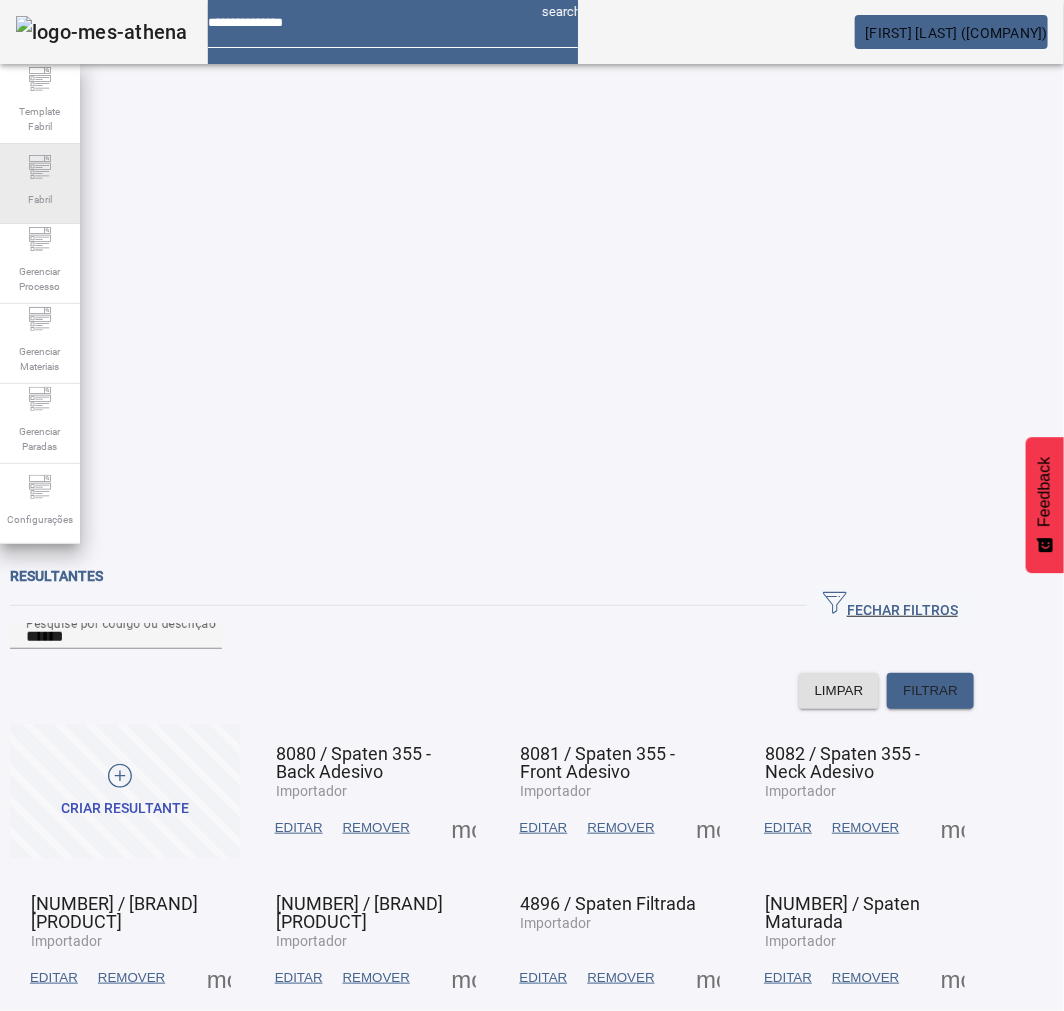 click on "Fabril" 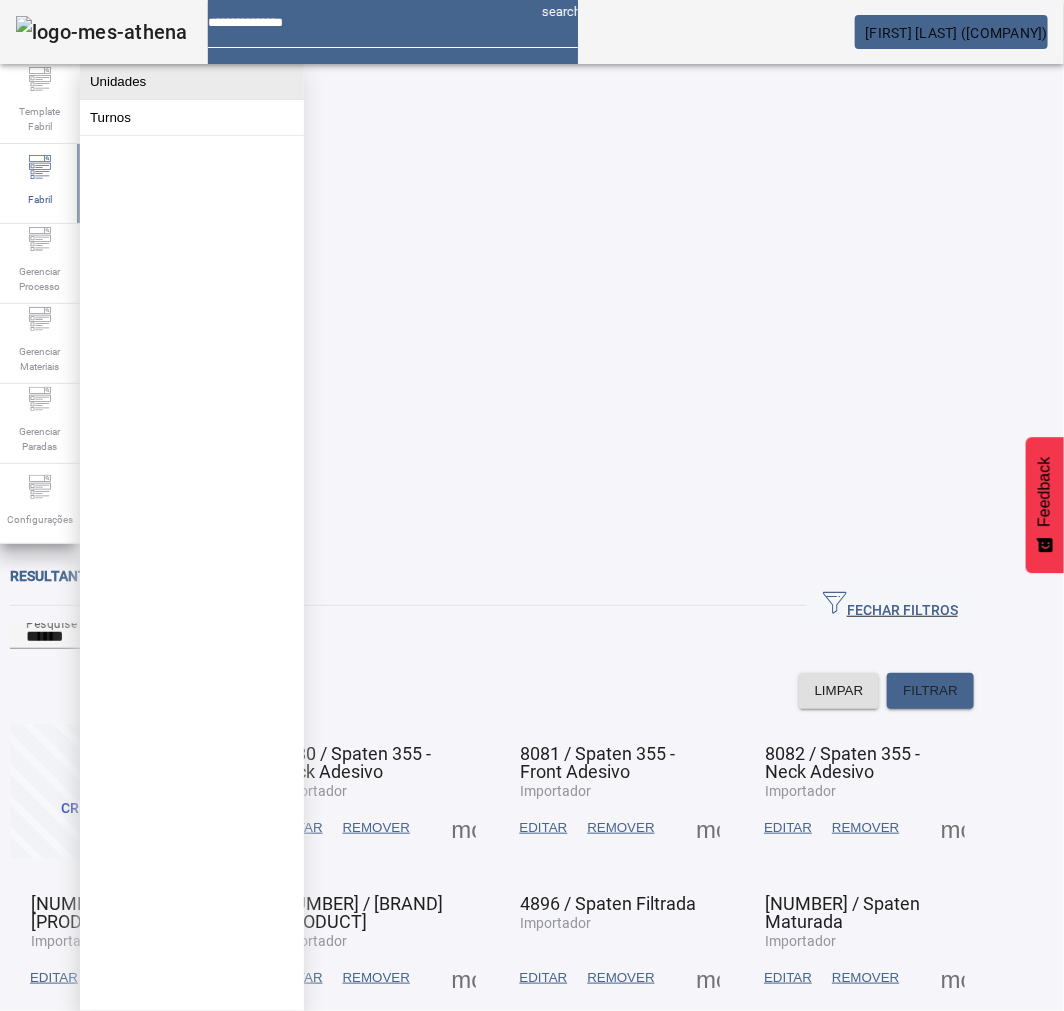 click on "Unidades" 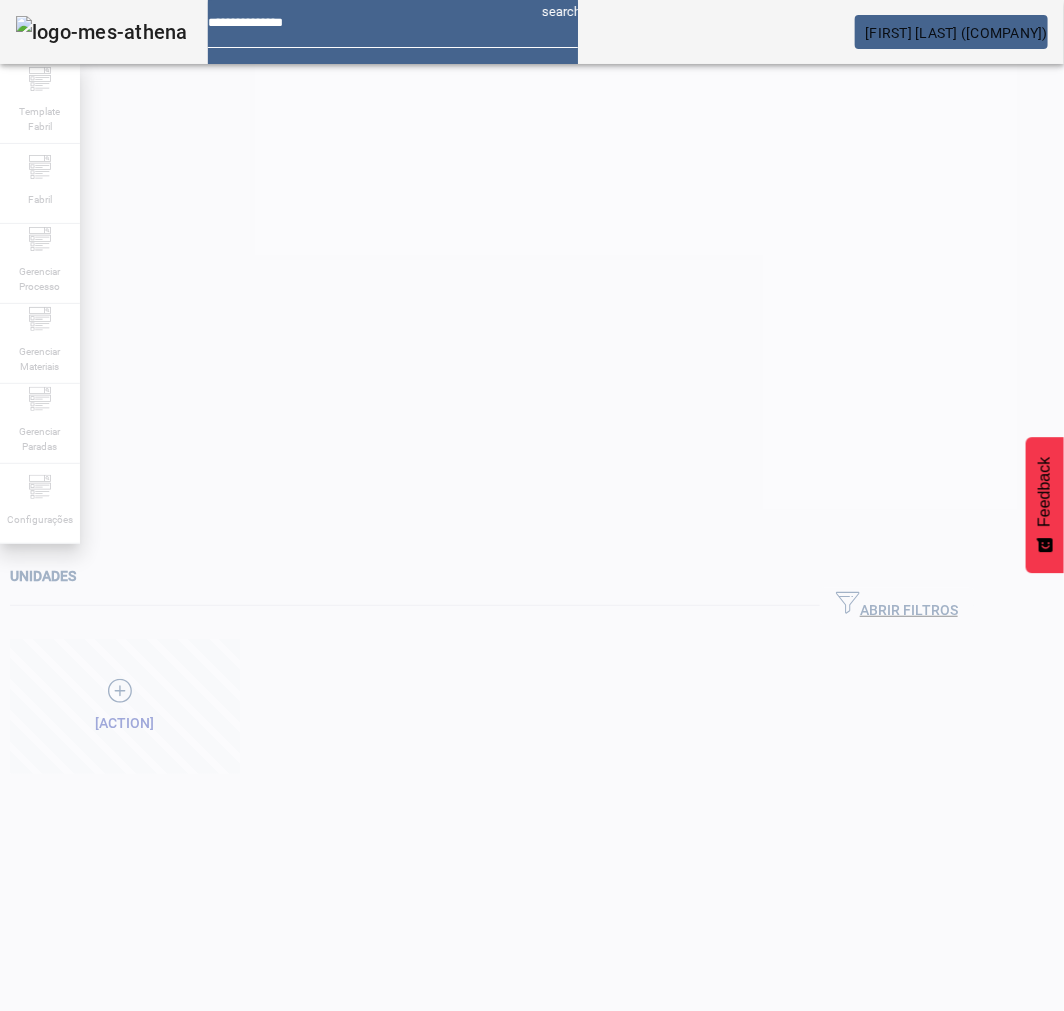 click 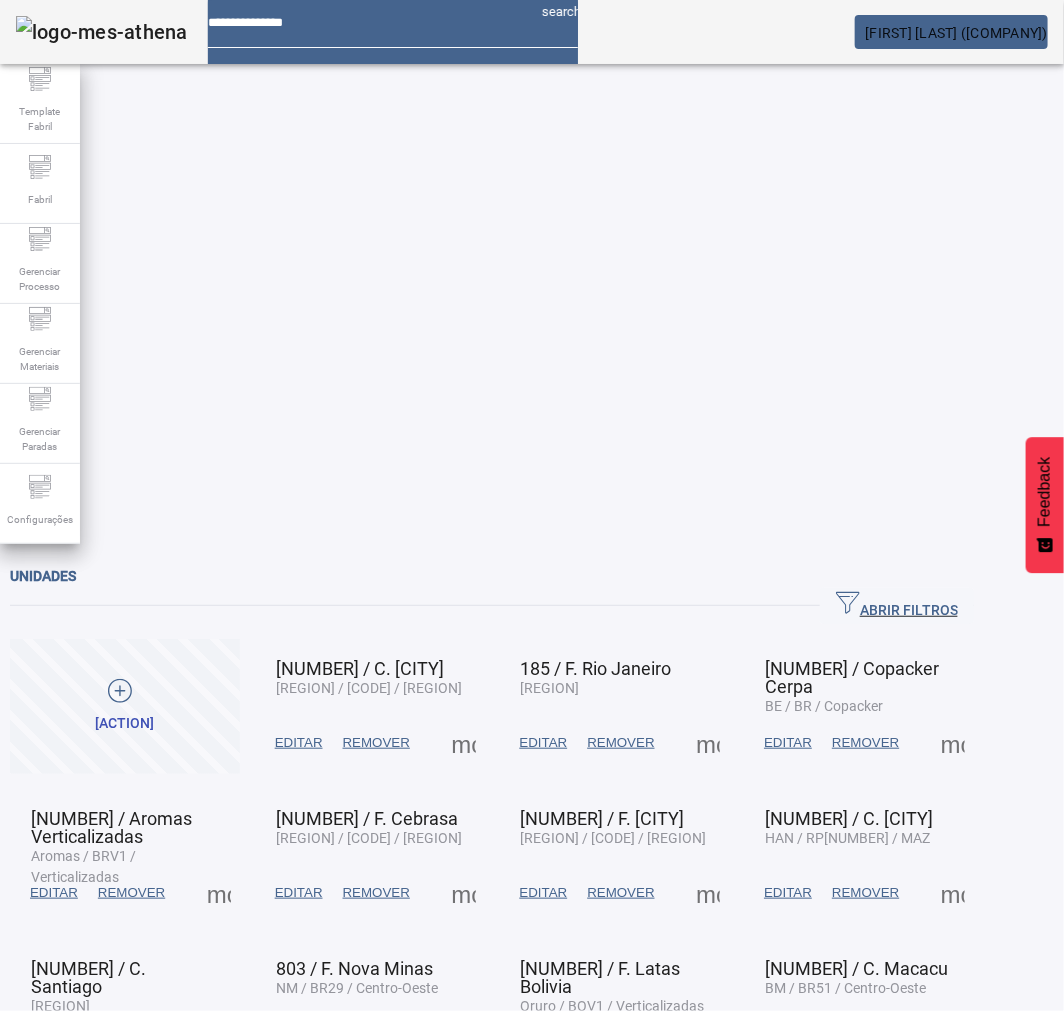 click on "ABRIR FILTROS" 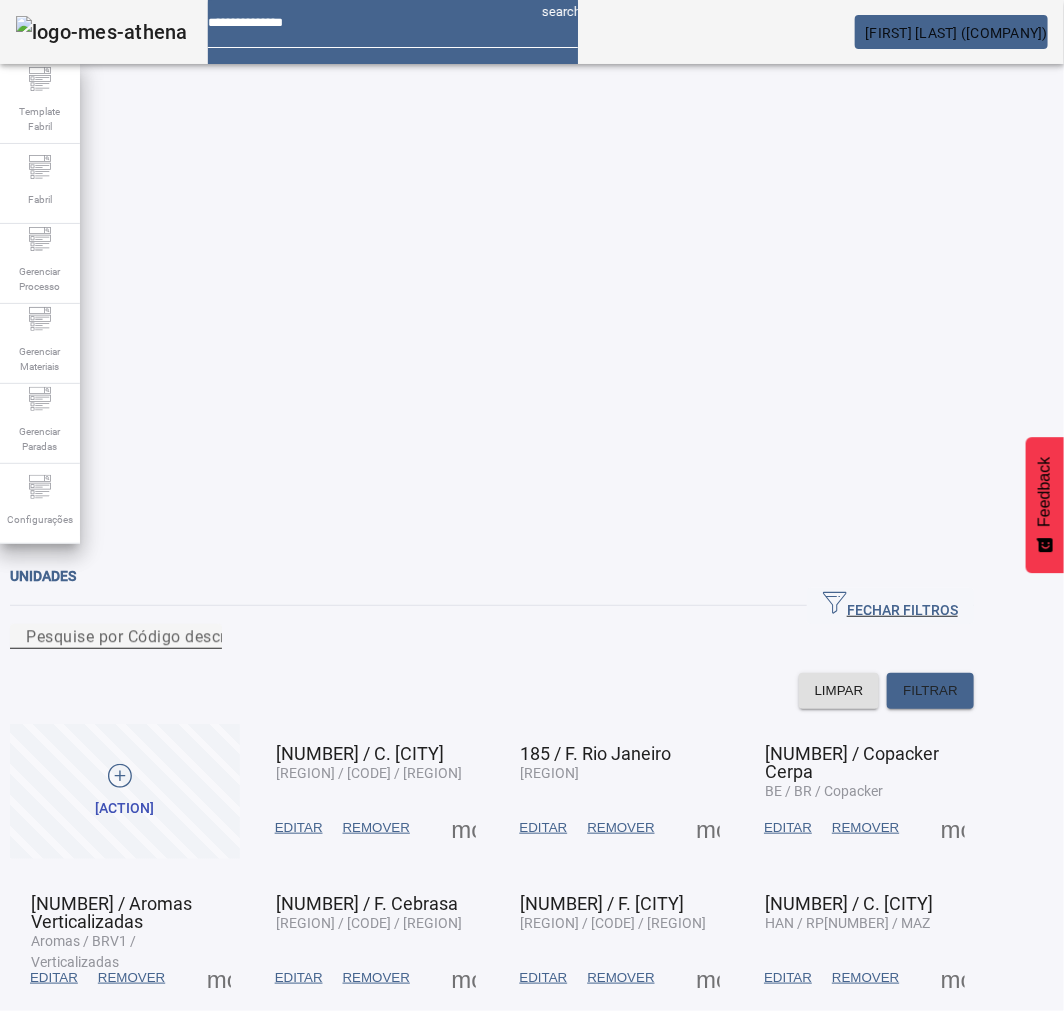 click on "Pesquise por Código descrição ou sigla" at bounding box center (174, 636) 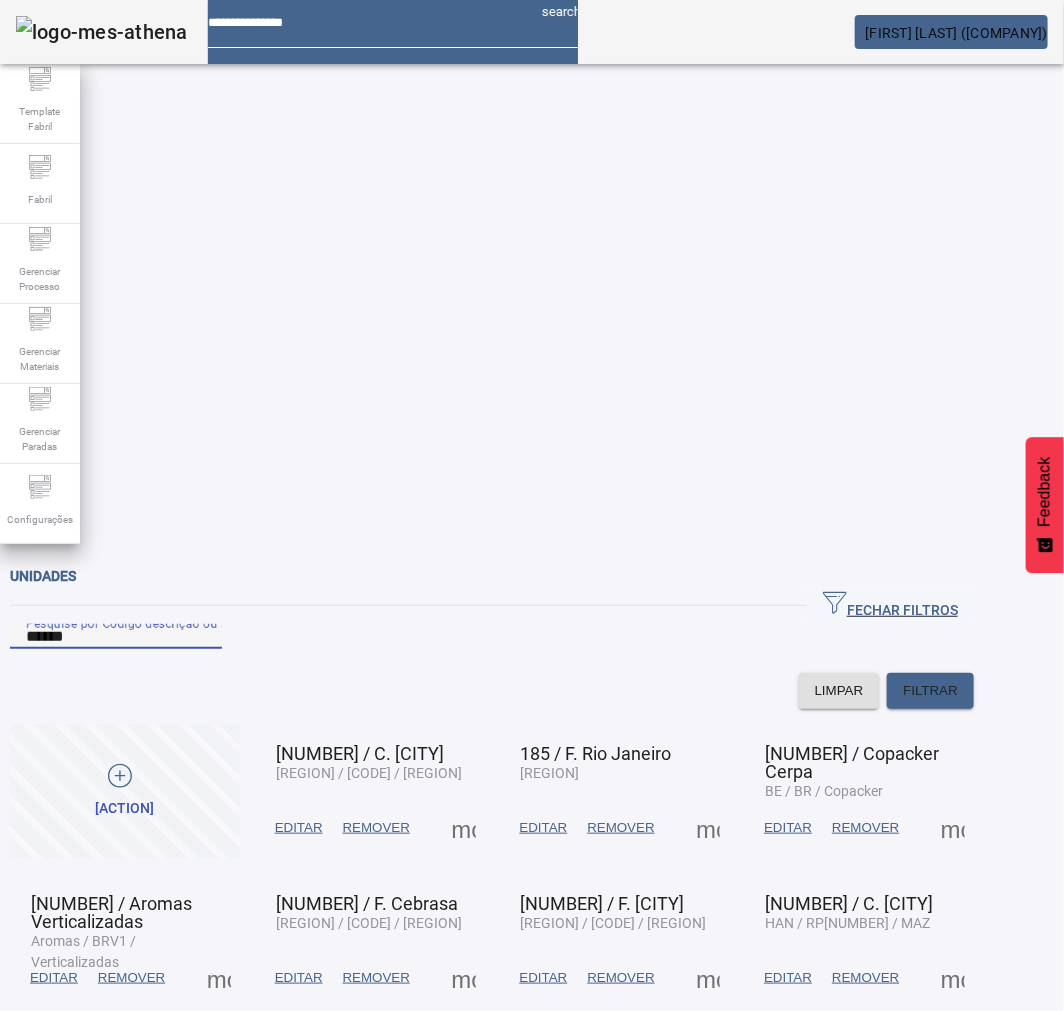 type on "******" 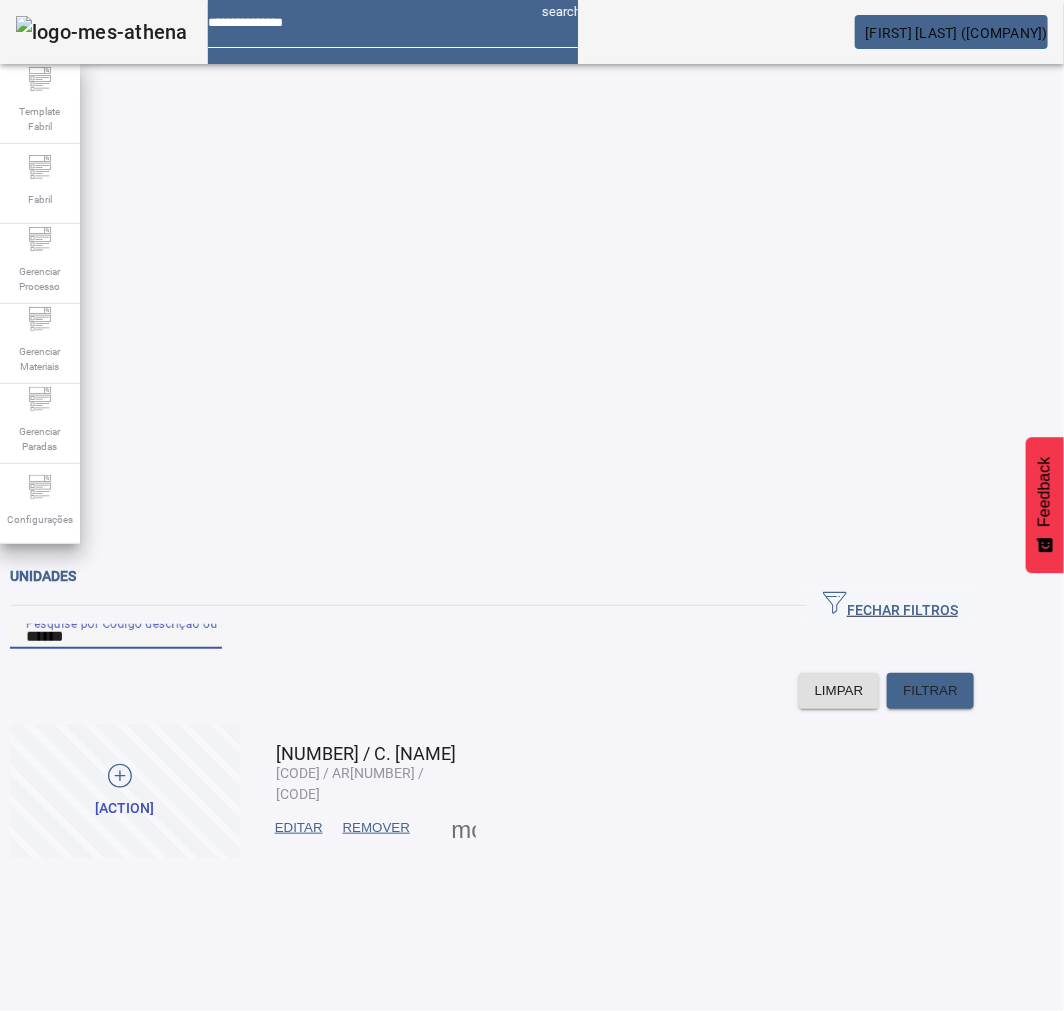 click at bounding box center (464, 828) 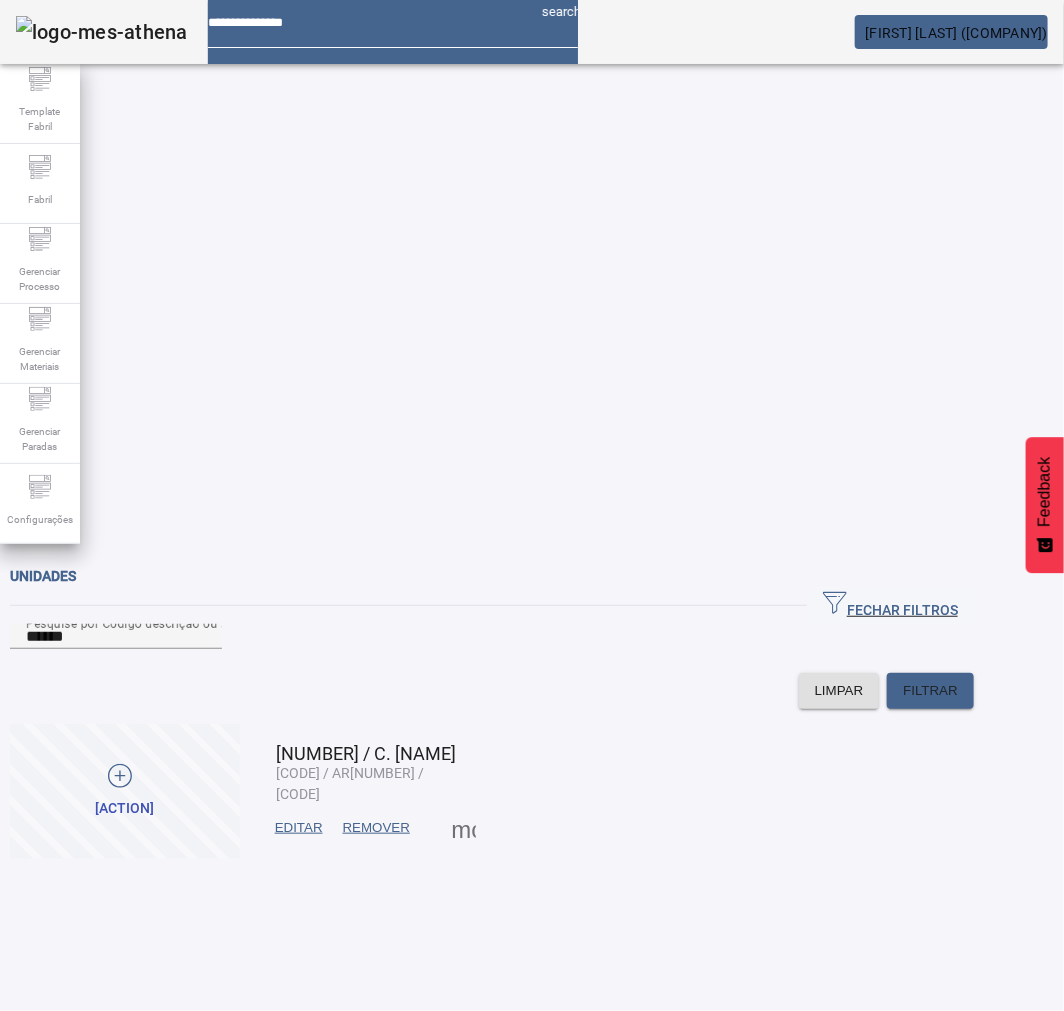 click on "ÁREAS" at bounding box center (140, 1043) 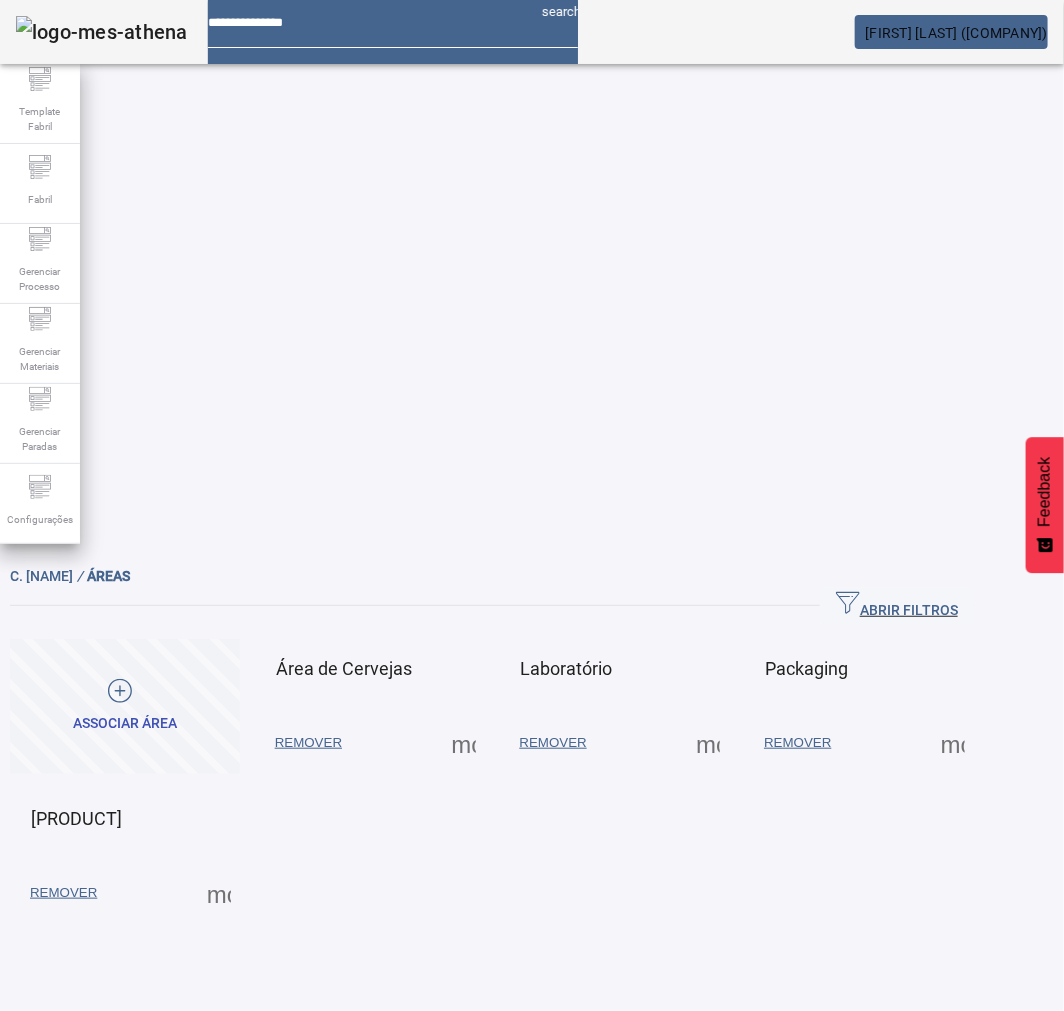 click at bounding box center [464, 743] 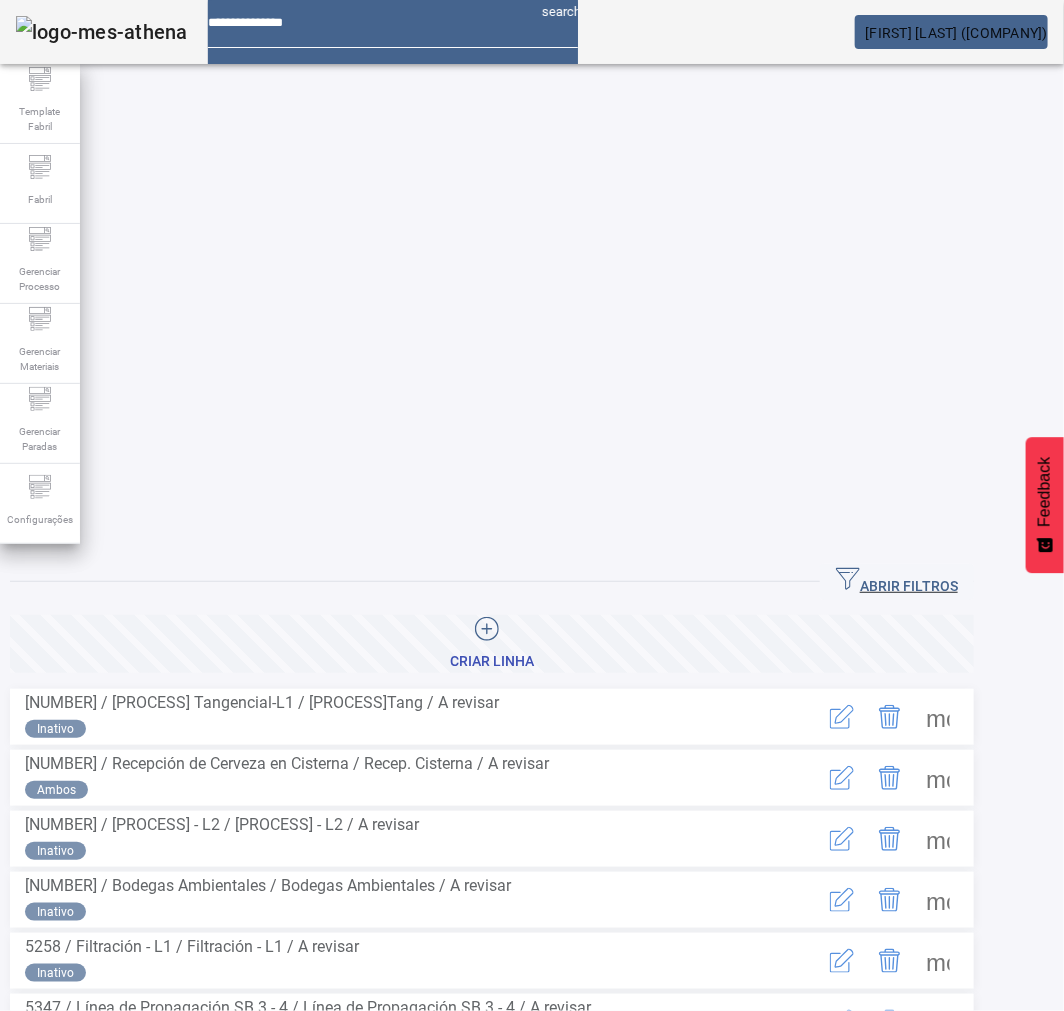 click on "ABRIR FILTROS" 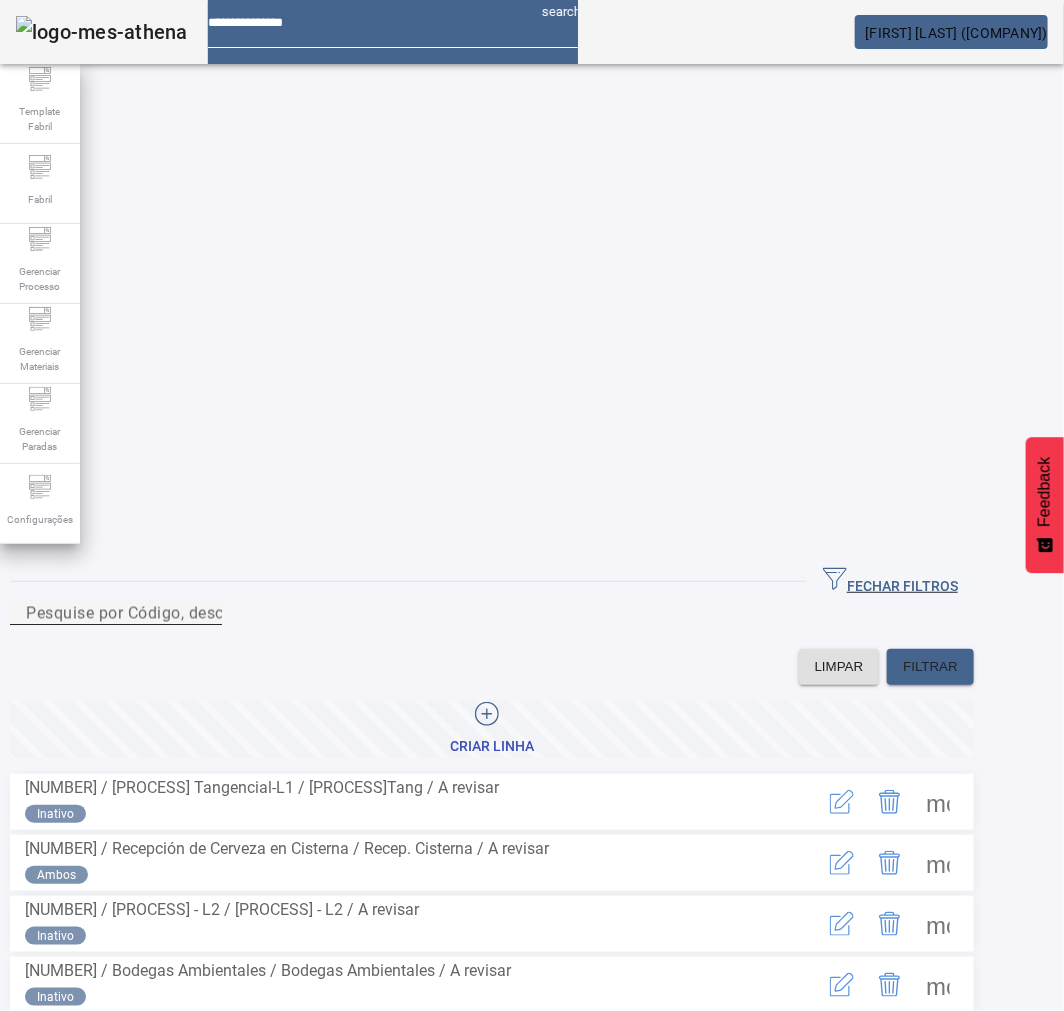 click on "Pesquise por
Código,
descrição,
descrição abreviada
ou
descrição SAP" at bounding box center (291, 612) 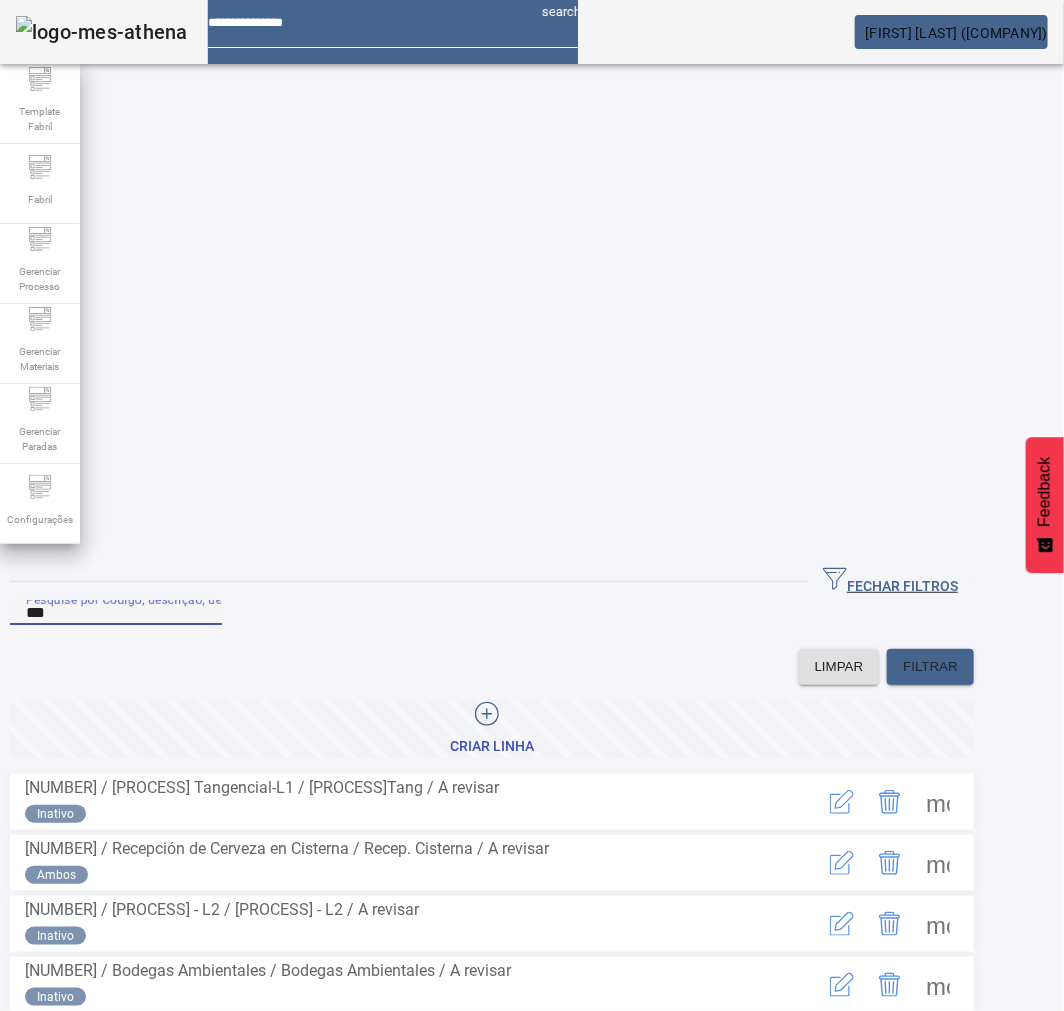 type on "***" 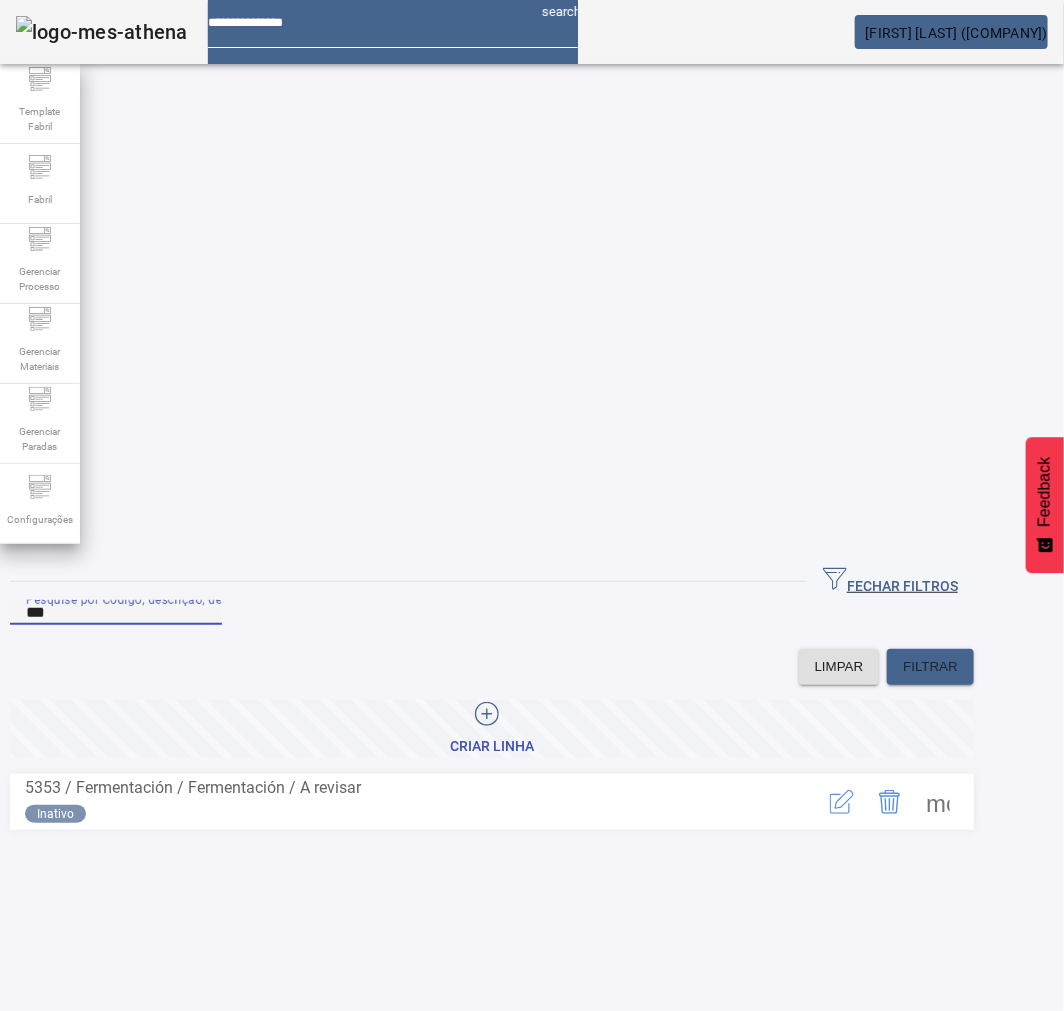 click at bounding box center [938, 802] 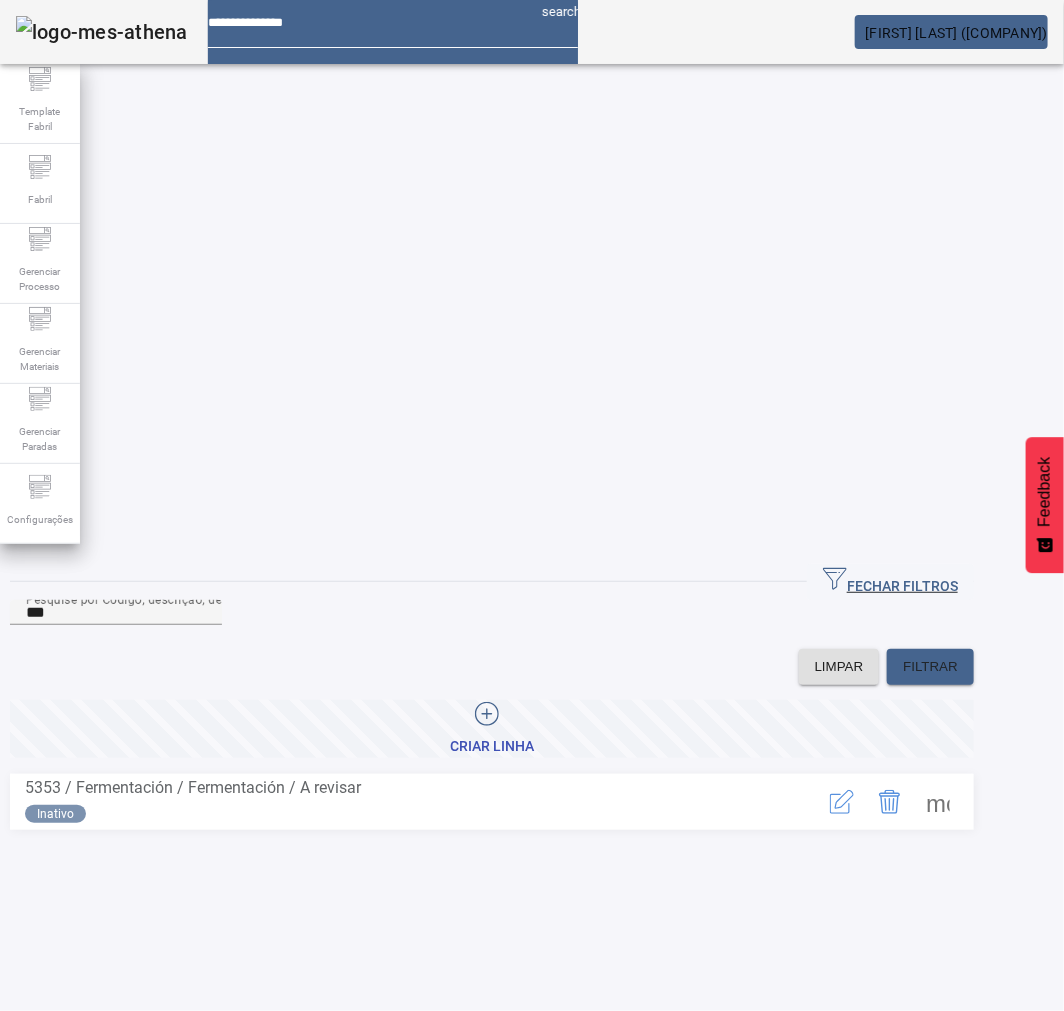 click on "EQUIPAMENTO" at bounding box center [60, 1091] 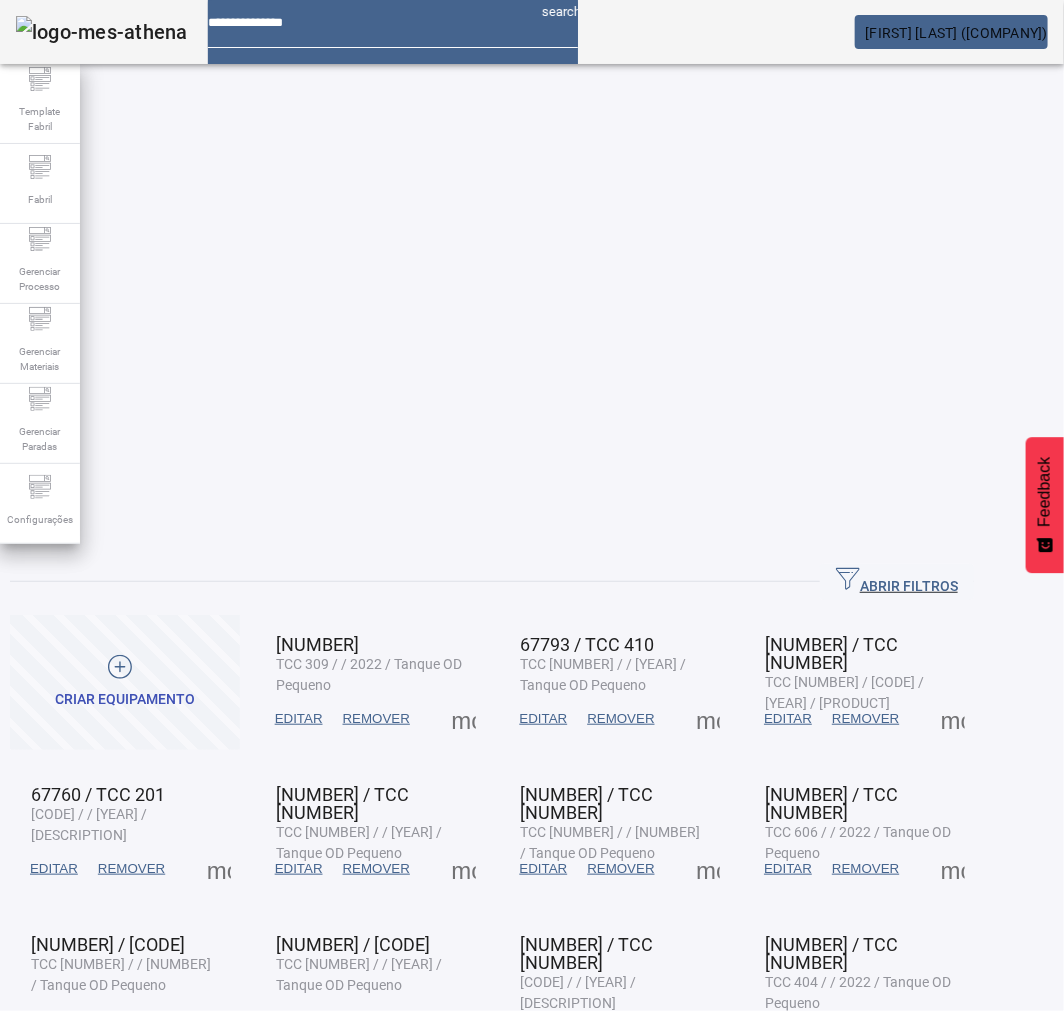 click on "ABRIR FILTROS" 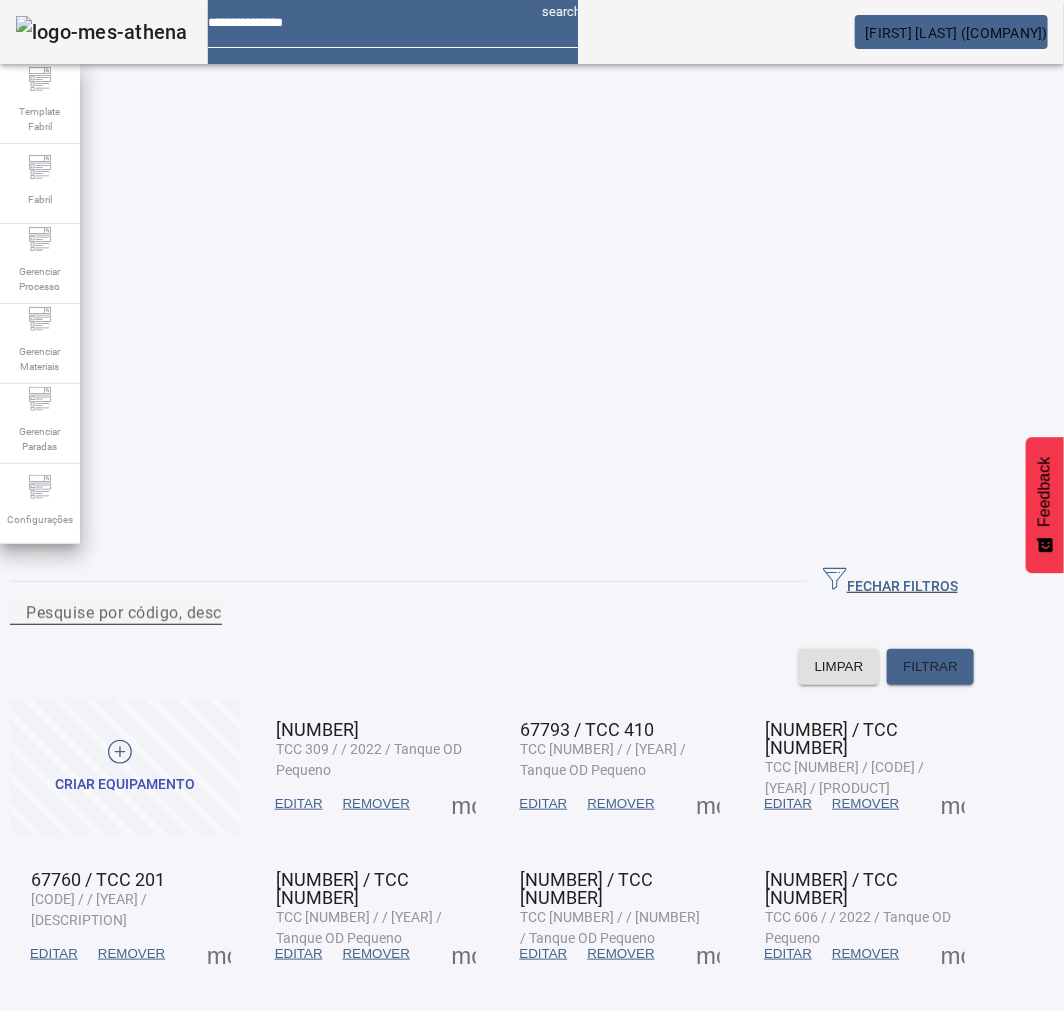 click on "Pesquise por
código,
descrição,
descrição abreviada,
capacidade
ou
ano de fabricação" 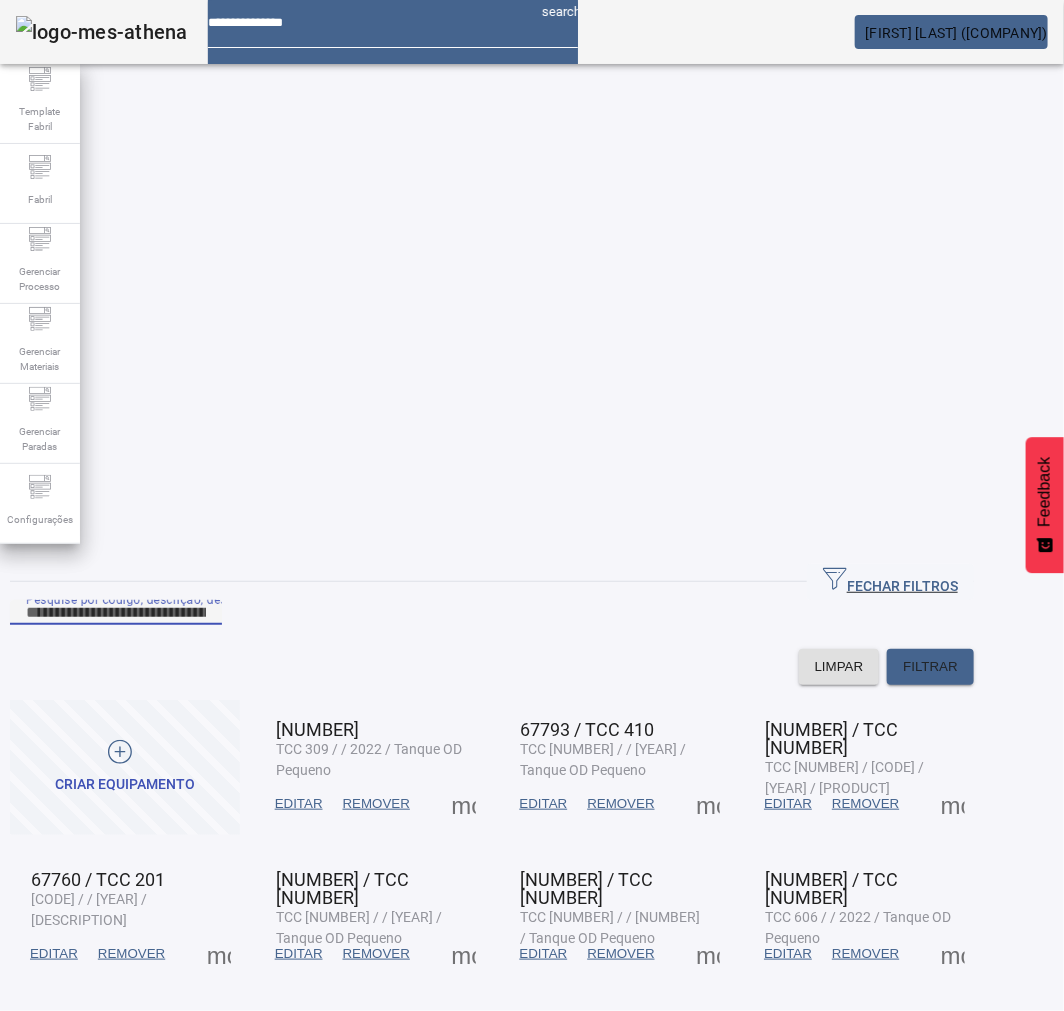 paste on "*******" 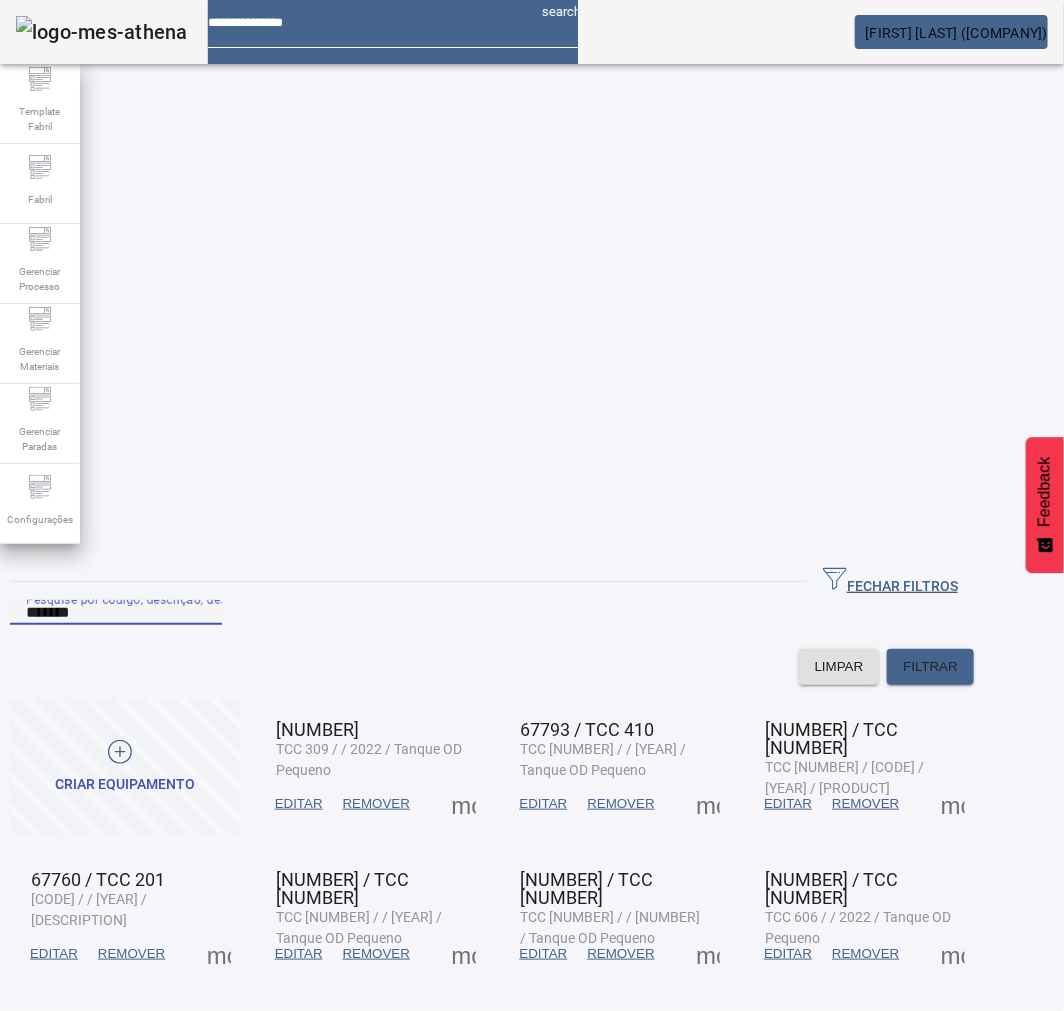 type on "*******" 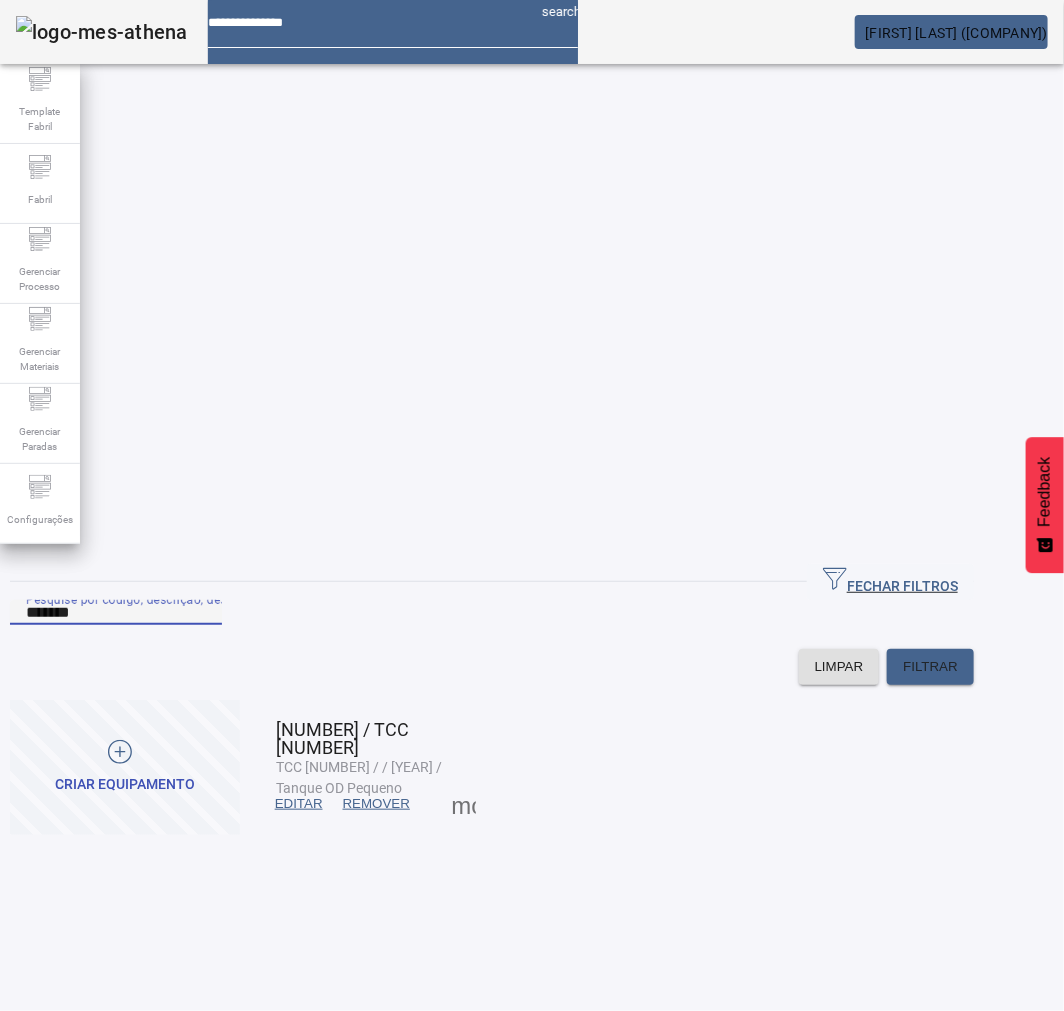 click at bounding box center [299, 804] 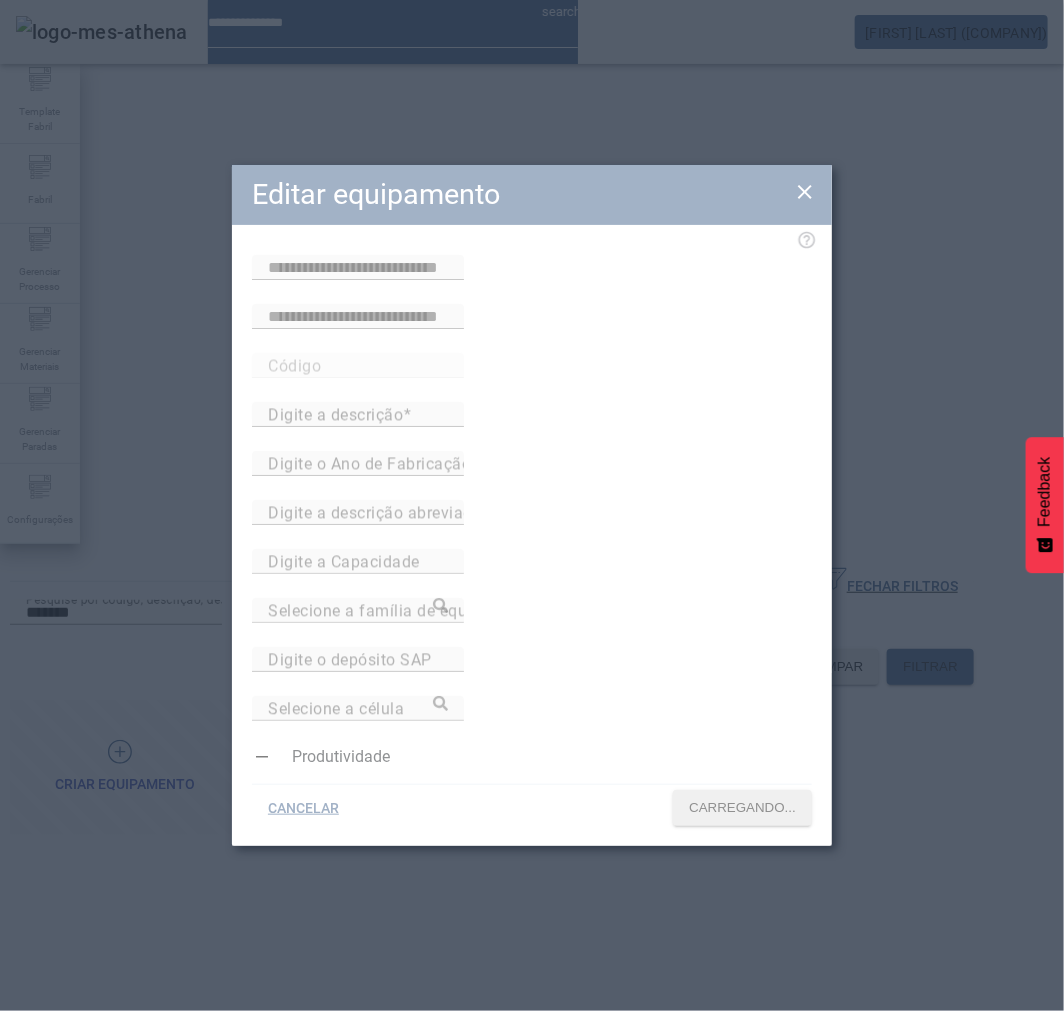 type on "**********" 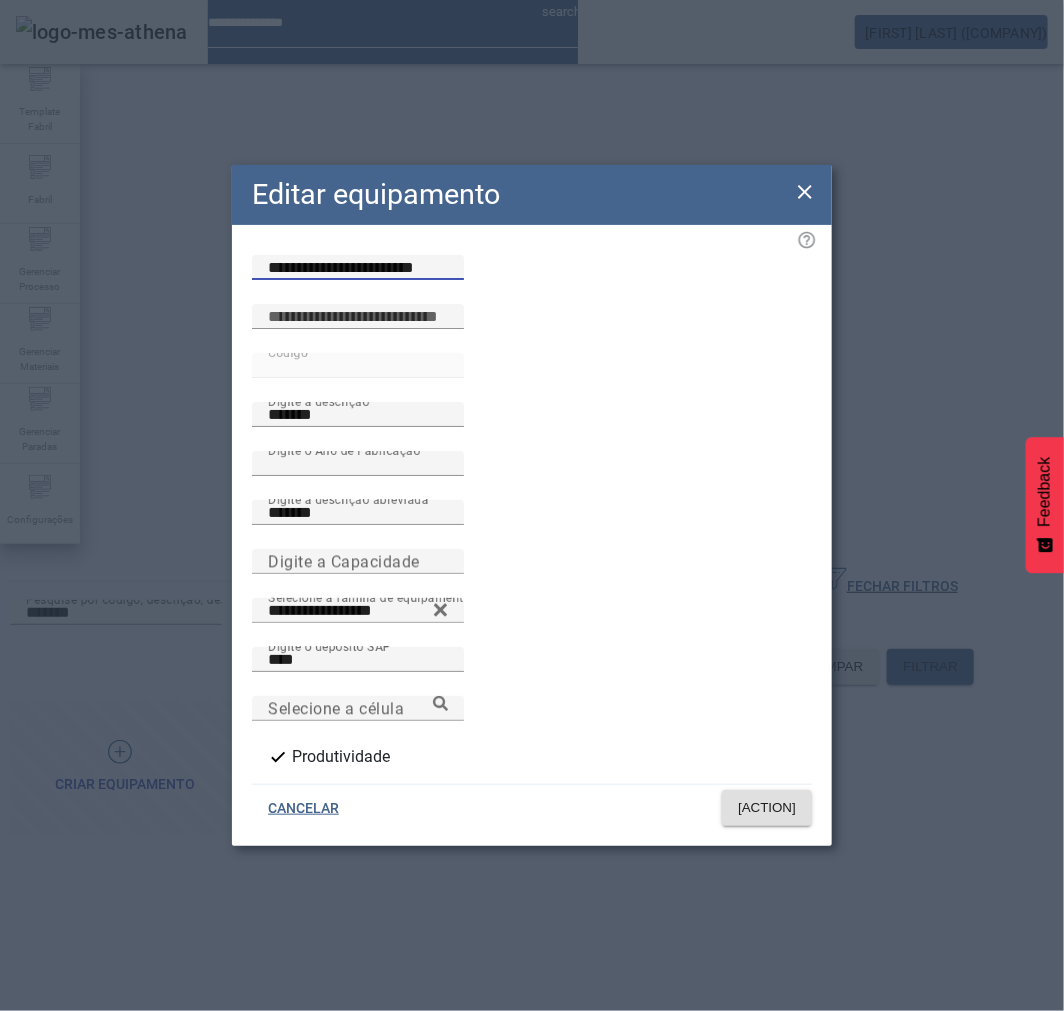 click on "**********" at bounding box center (358, 268) 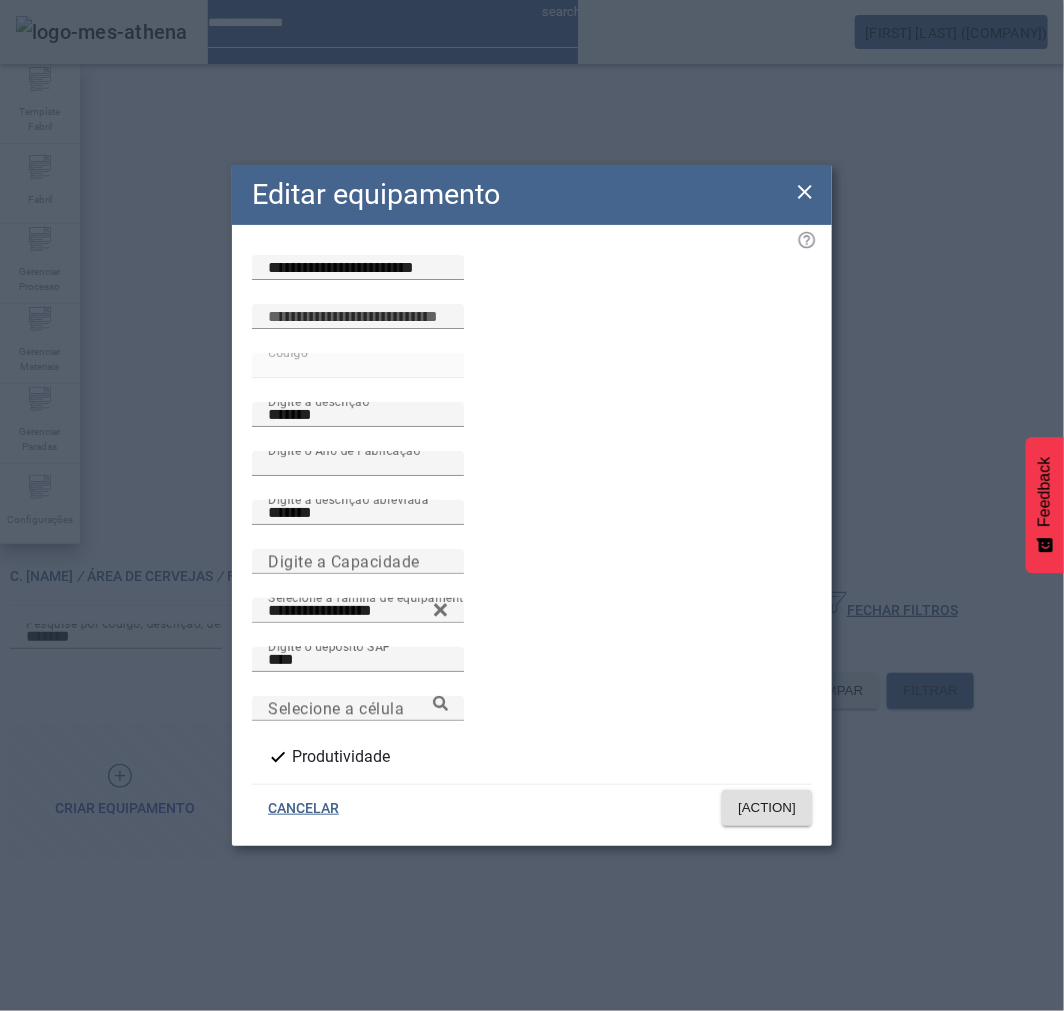 click 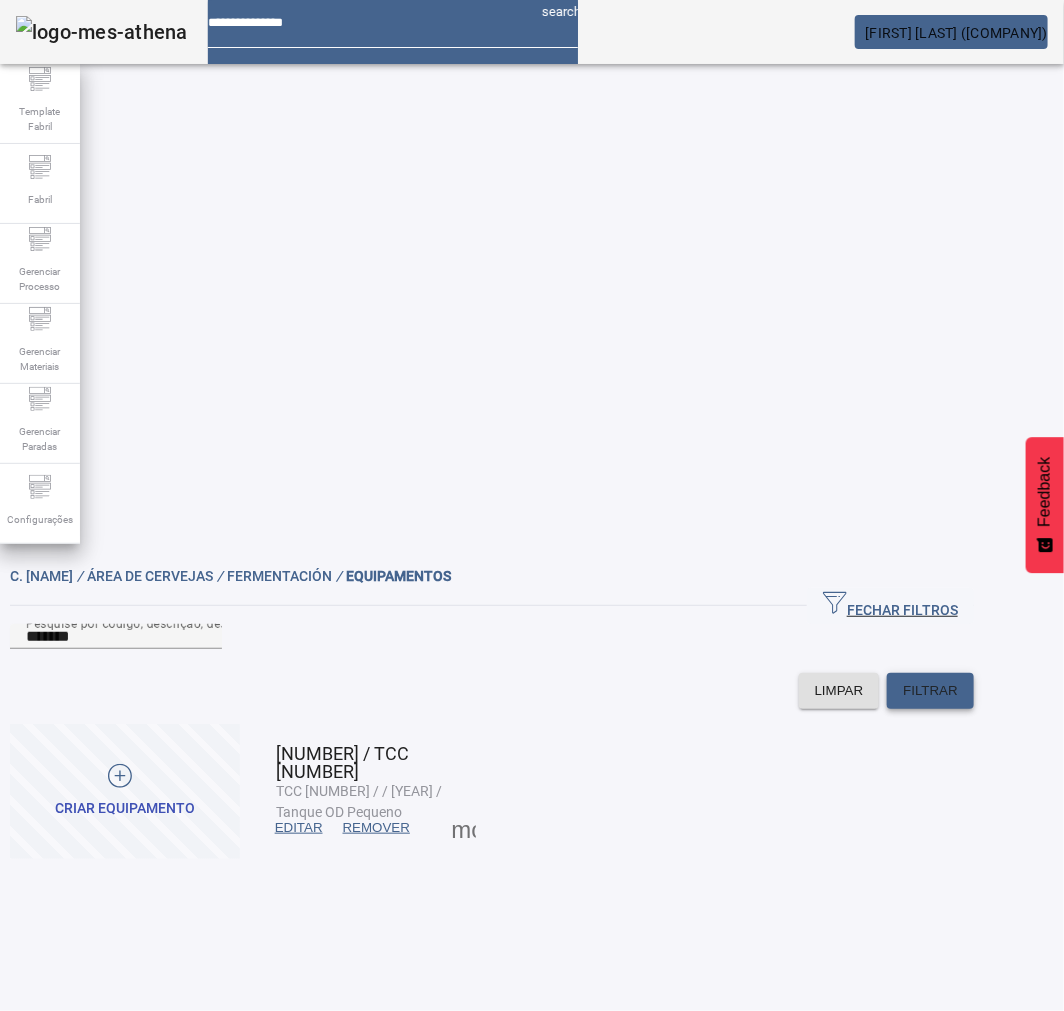 click on "FILTRAR" 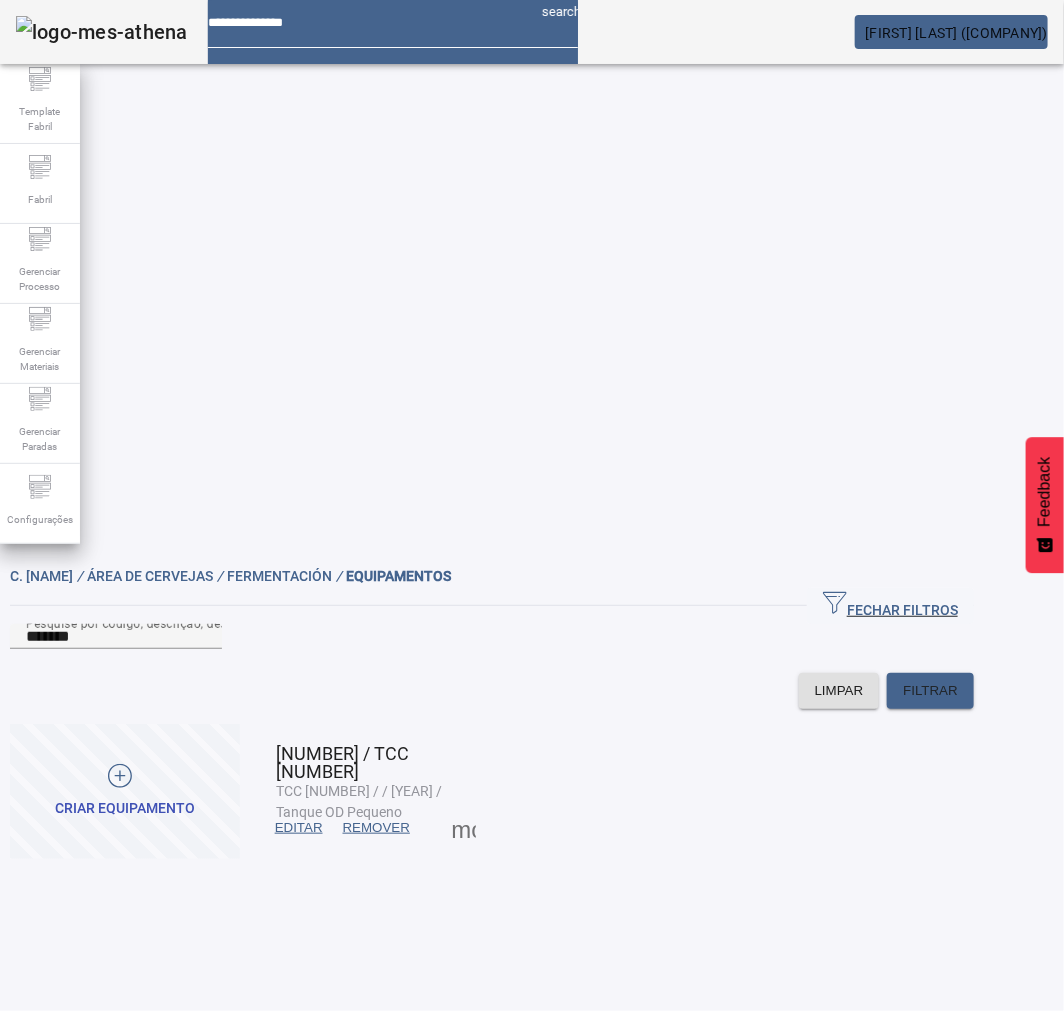 click on "EDITAR" at bounding box center (299, 828) 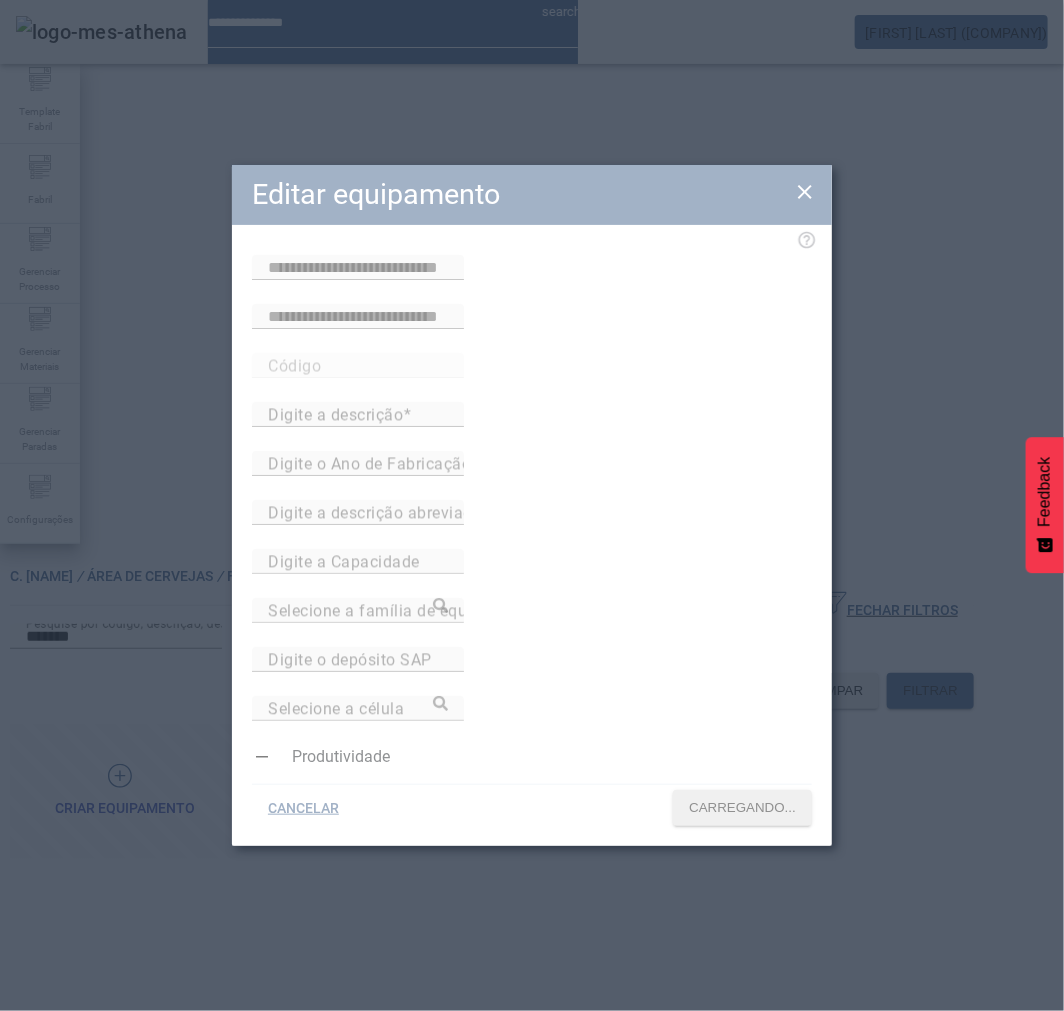 type on "**********" 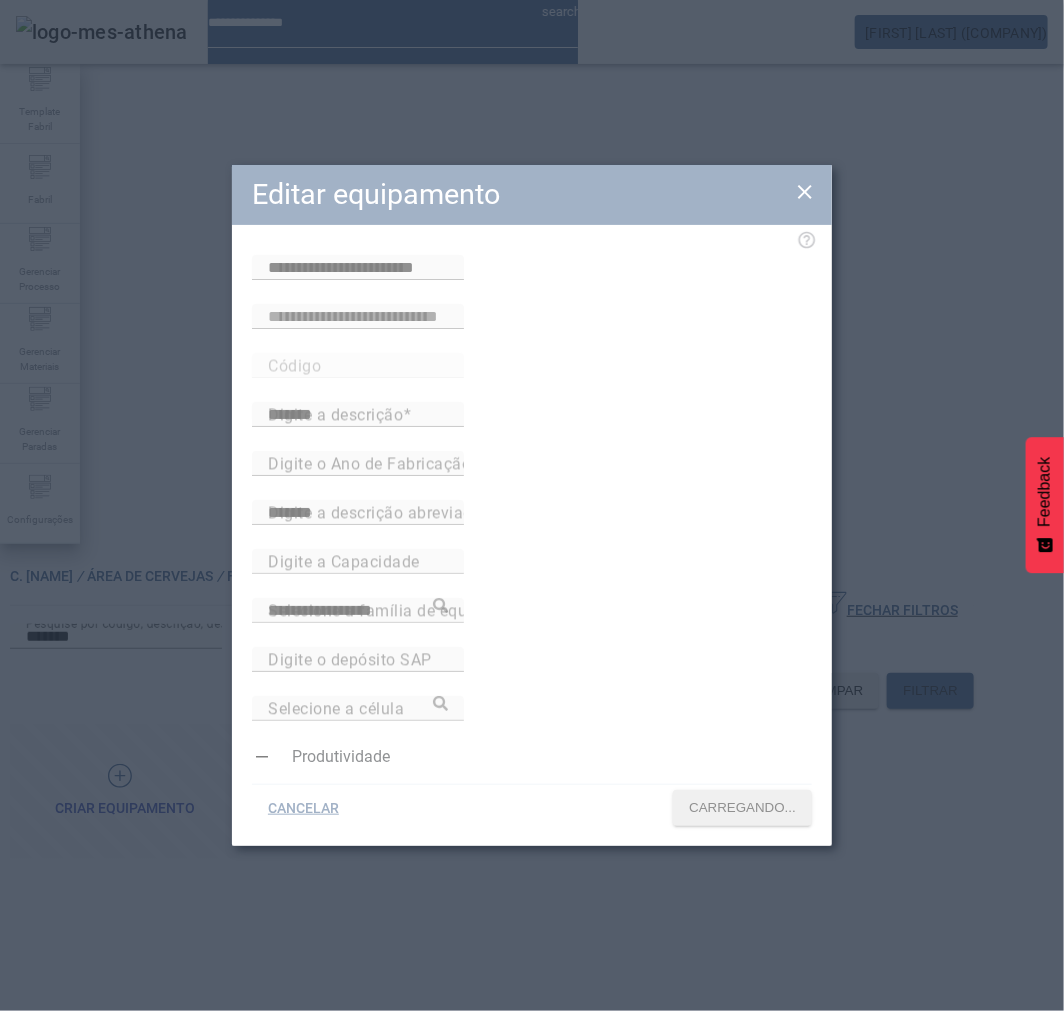 type on "****" 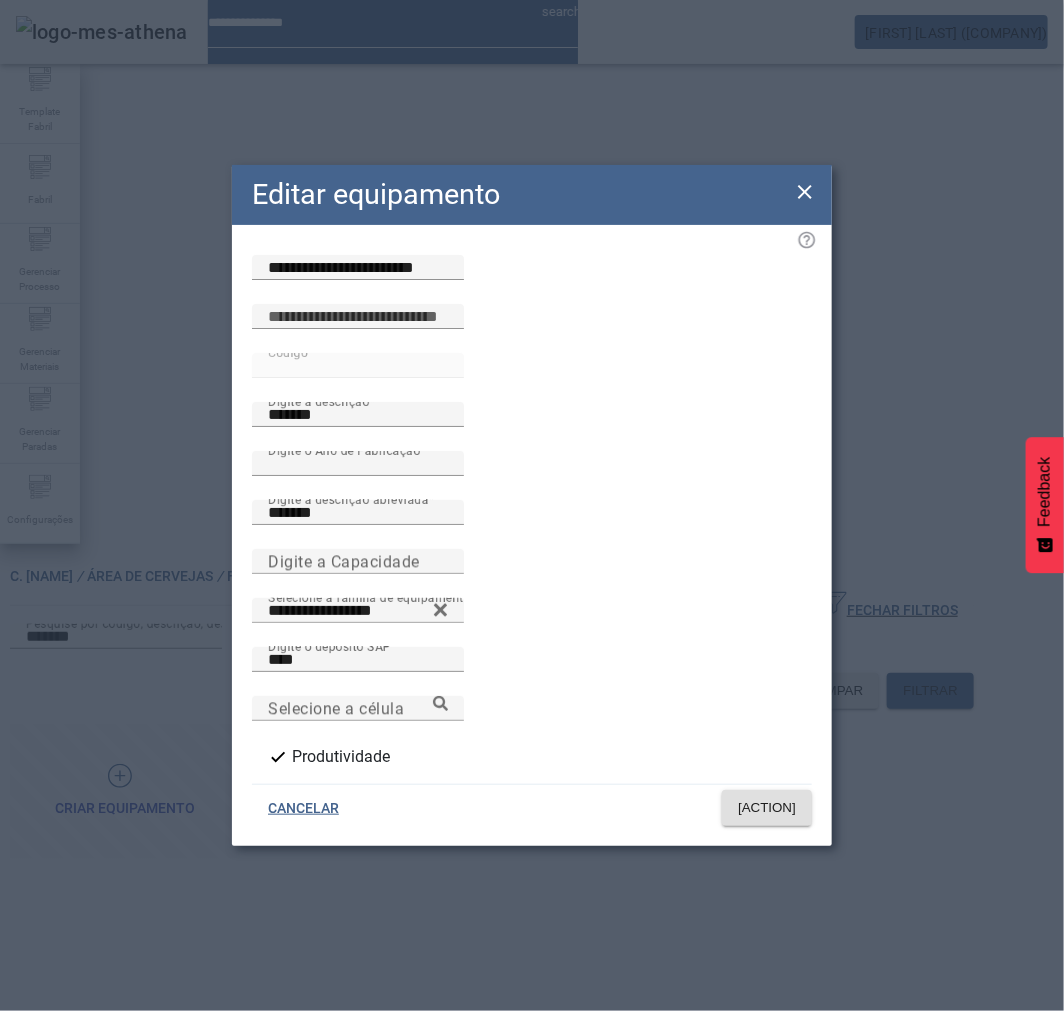 click 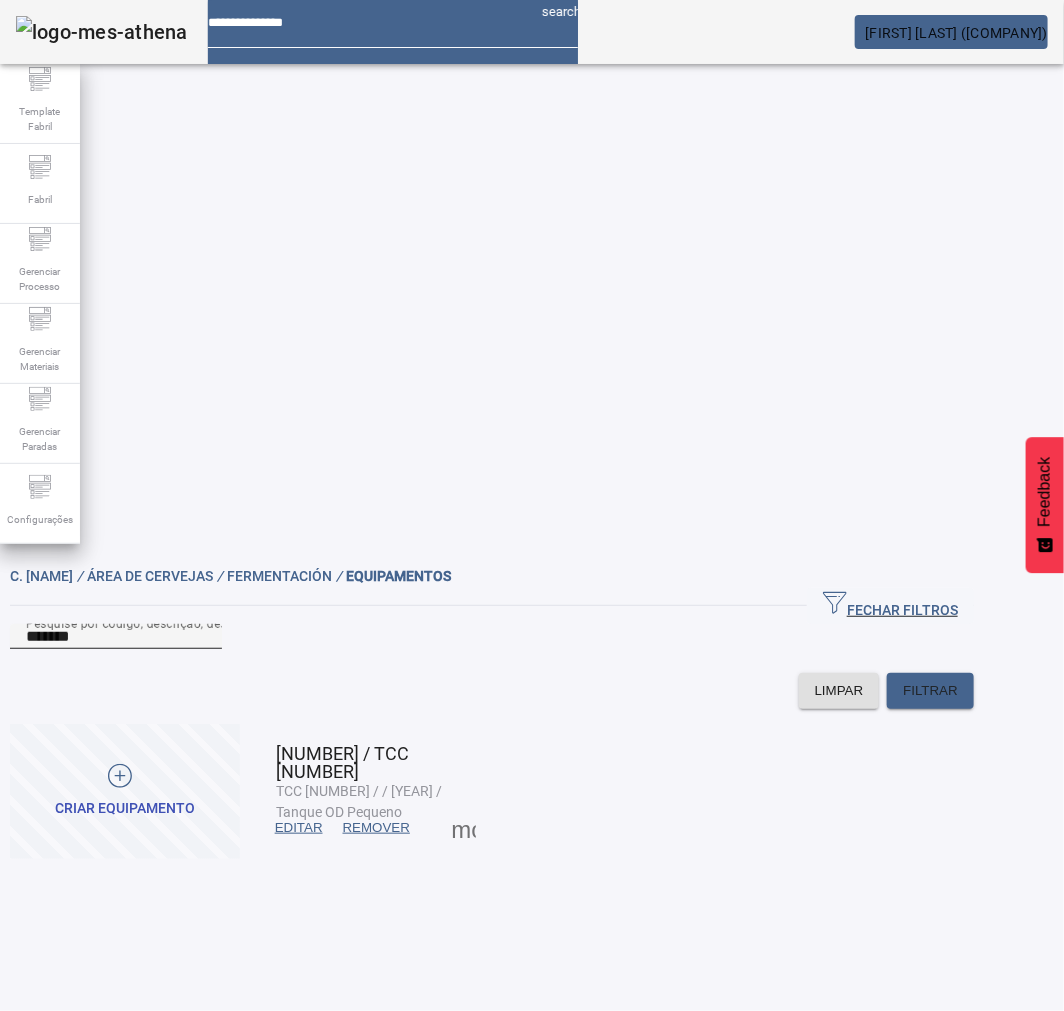 click on "*******" at bounding box center (116, 637) 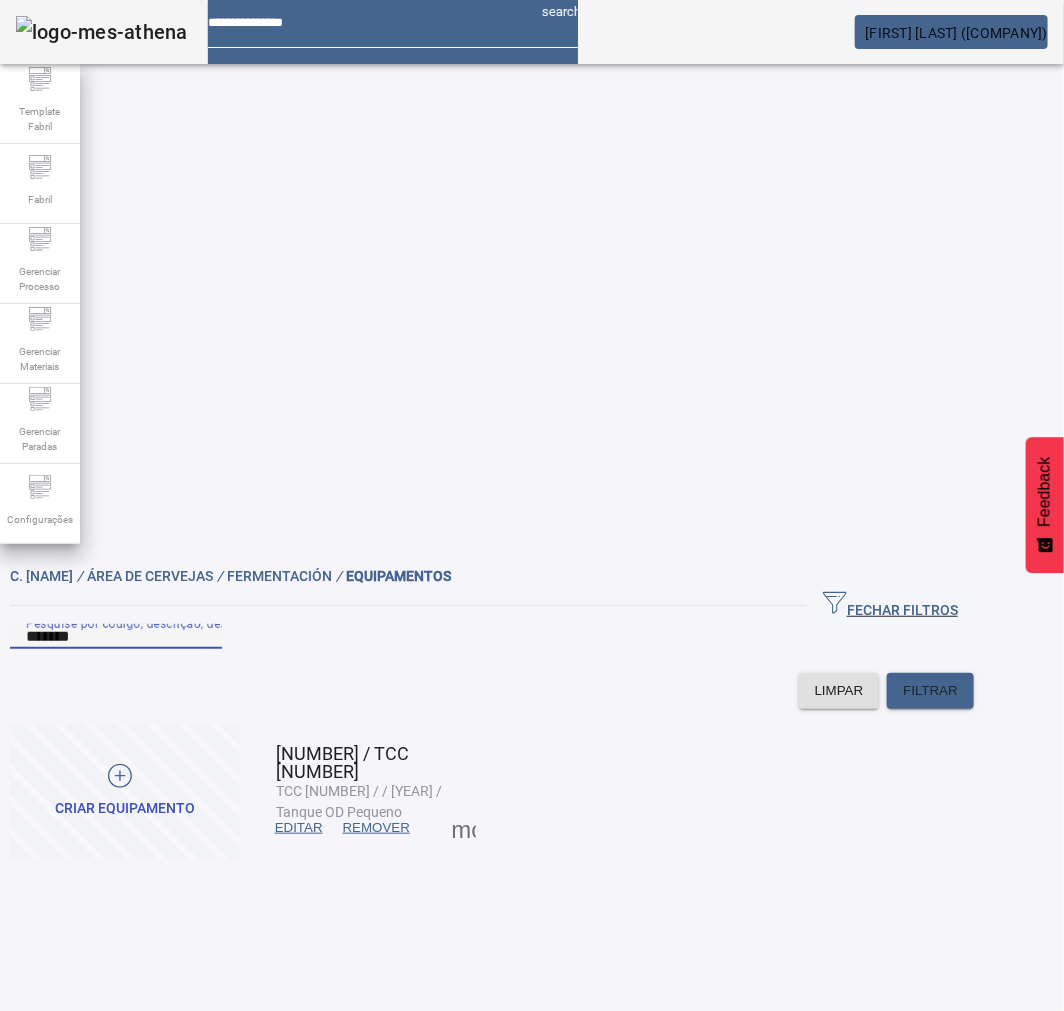 paste 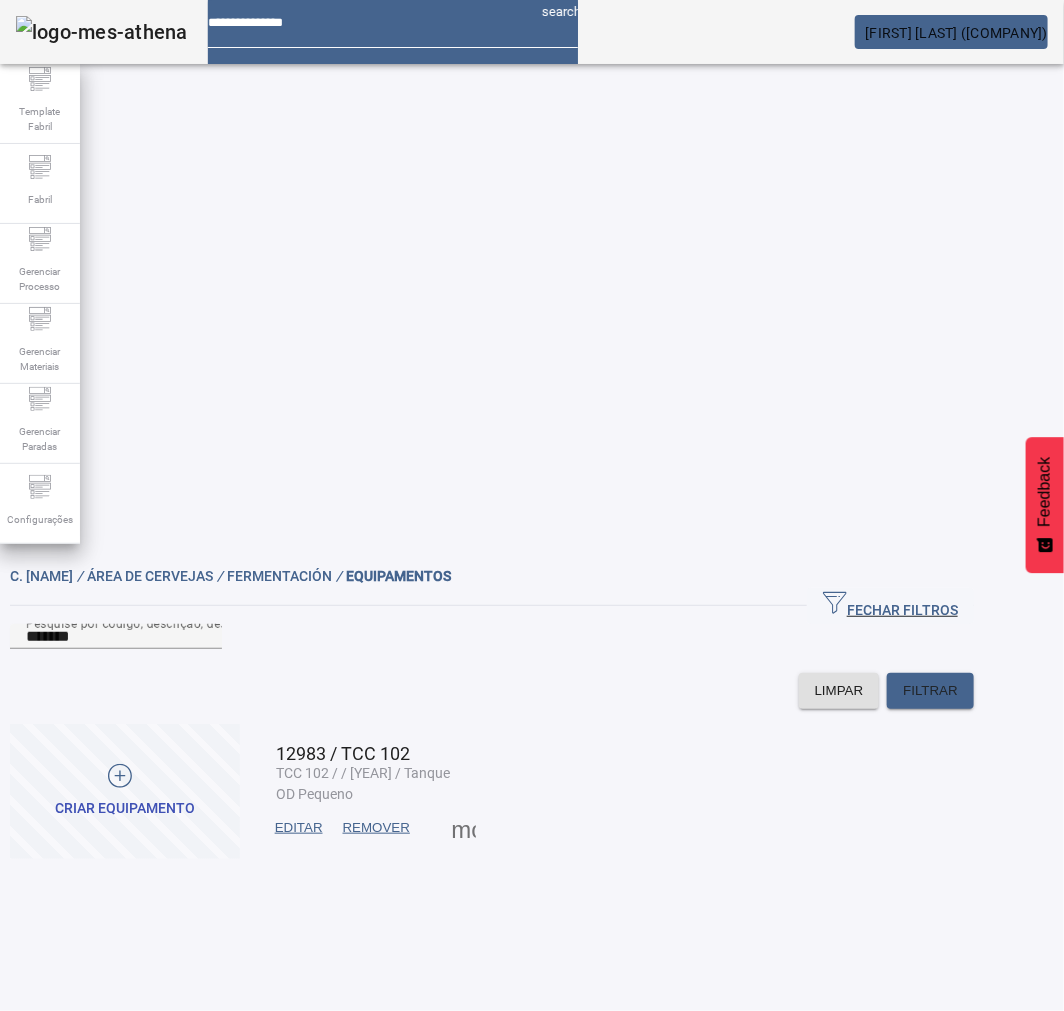 click on "EDITAR" at bounding box center (299, 828) 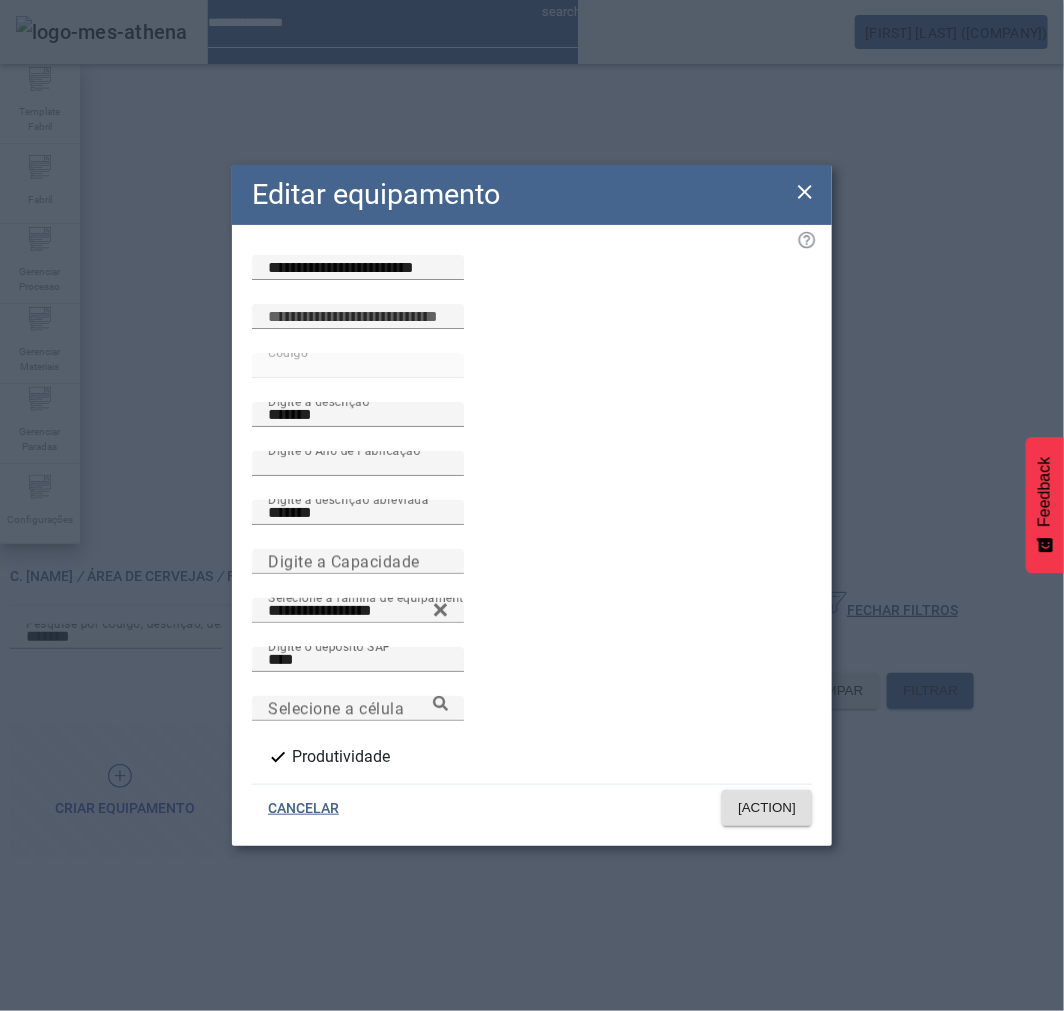 click 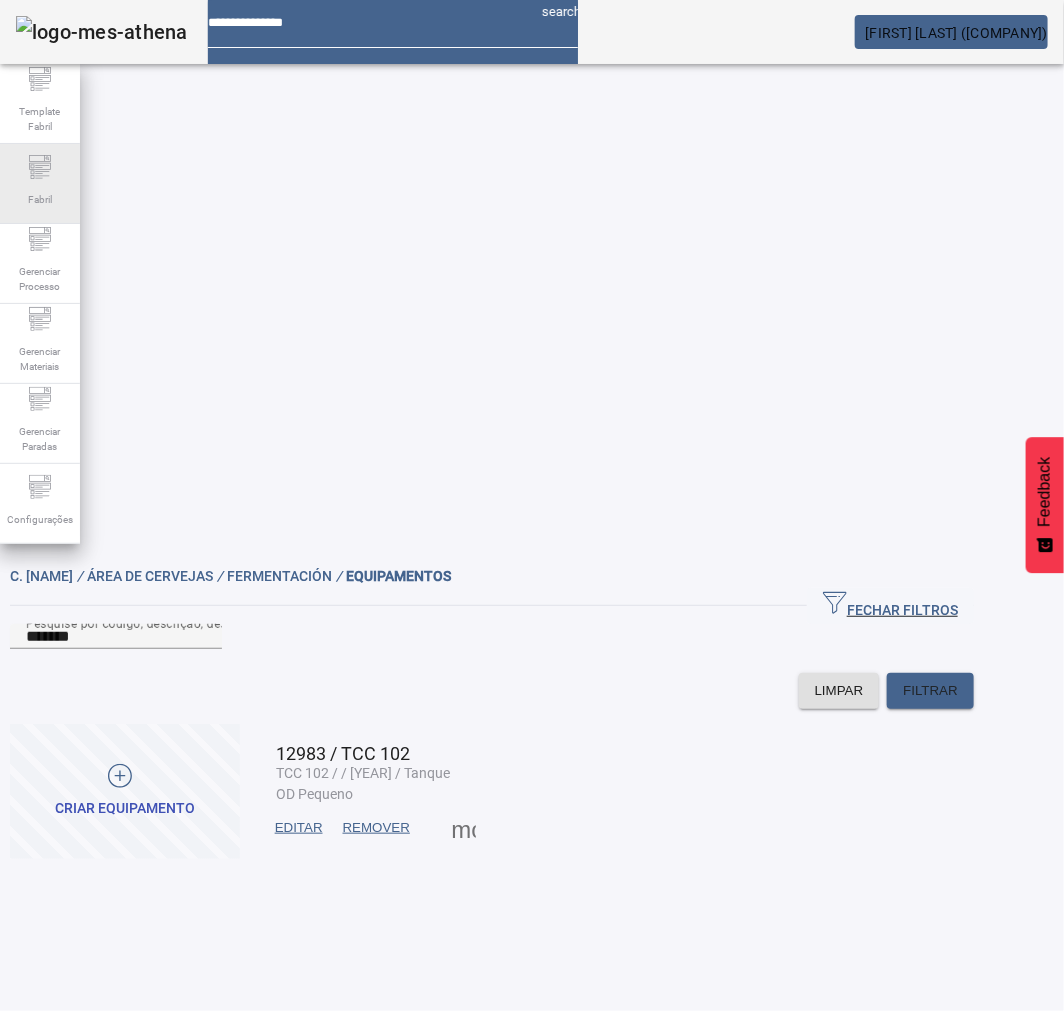 click 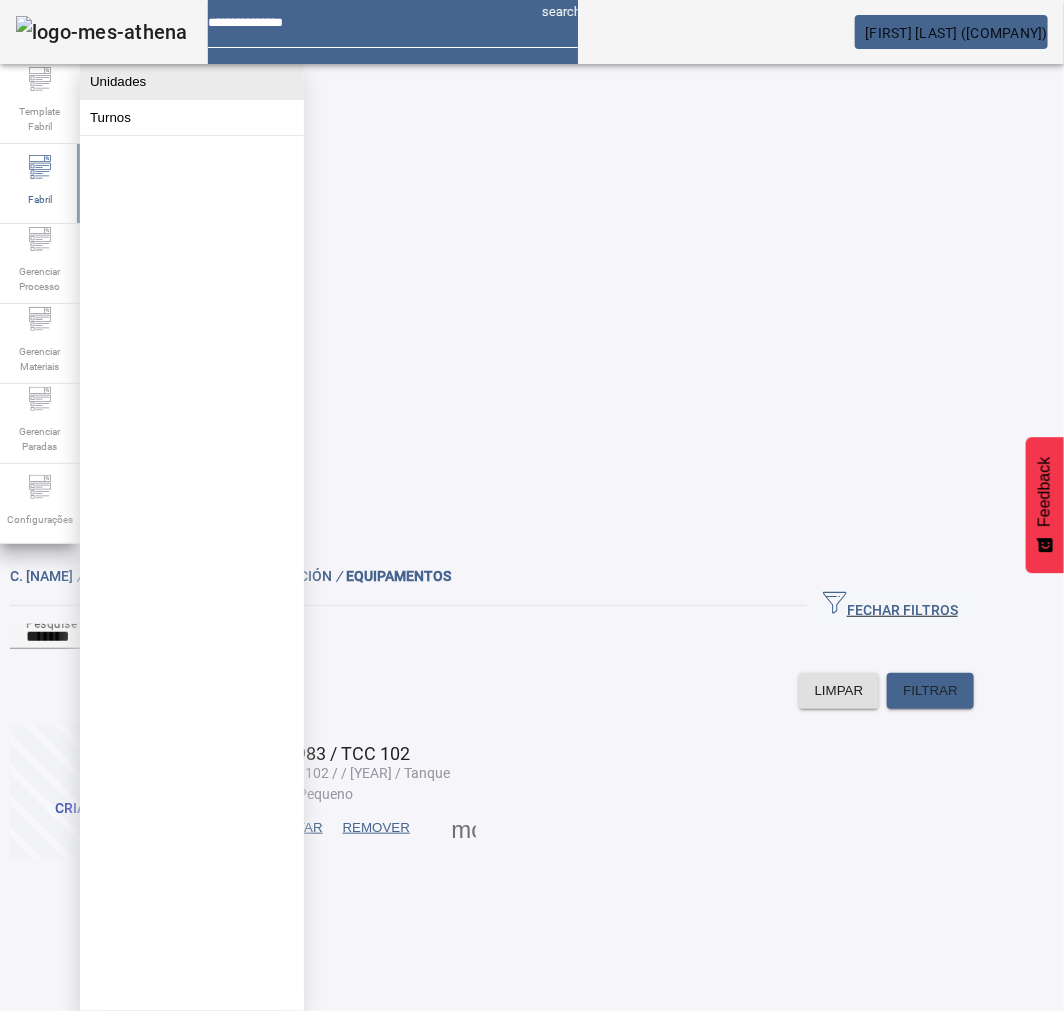click on "Unidades" 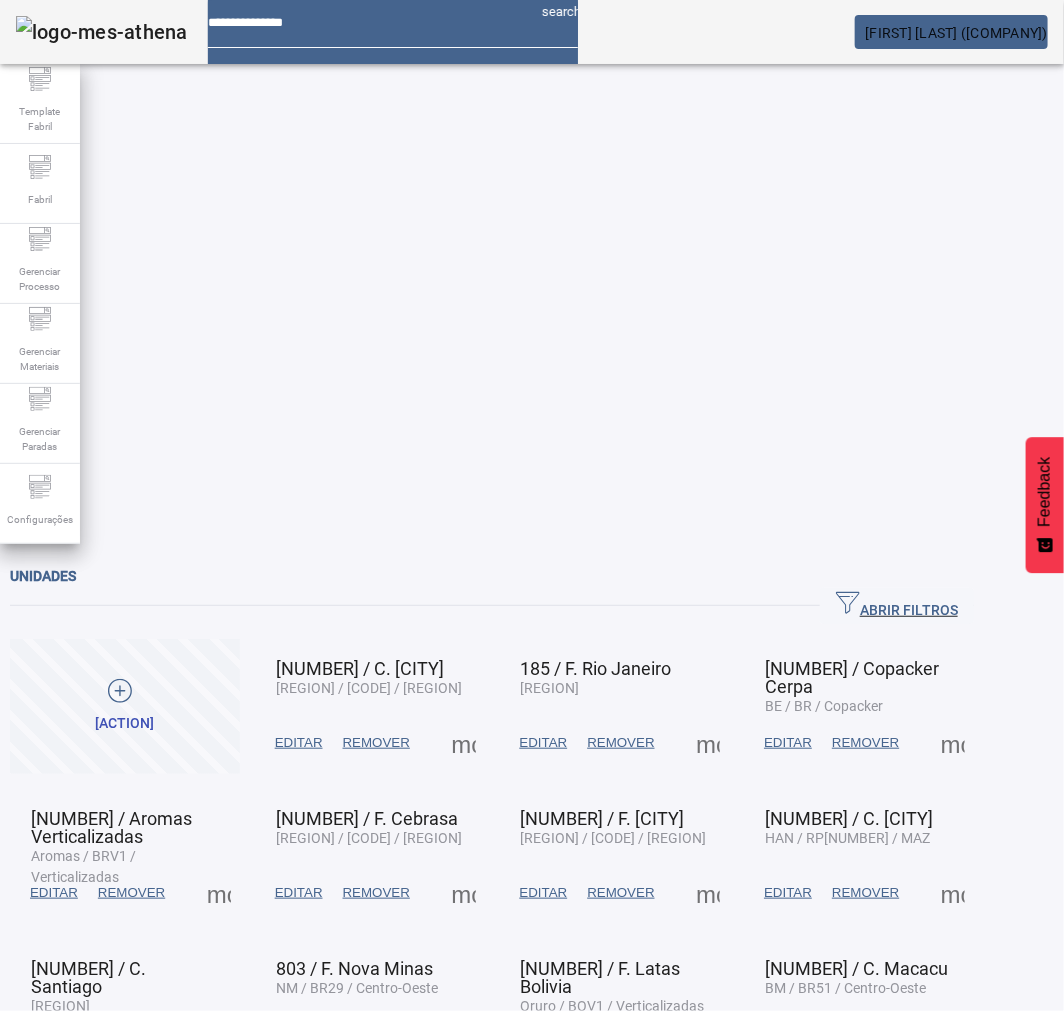 click 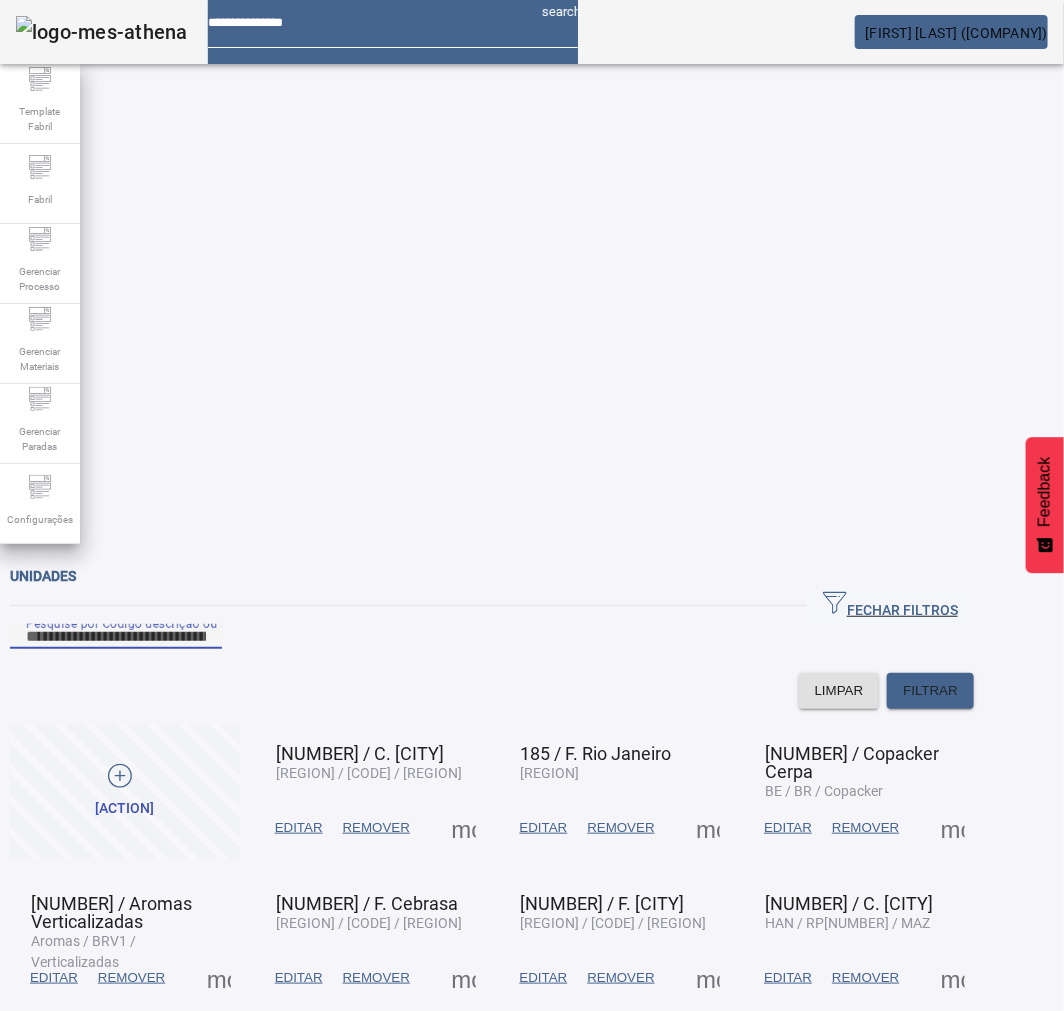 click on "Pesquise por Código descrição ou sigla" at bounding box center (116, 637) 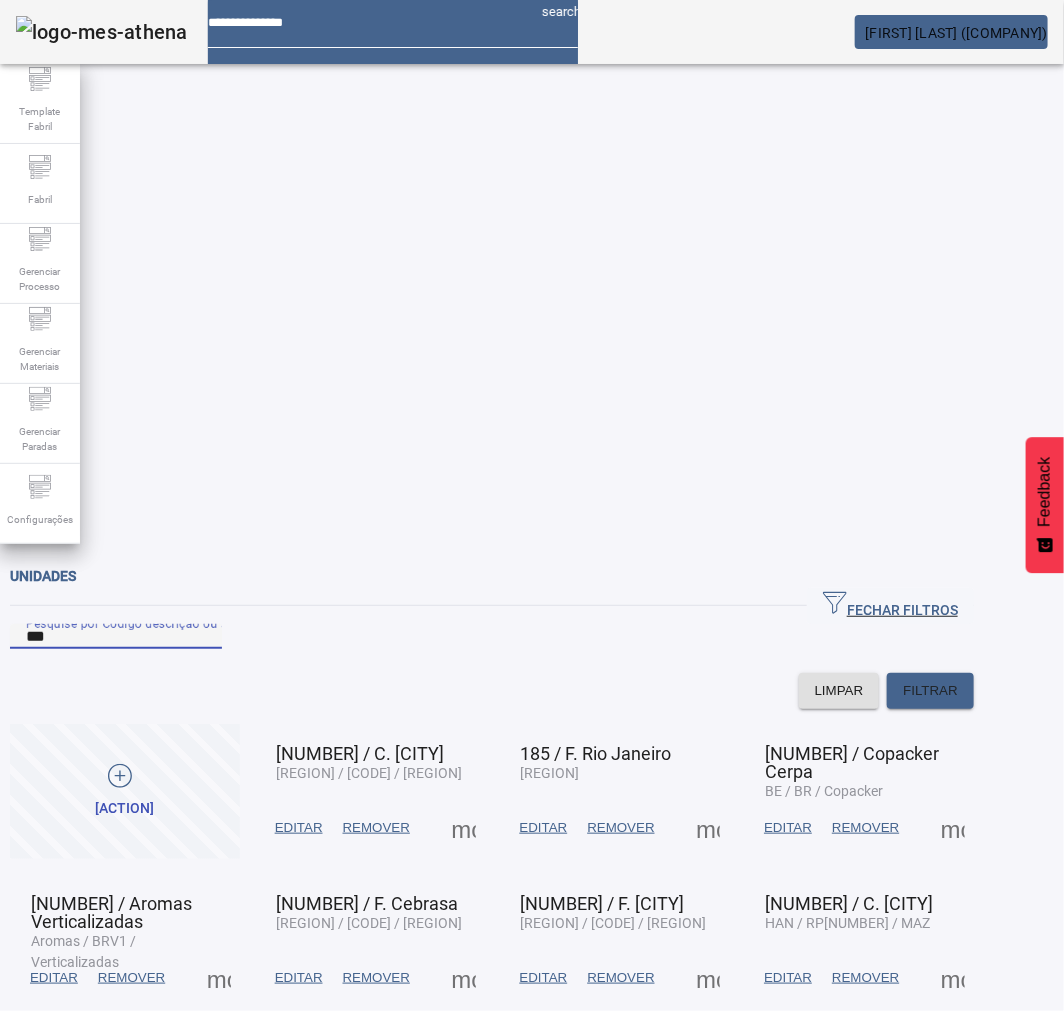 type on "***" 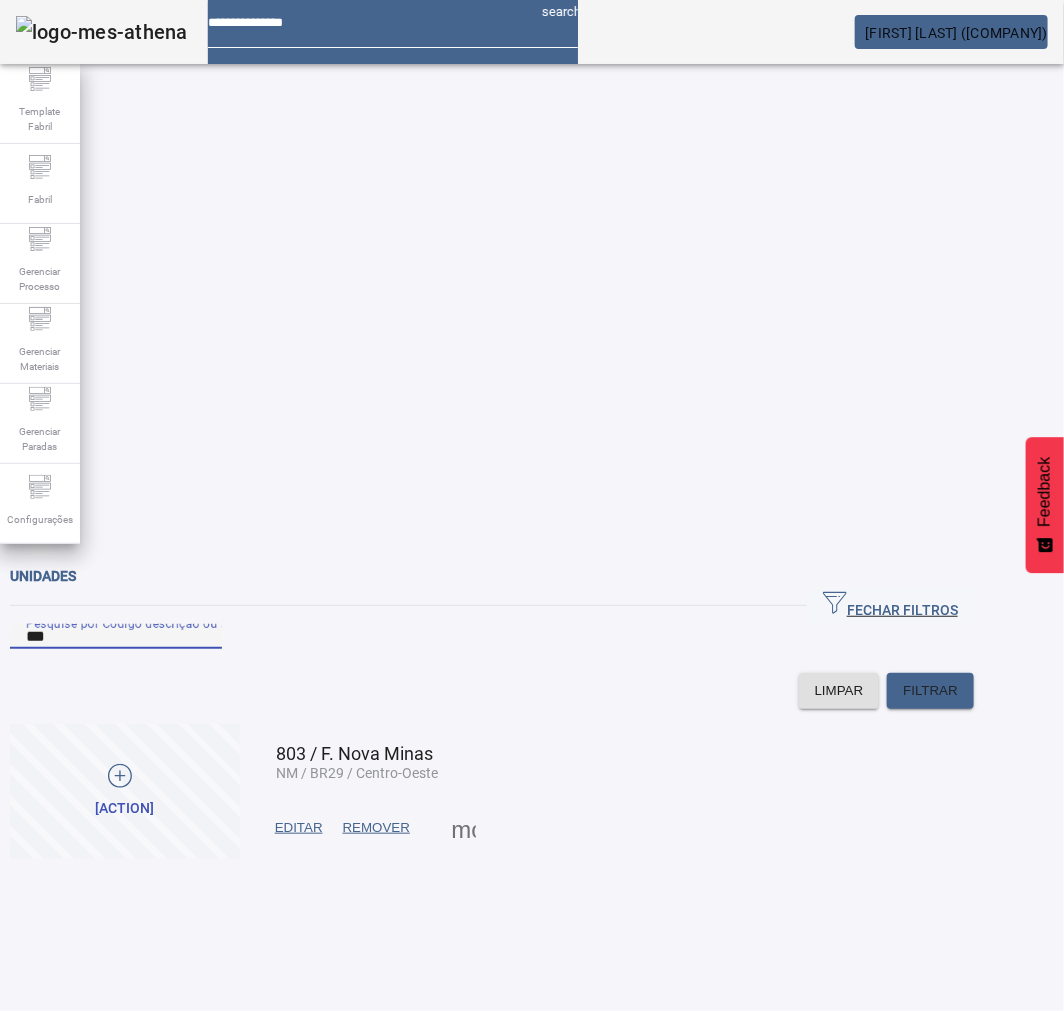 click at bounding box center [464, 828] 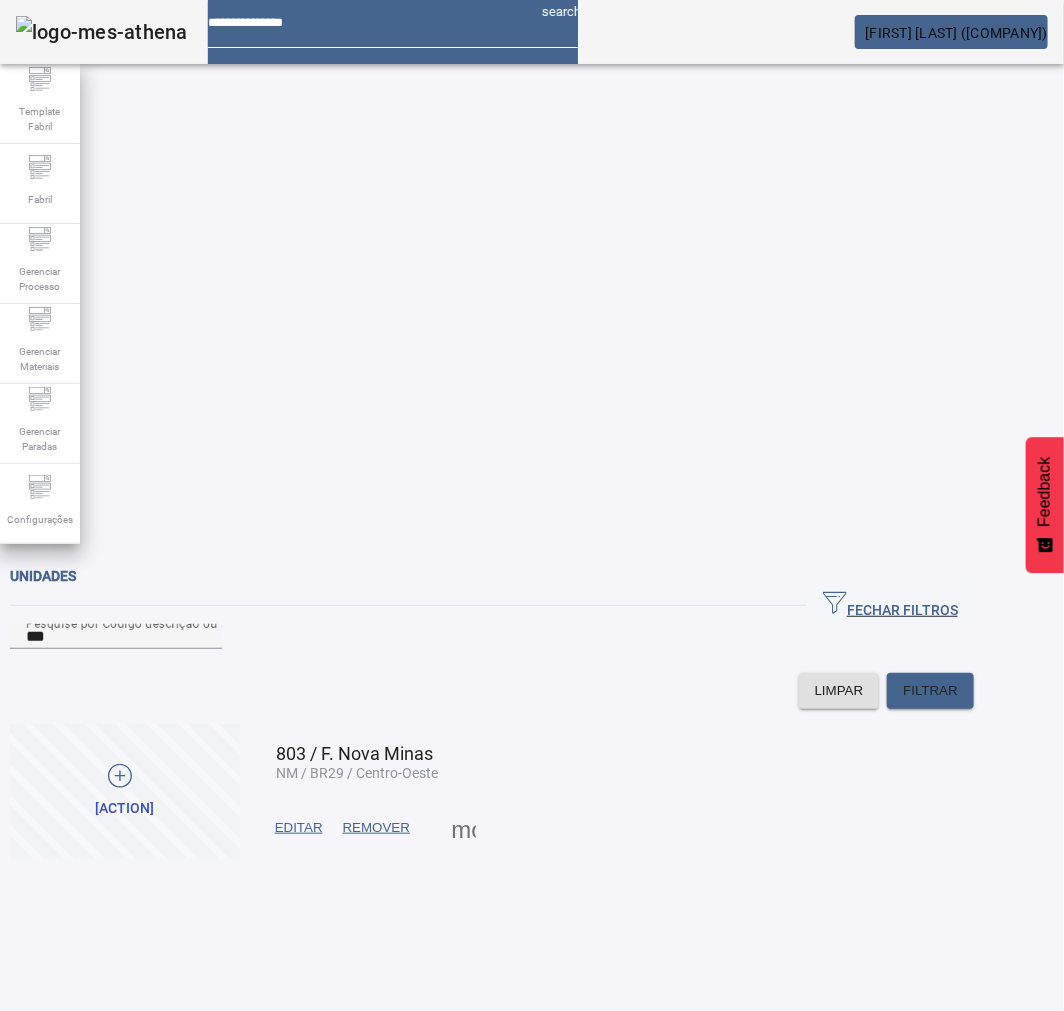 click on "ÁREAS" at bounding box center [140, 1043] 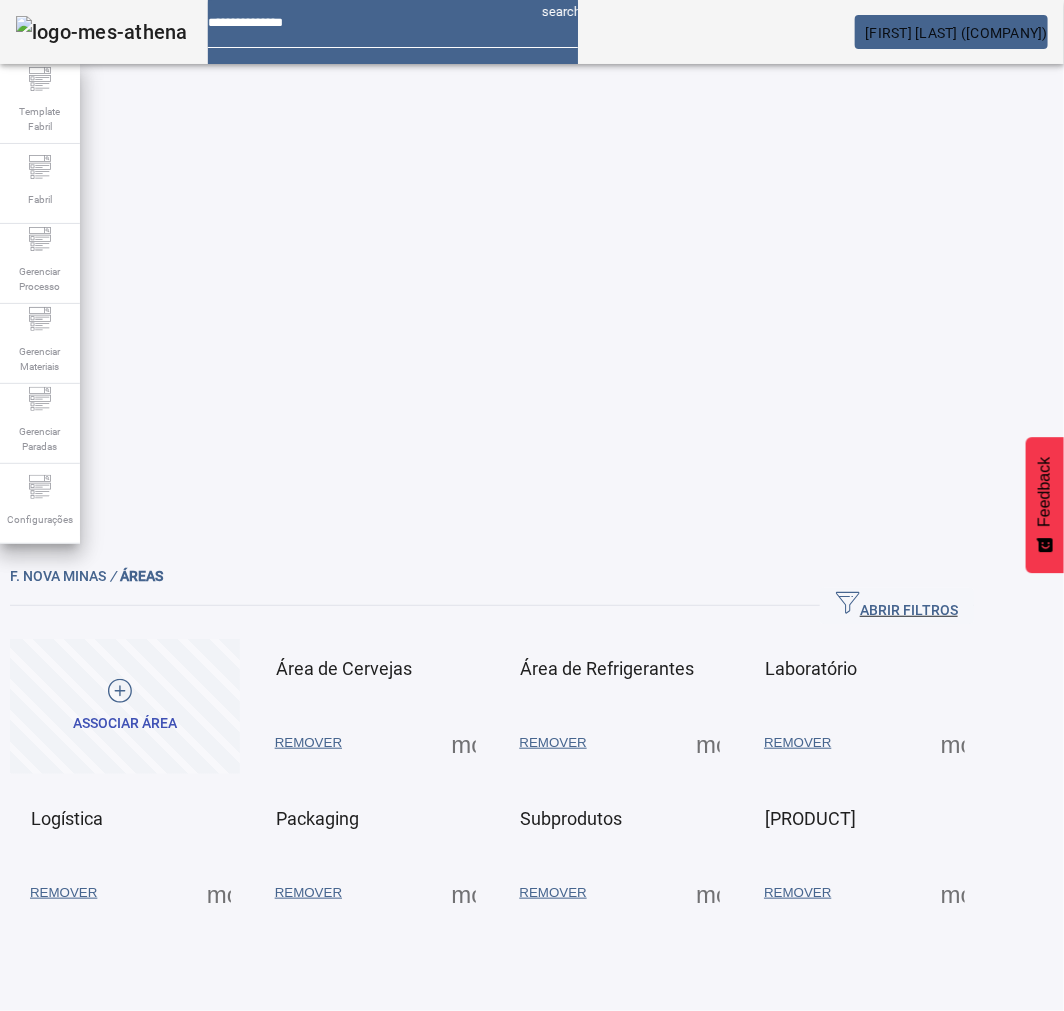 click at bounding box center (464, 743) 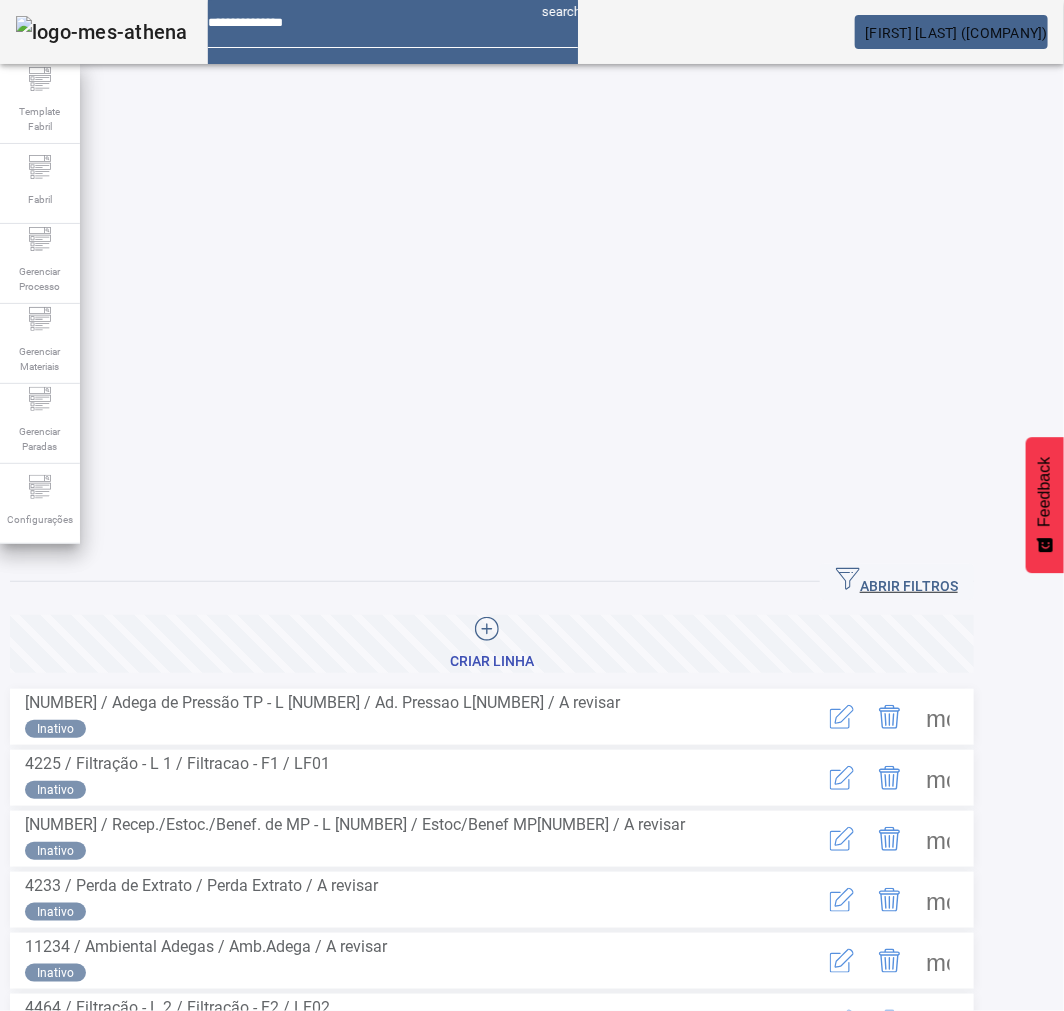 click 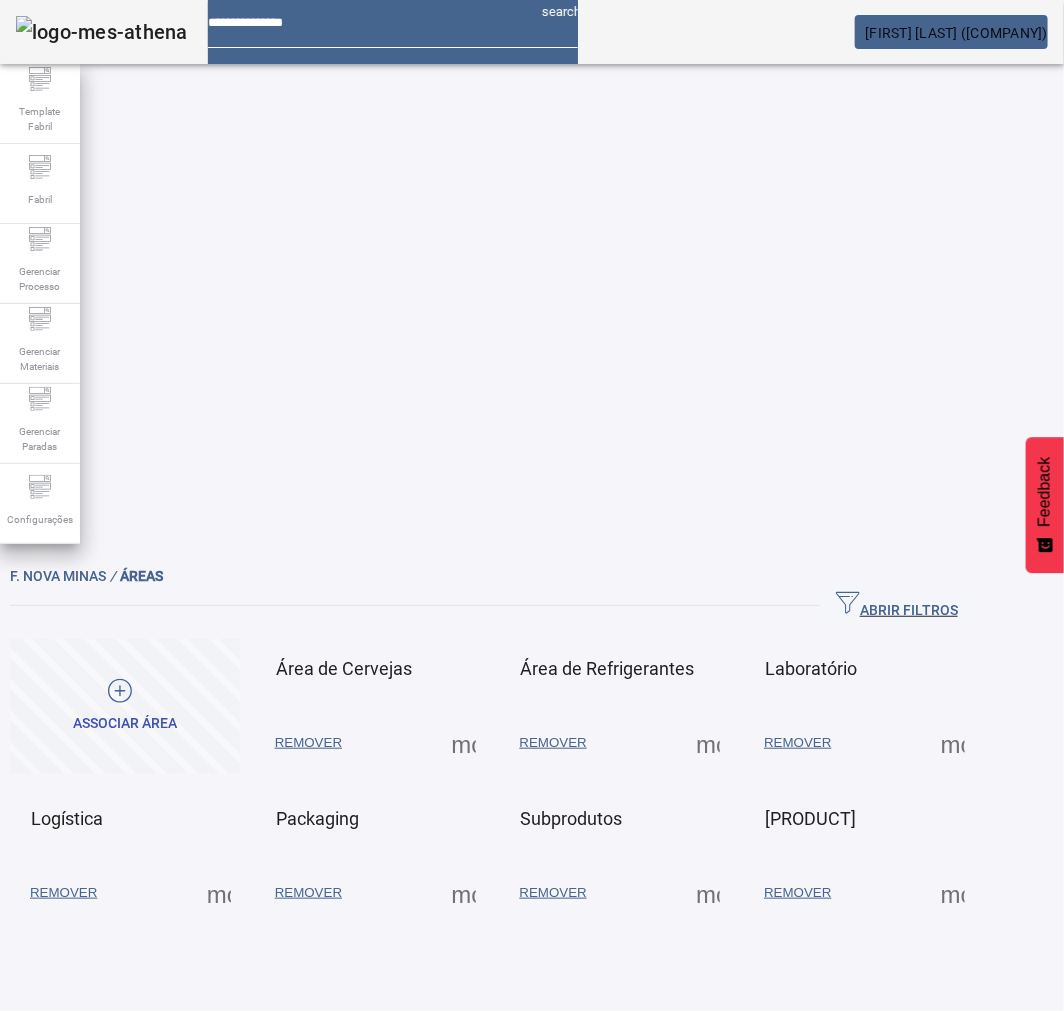 click at bounding box center (464, 743) 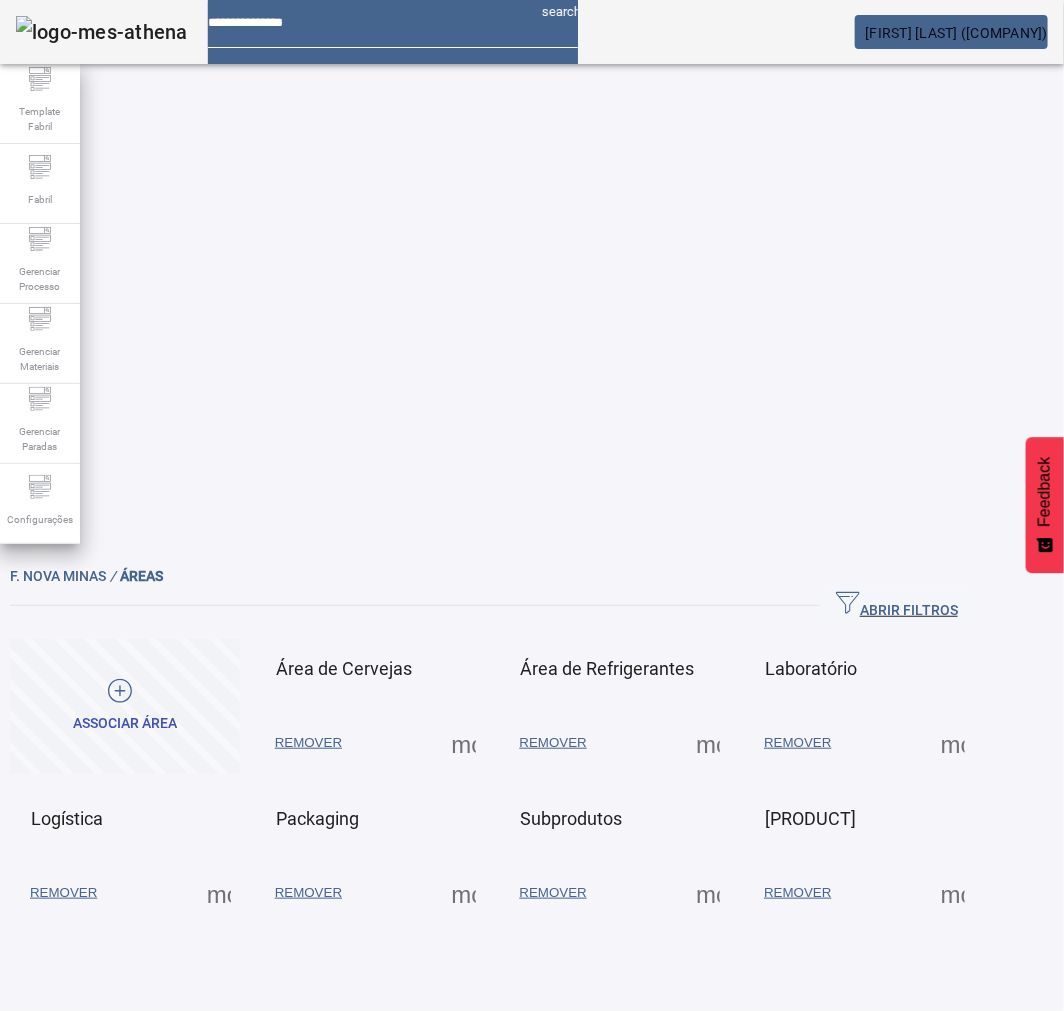 click on "LINHAS" at bounding box center (45, 1043) 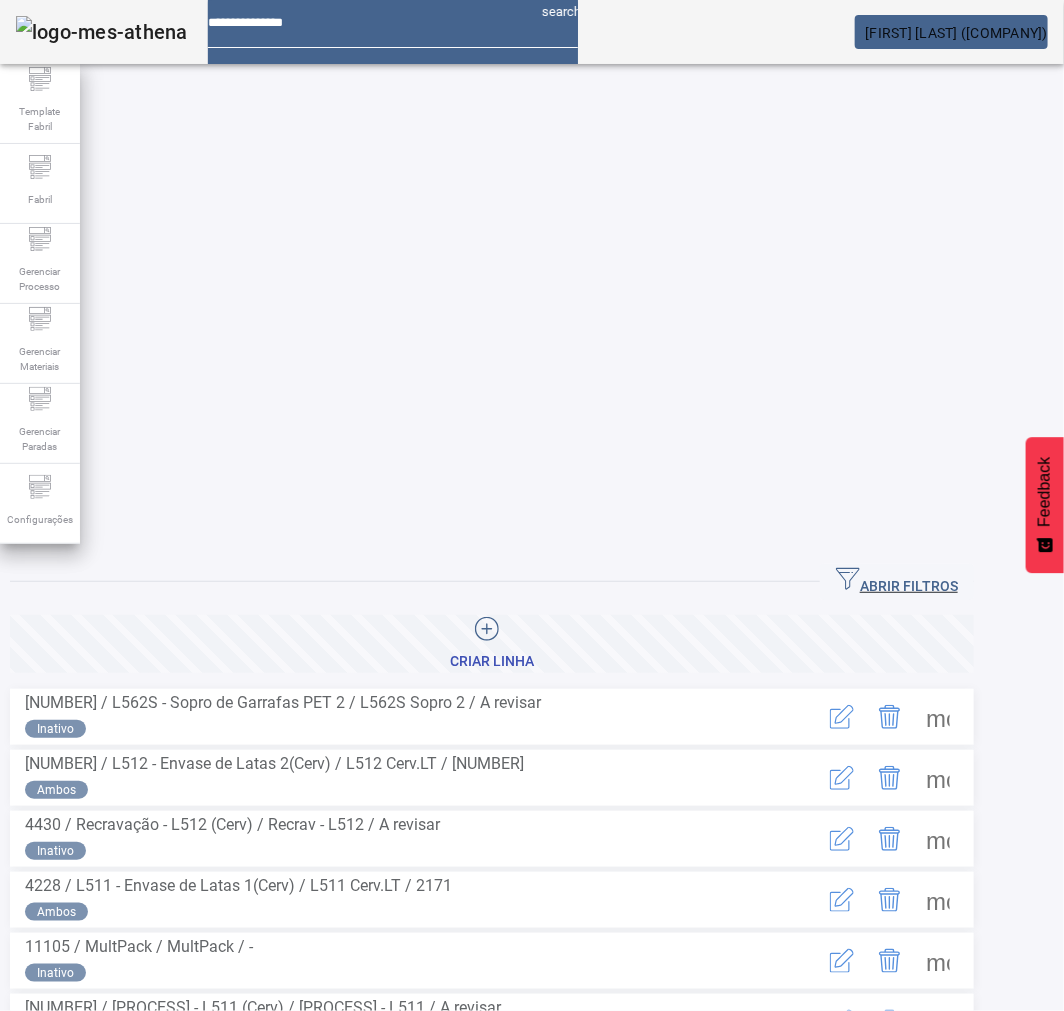 click 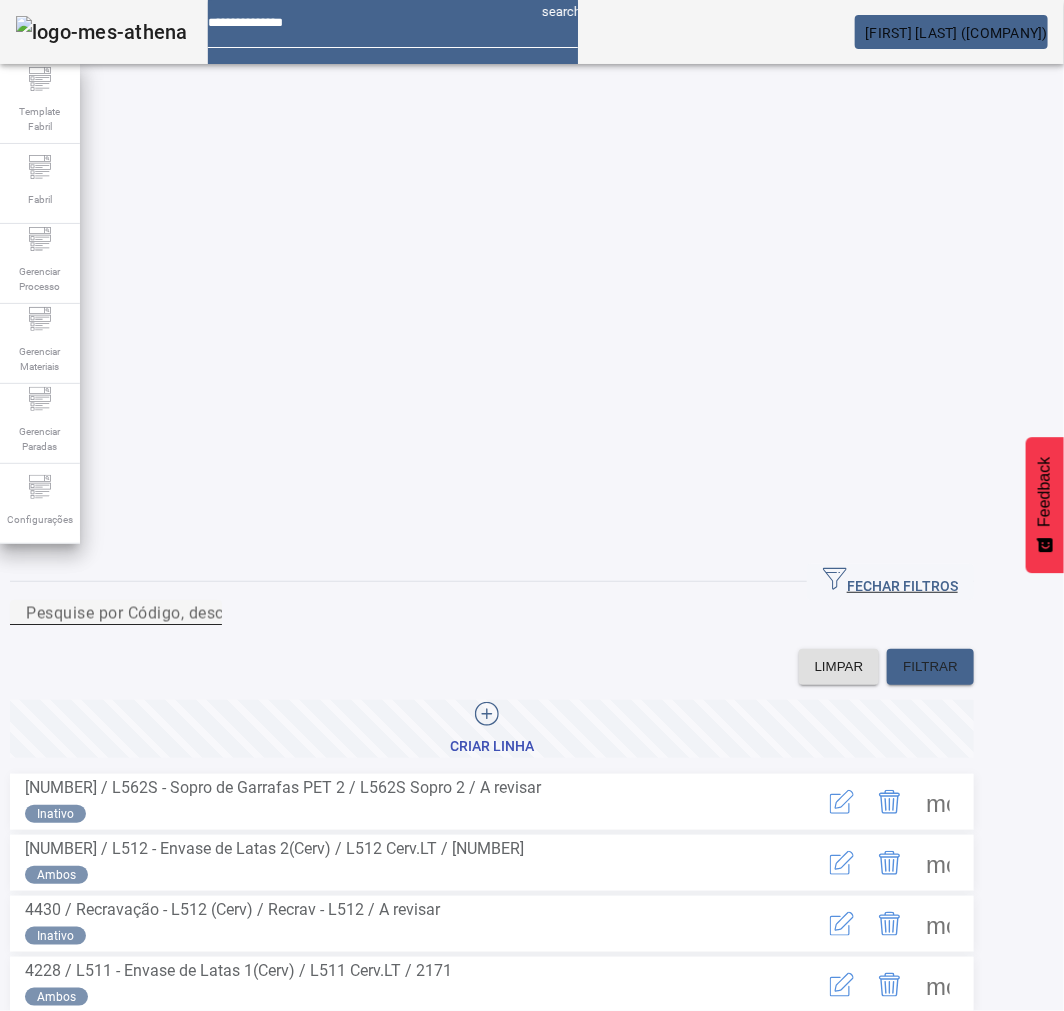 click on "Pesquise por
Código,
descrição,
descrição abreviada
ou
descrição SAP" at bounding box center (291, 612) 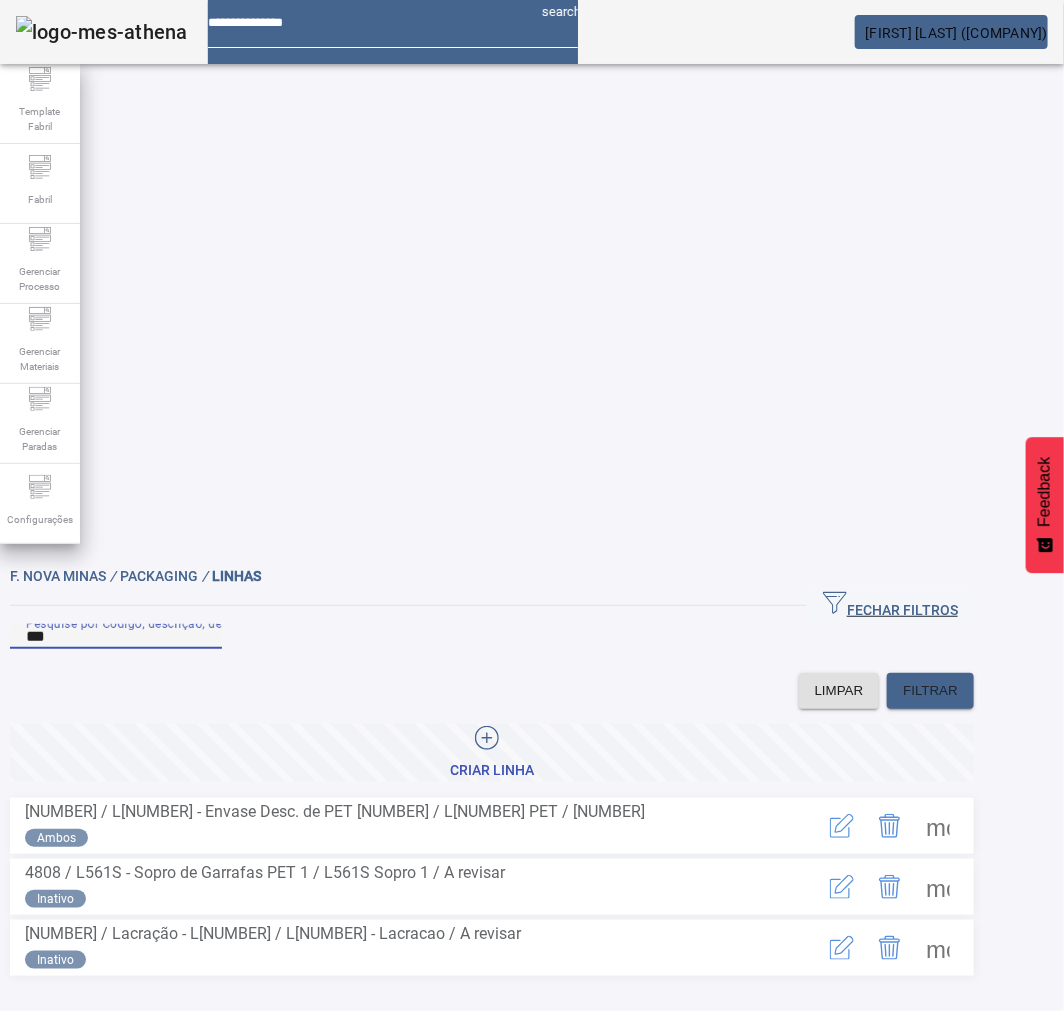 click on "***" at bounding box center [116, 637] 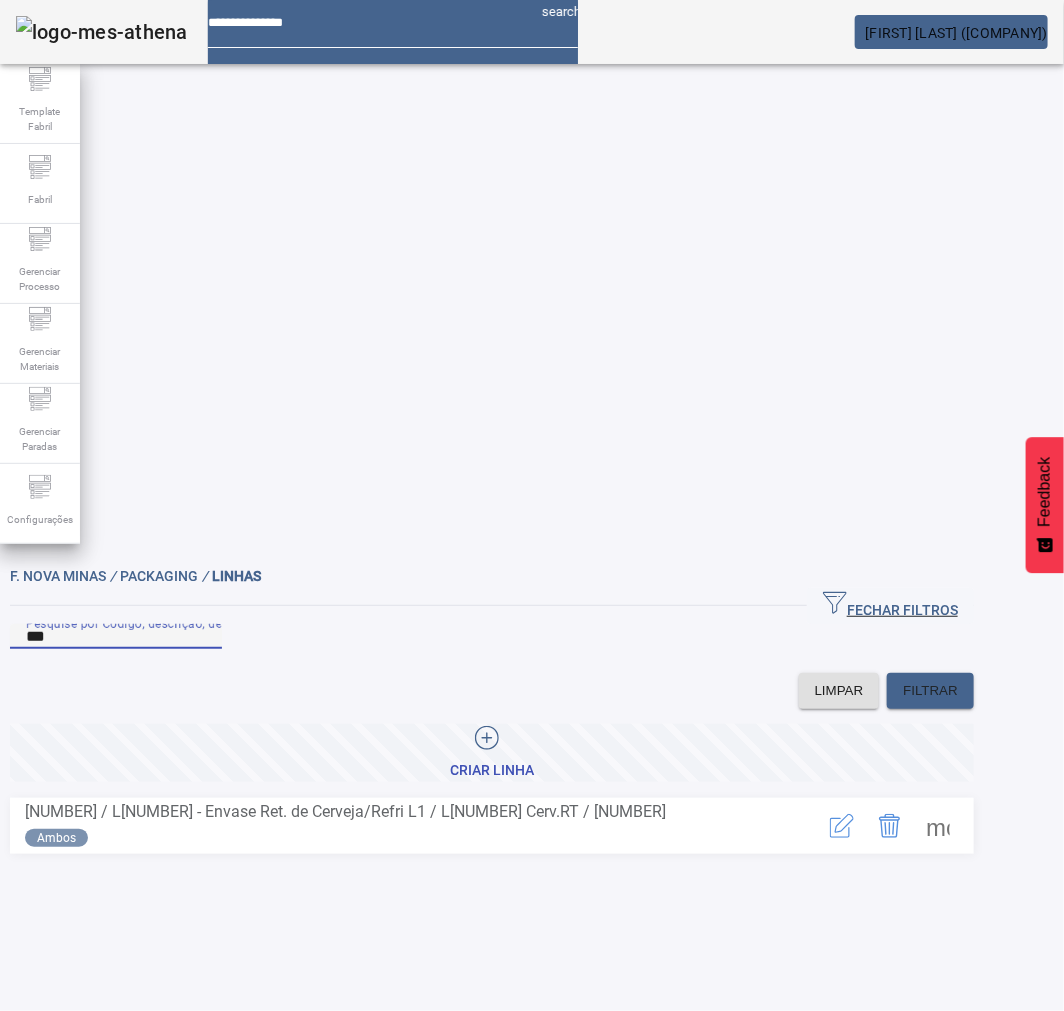 click at bounding box center [938, 826] 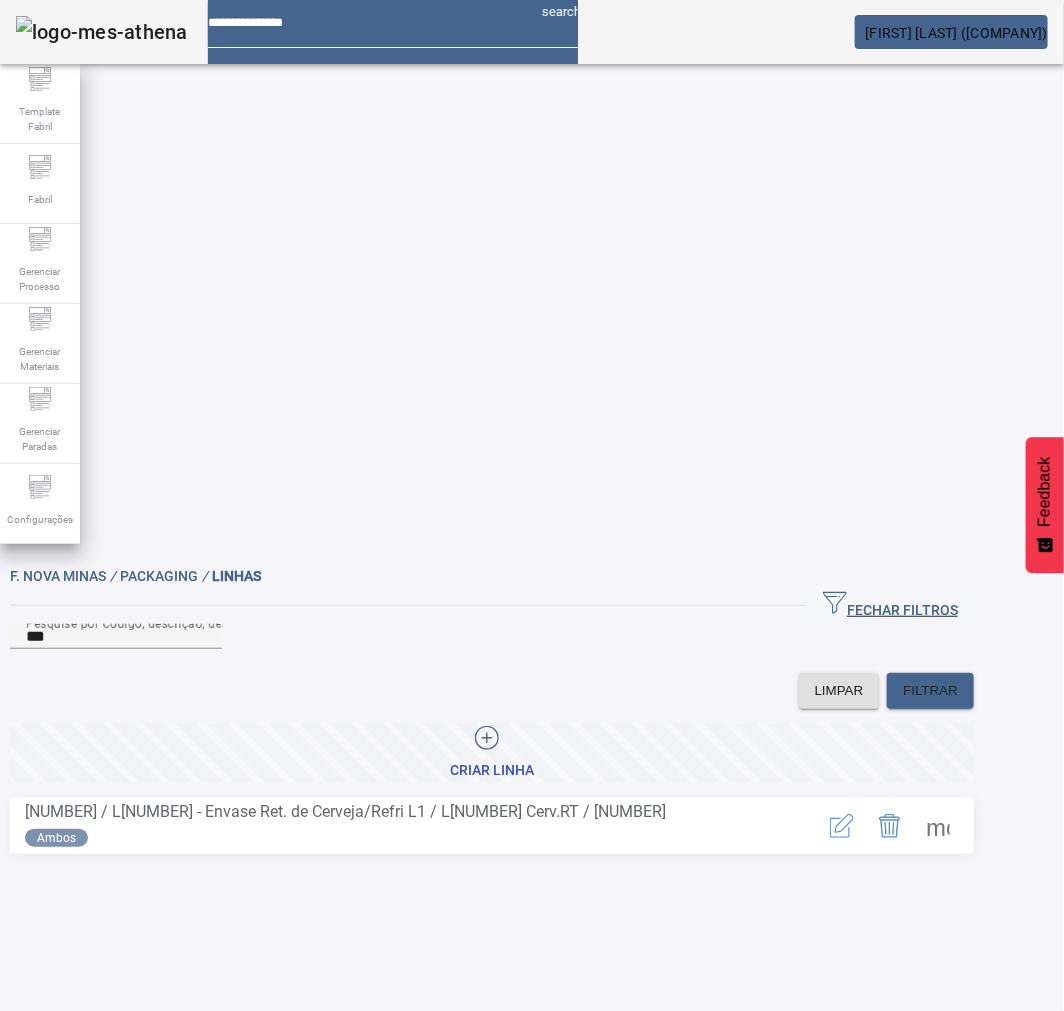 click on "PROCESSOS" at bounding box center [60, 1139] 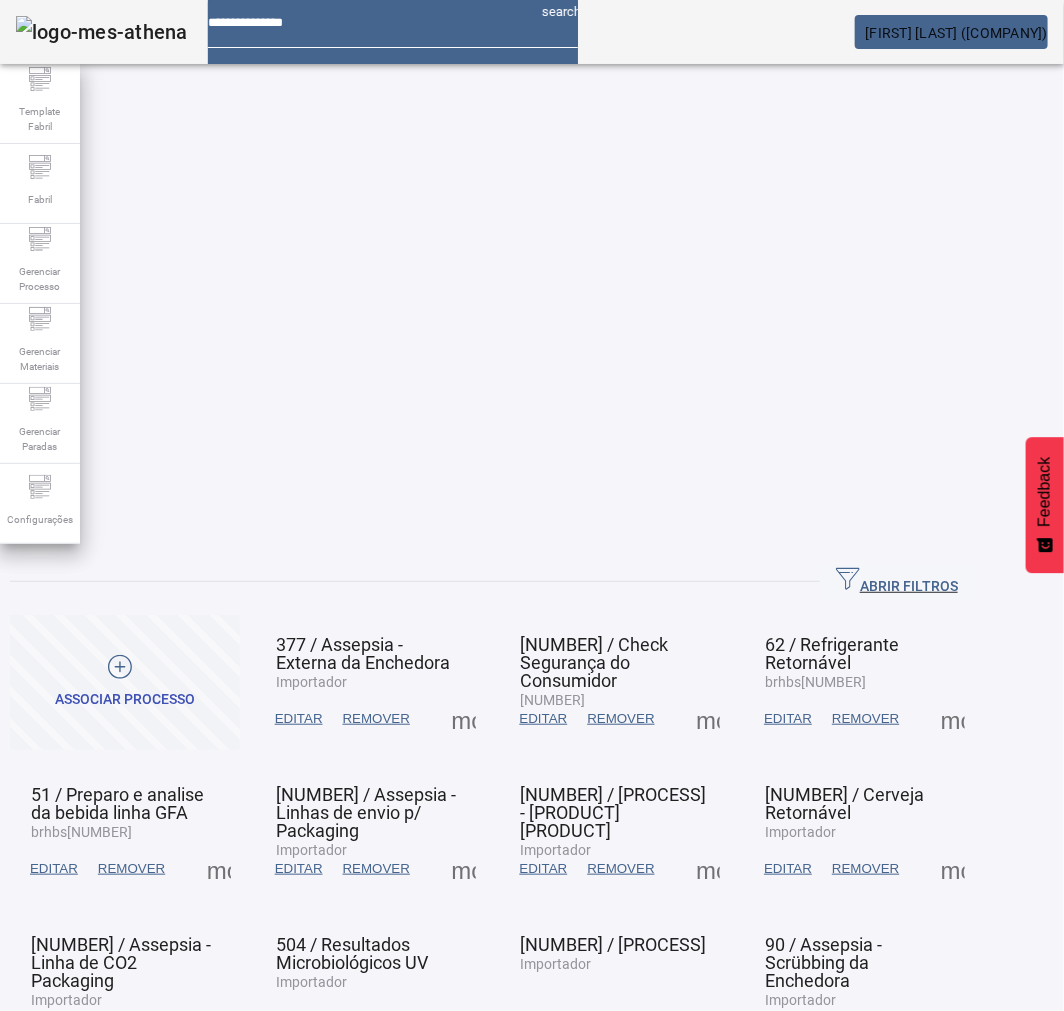 click on "2" 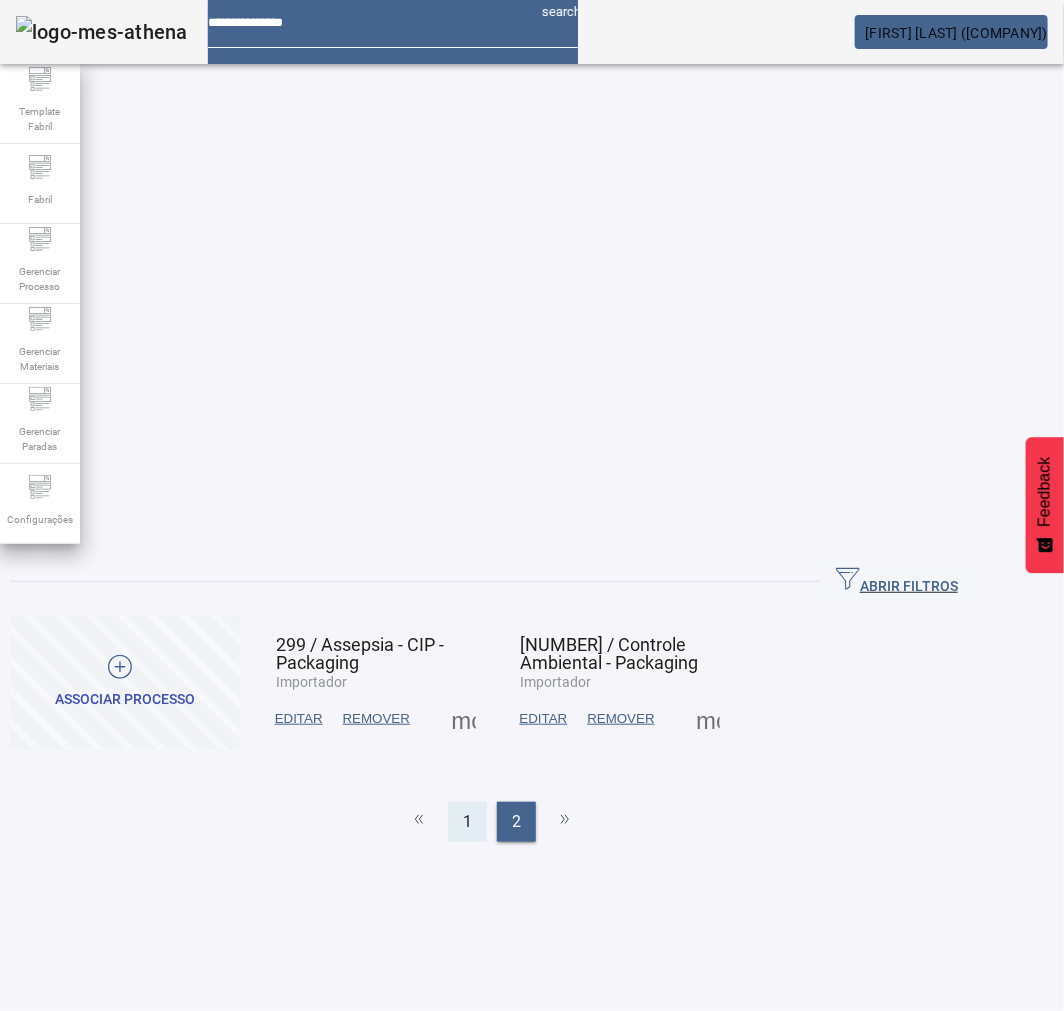 click on "1" 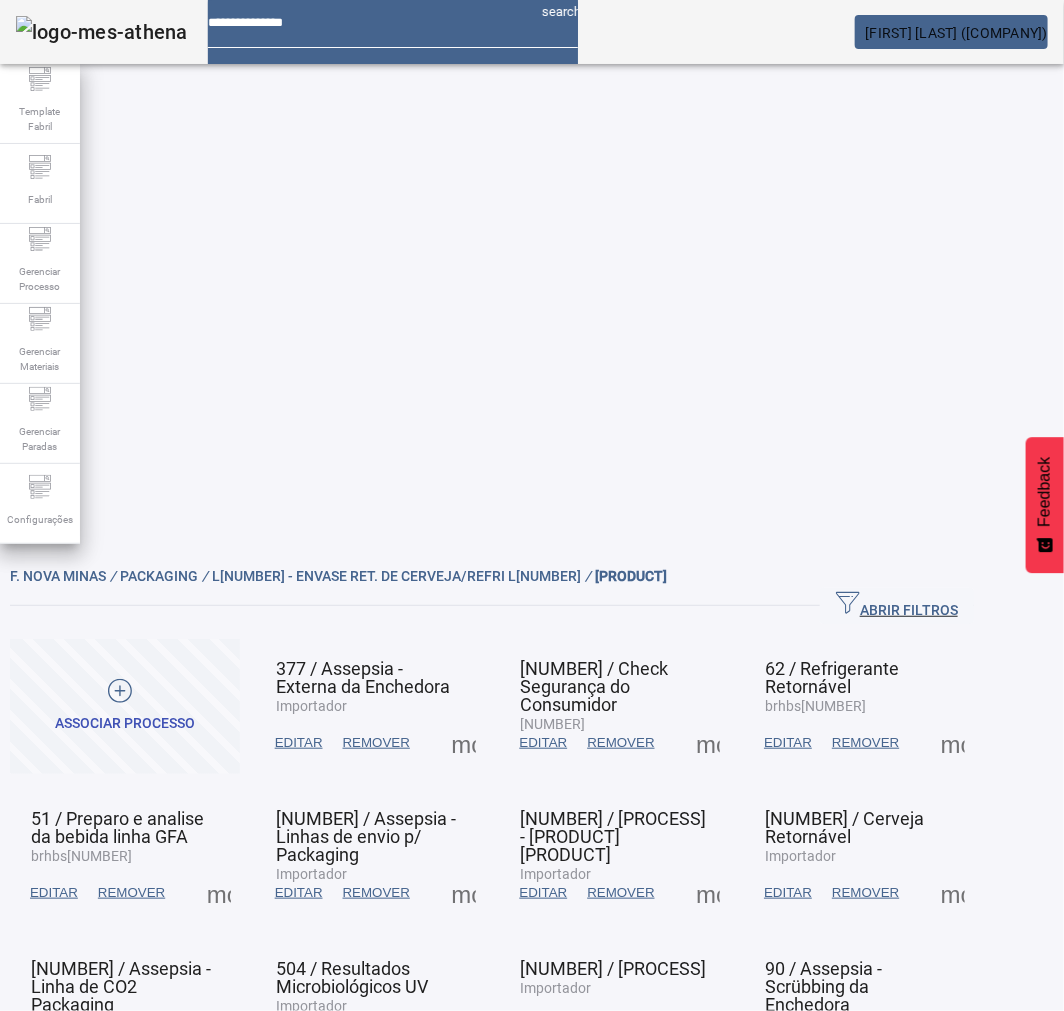click on "EDITAR" at bounding box center (299, 743) 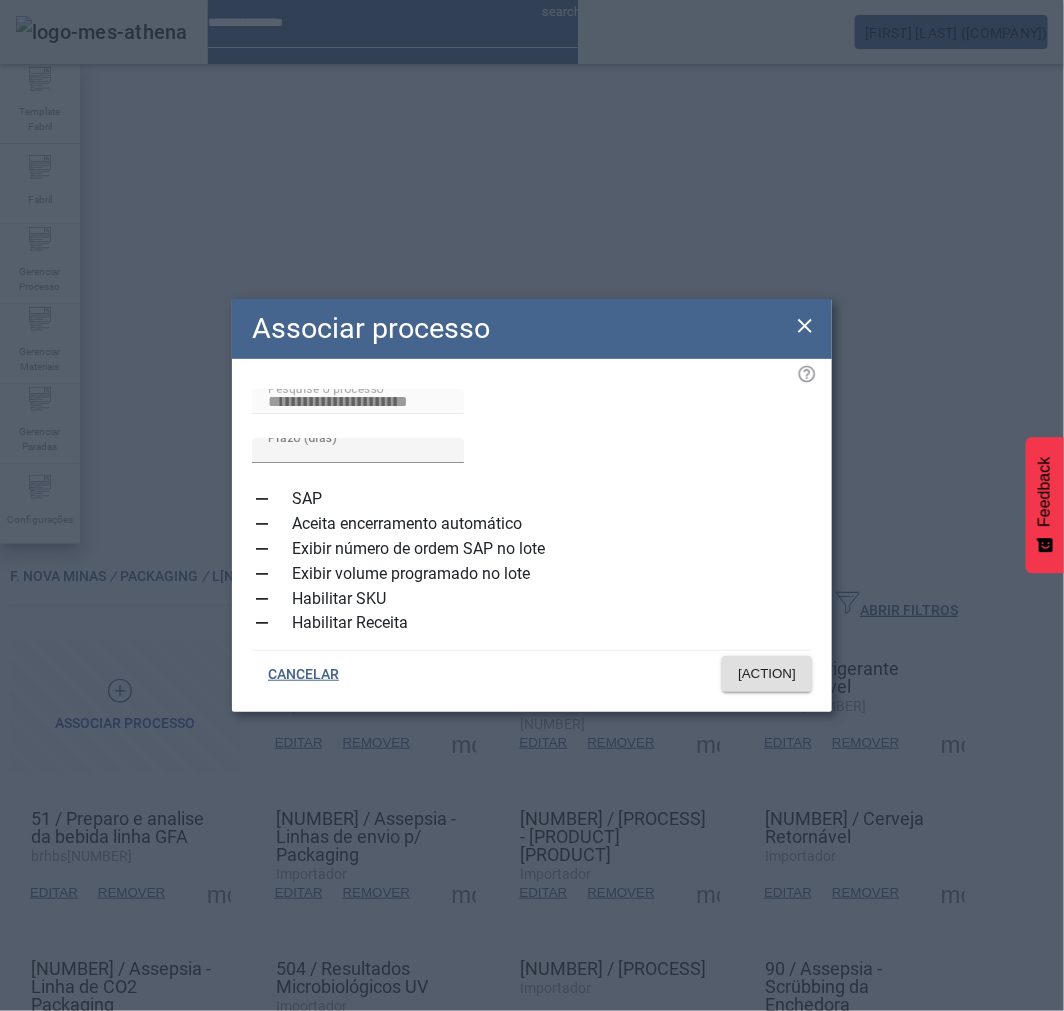 click 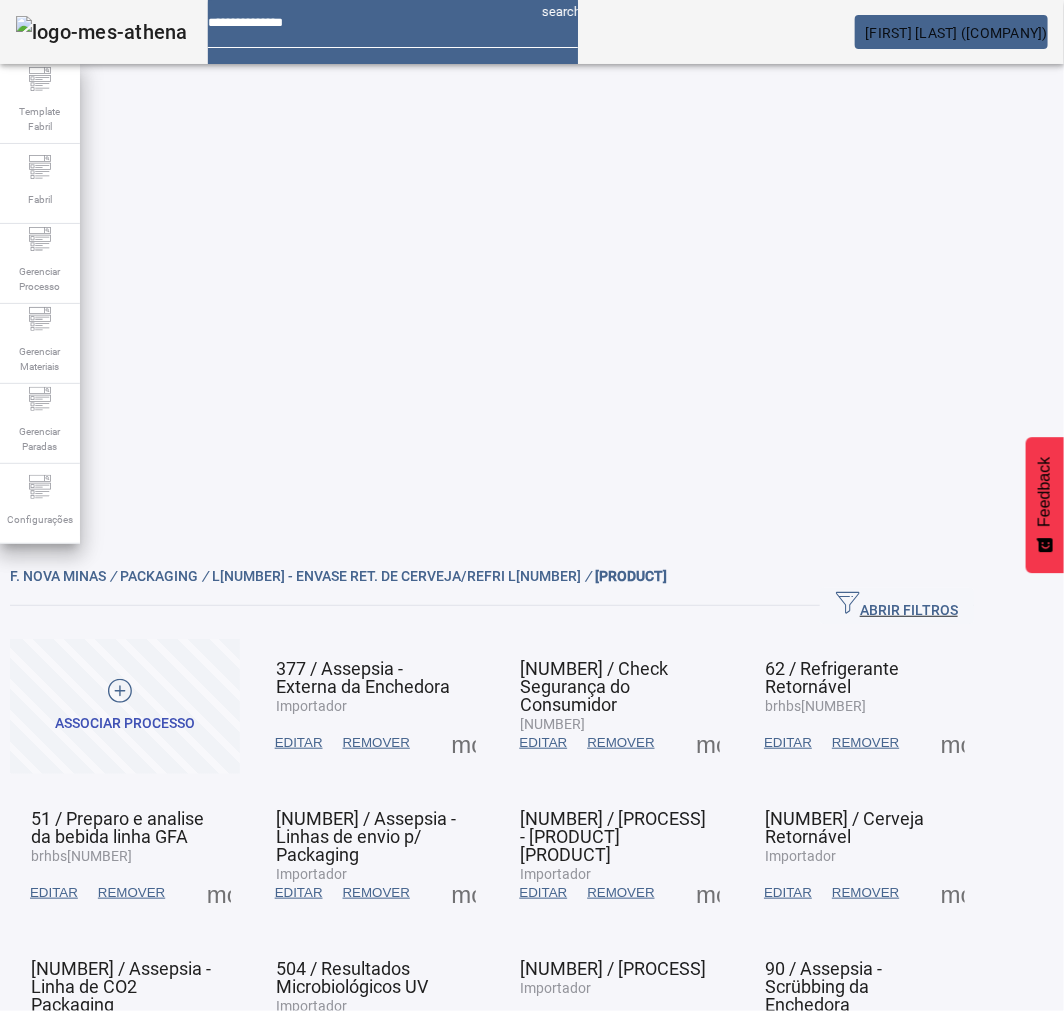 click at bounding box center (464, 743) 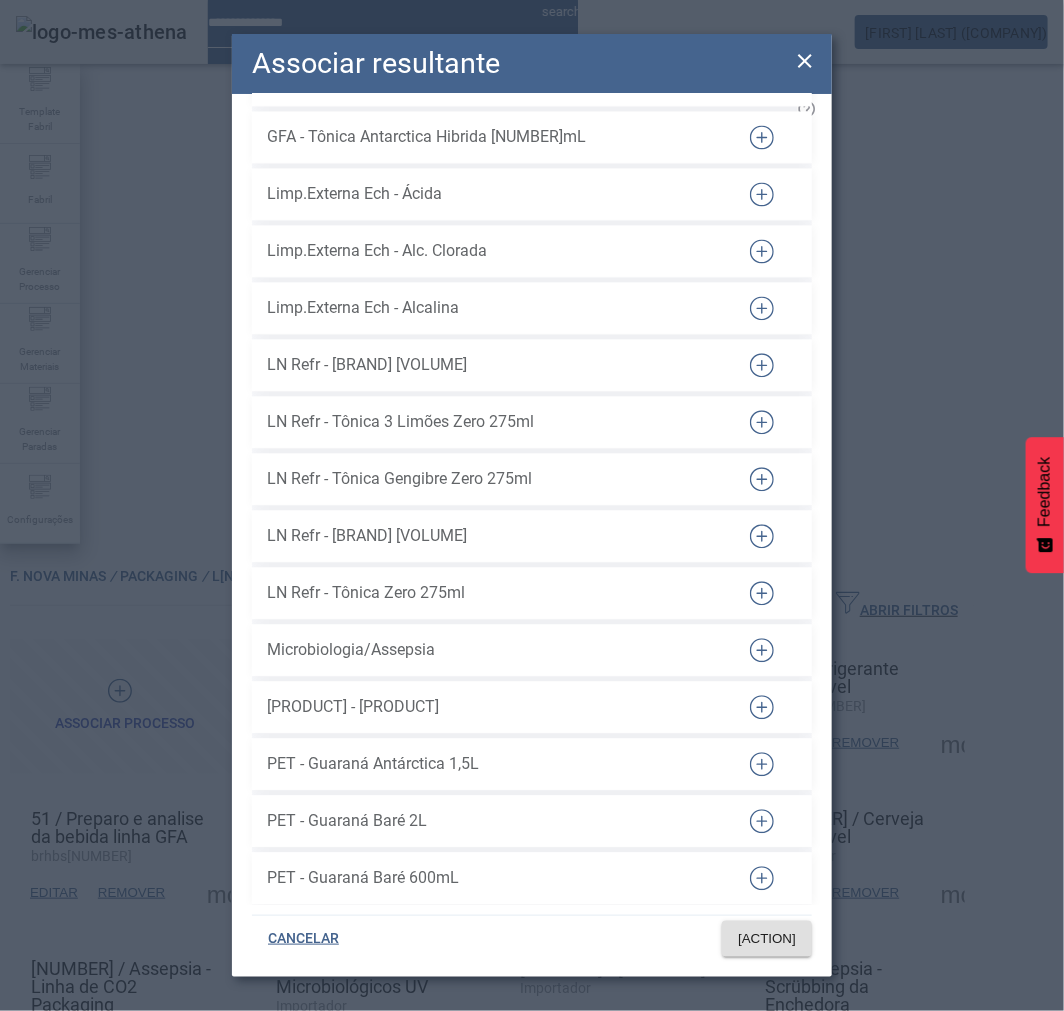 scroll, scrollTop: 3678, scrollLeft: 0, axis: vertical 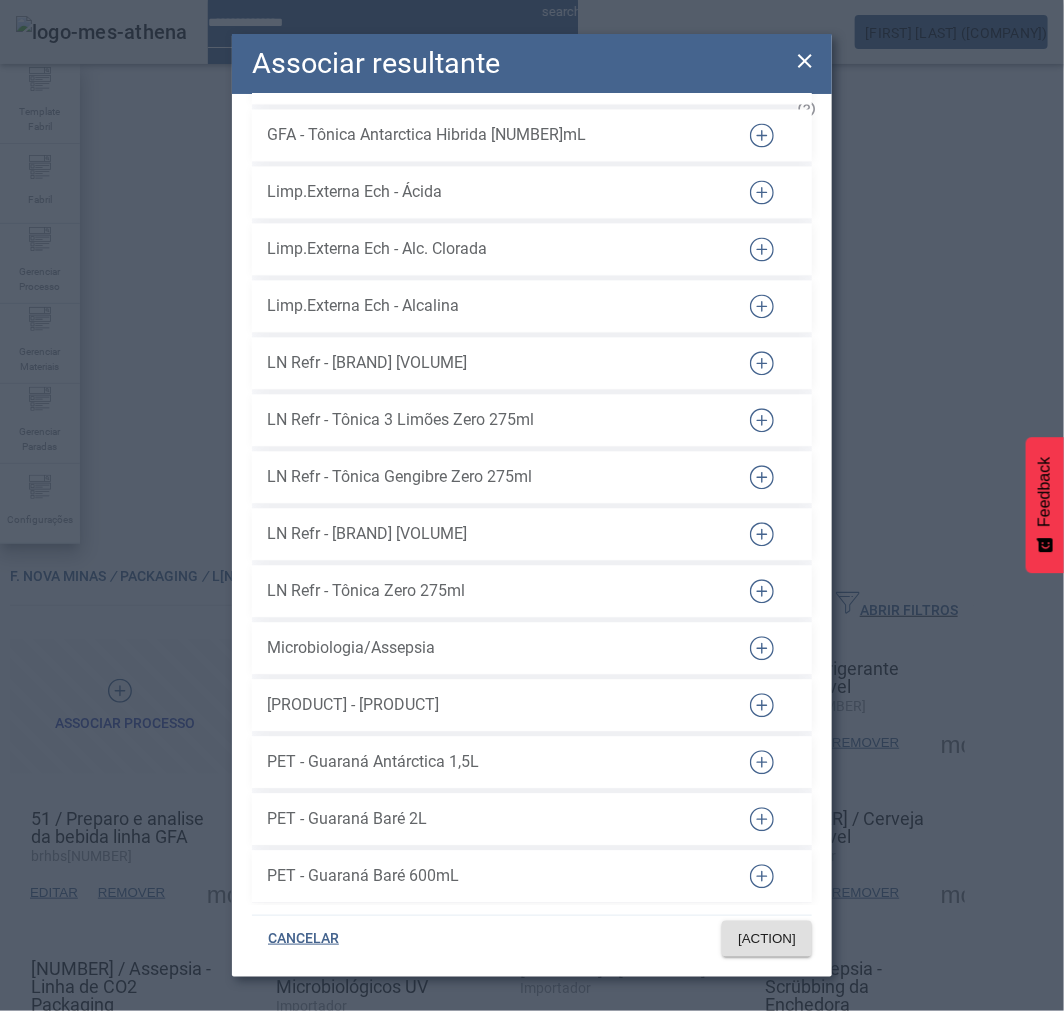 click on "LN Refr - Tônica 3 Limões Zero 275ml" at bounding box center [492, 421] 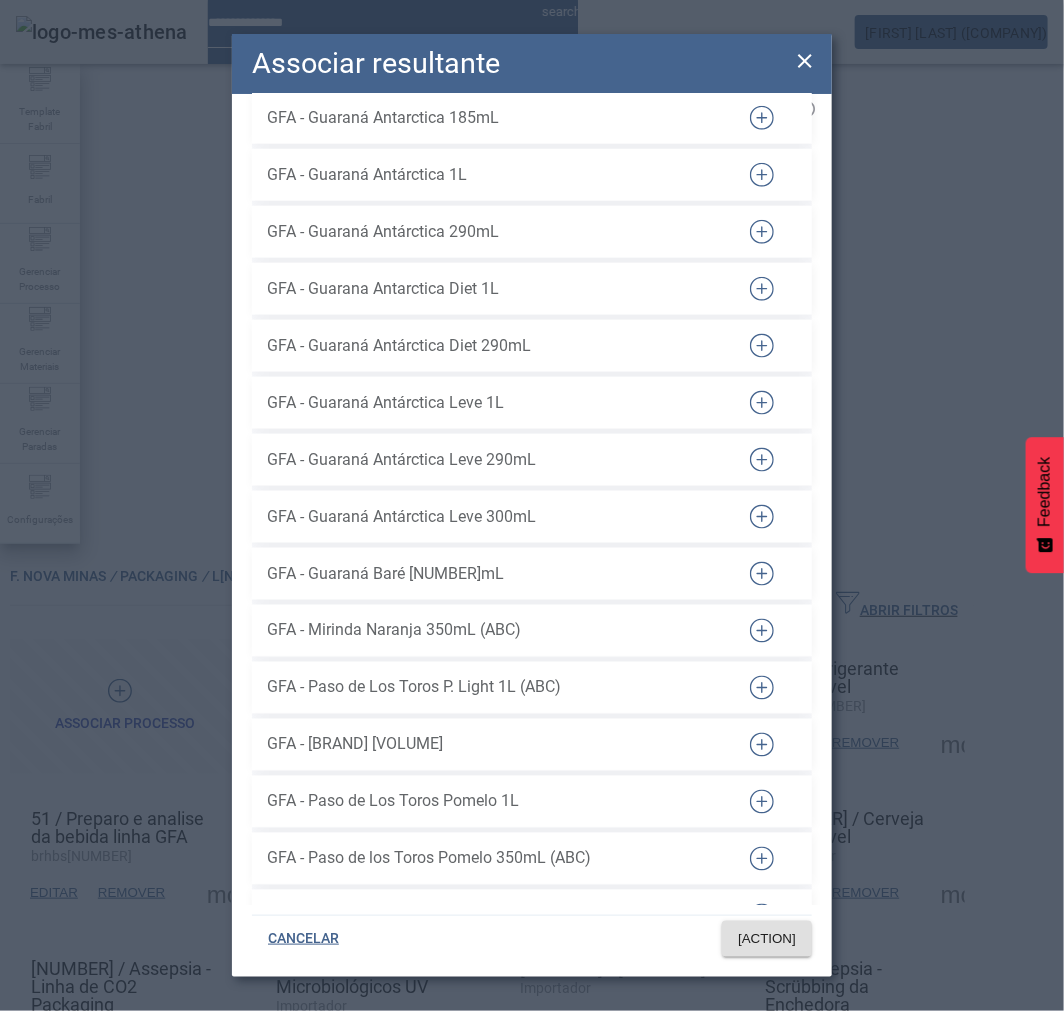 click 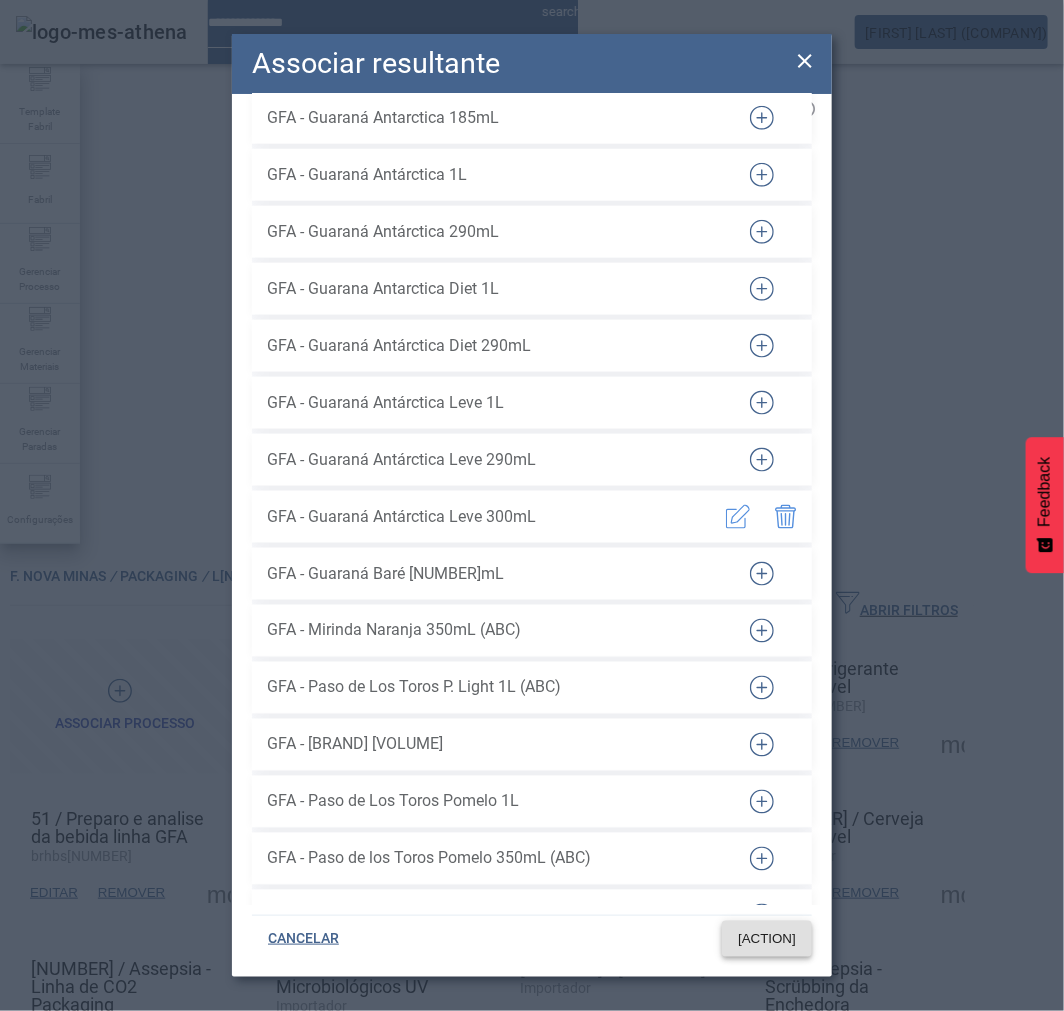 click on "SALVAR" 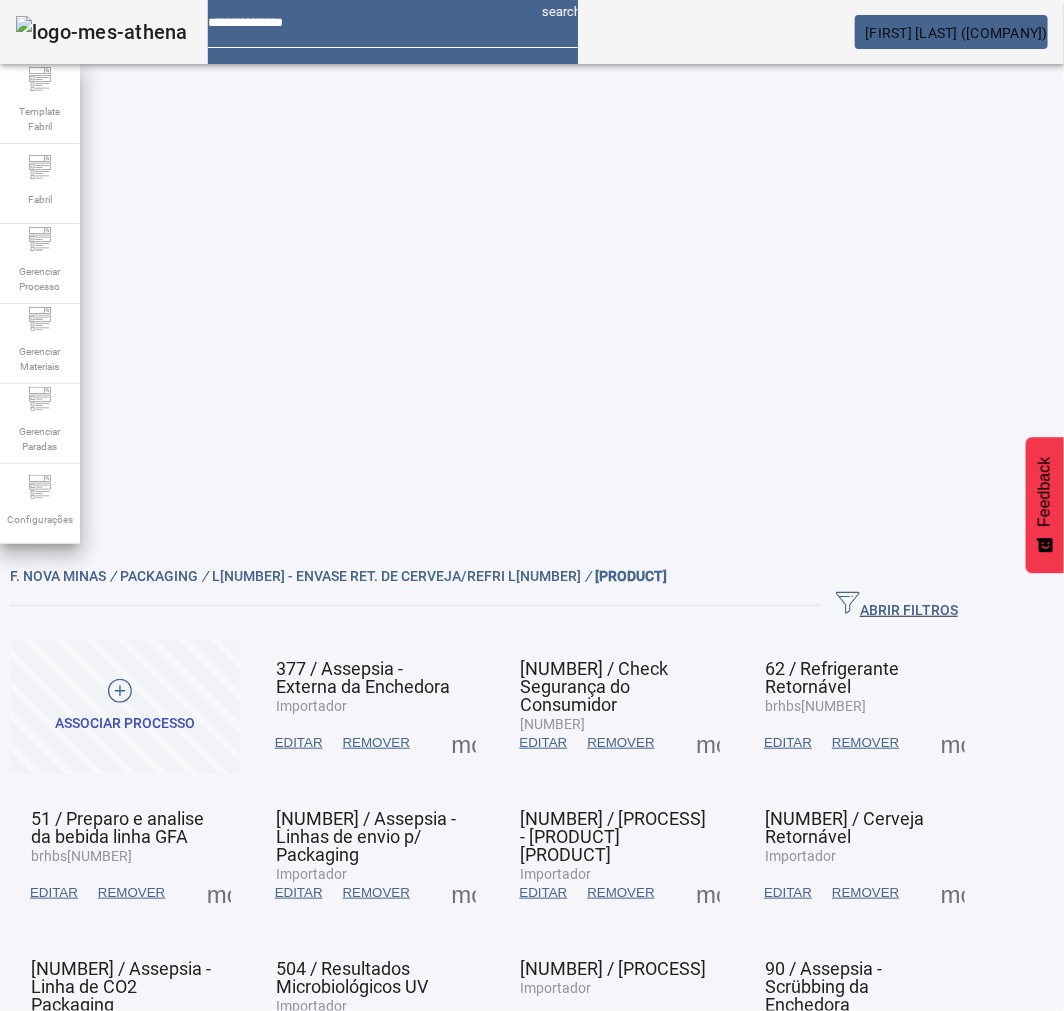 click at bounding box center [464, 743] 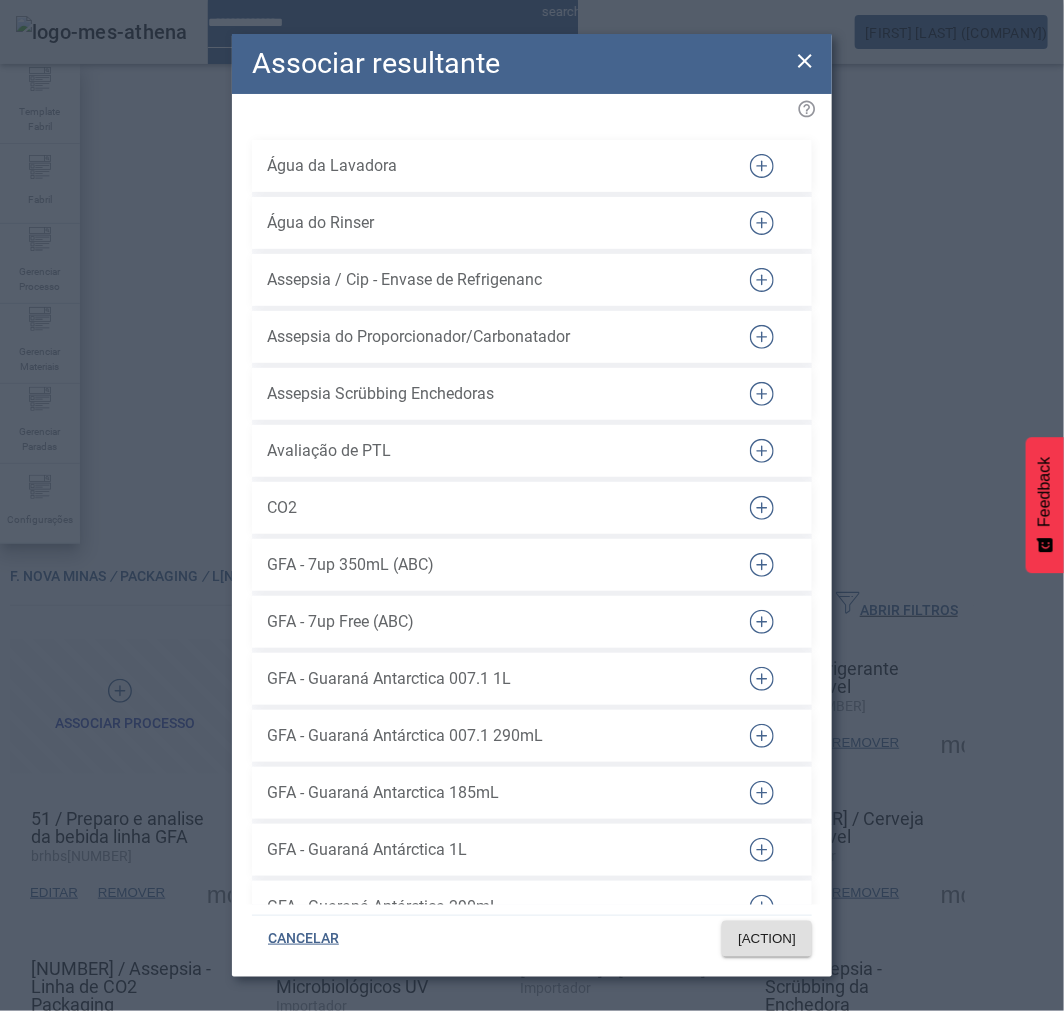 scroll, scrollTop: 675, scrollLeft: 0, axis: vertical 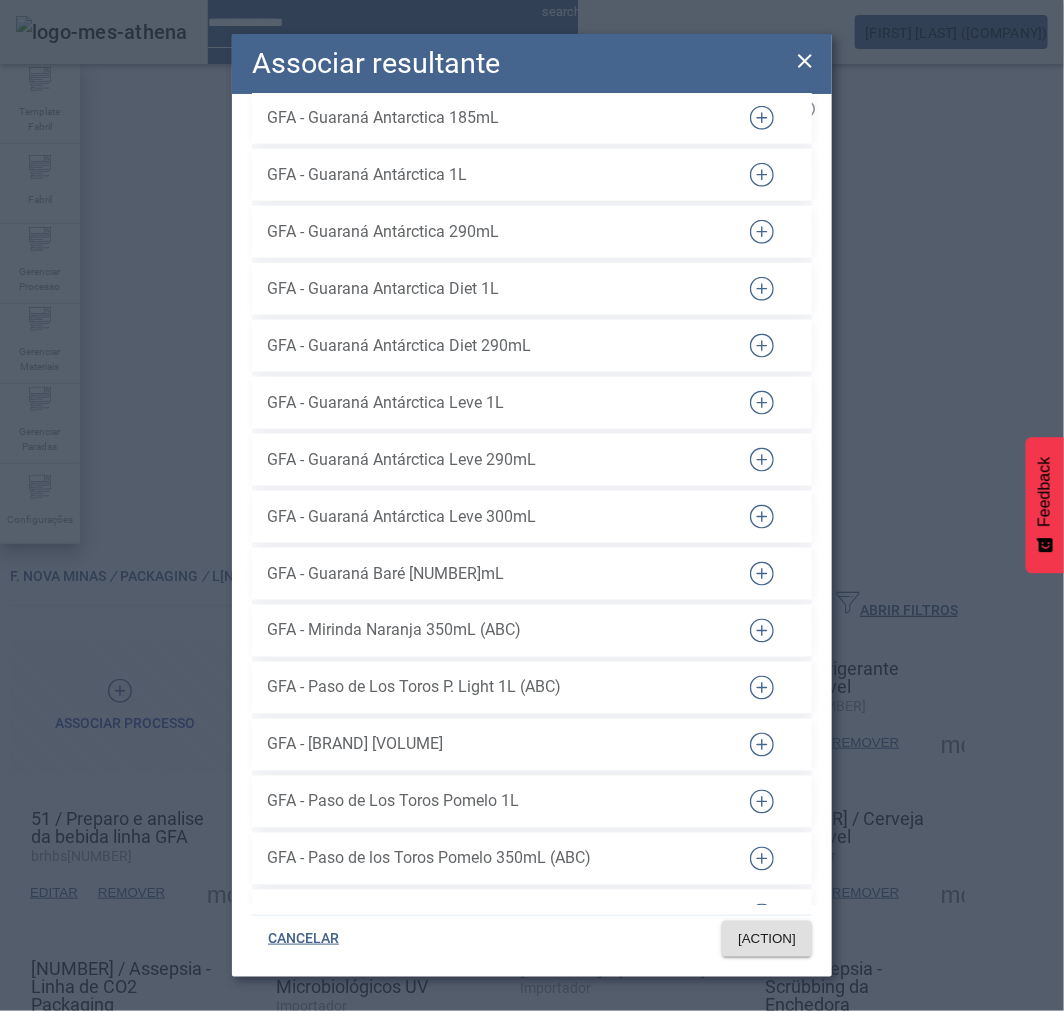 click 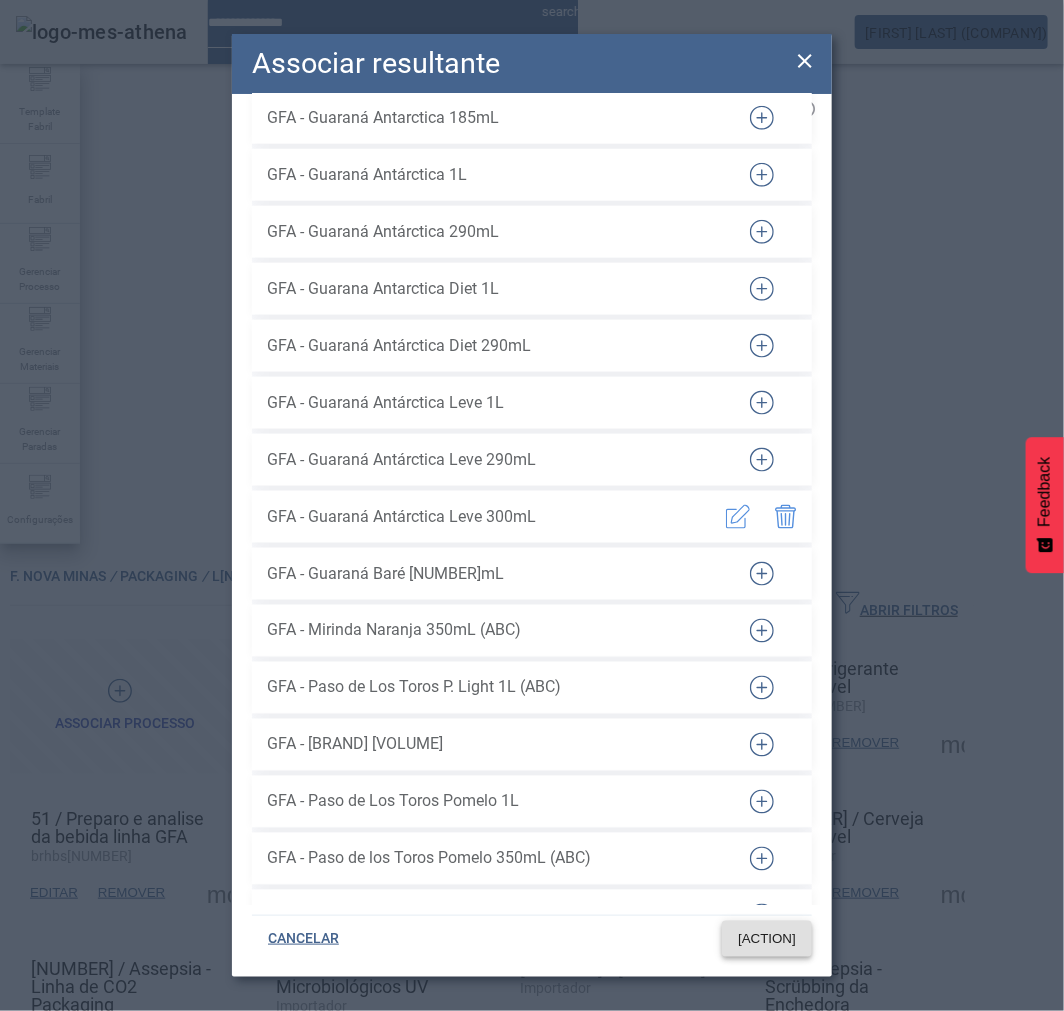 click on "SALVAR" 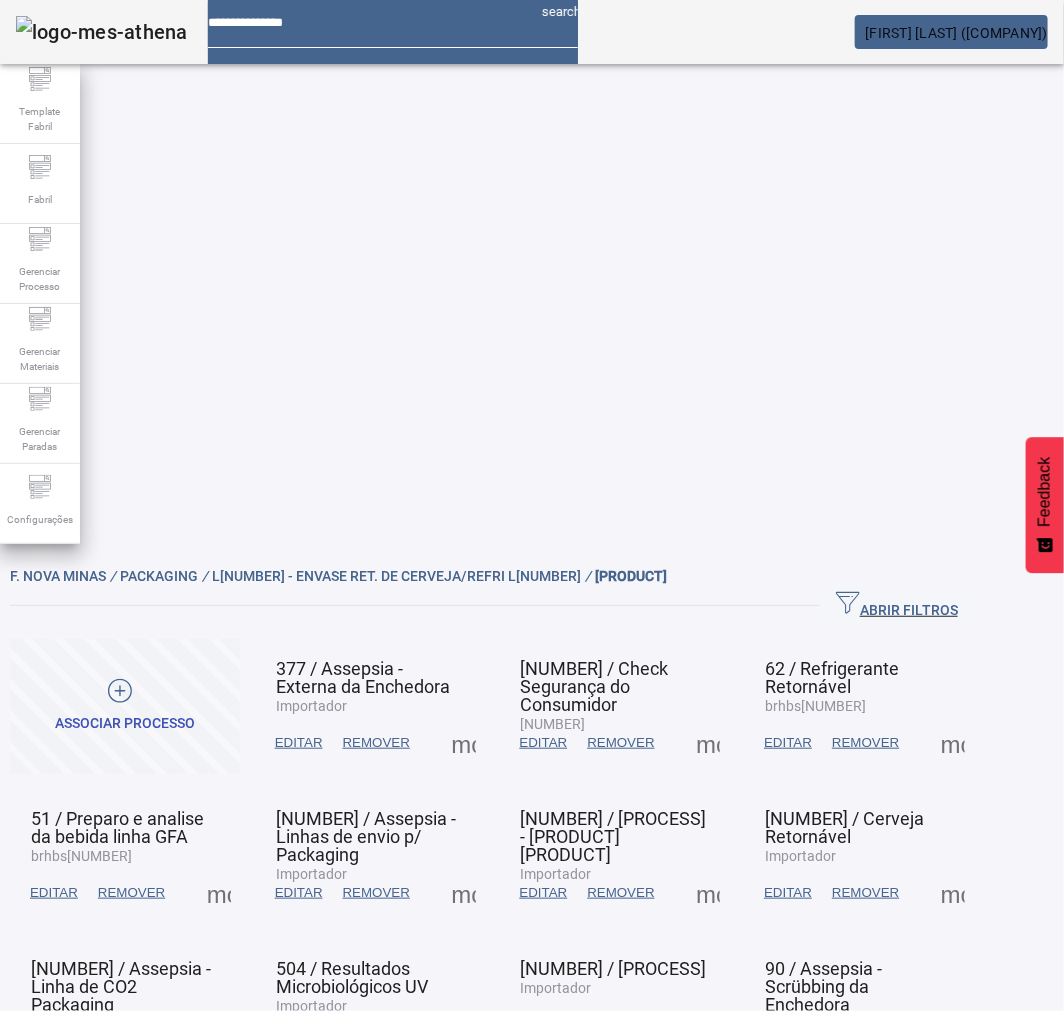 click at bounding box center [464, 743] 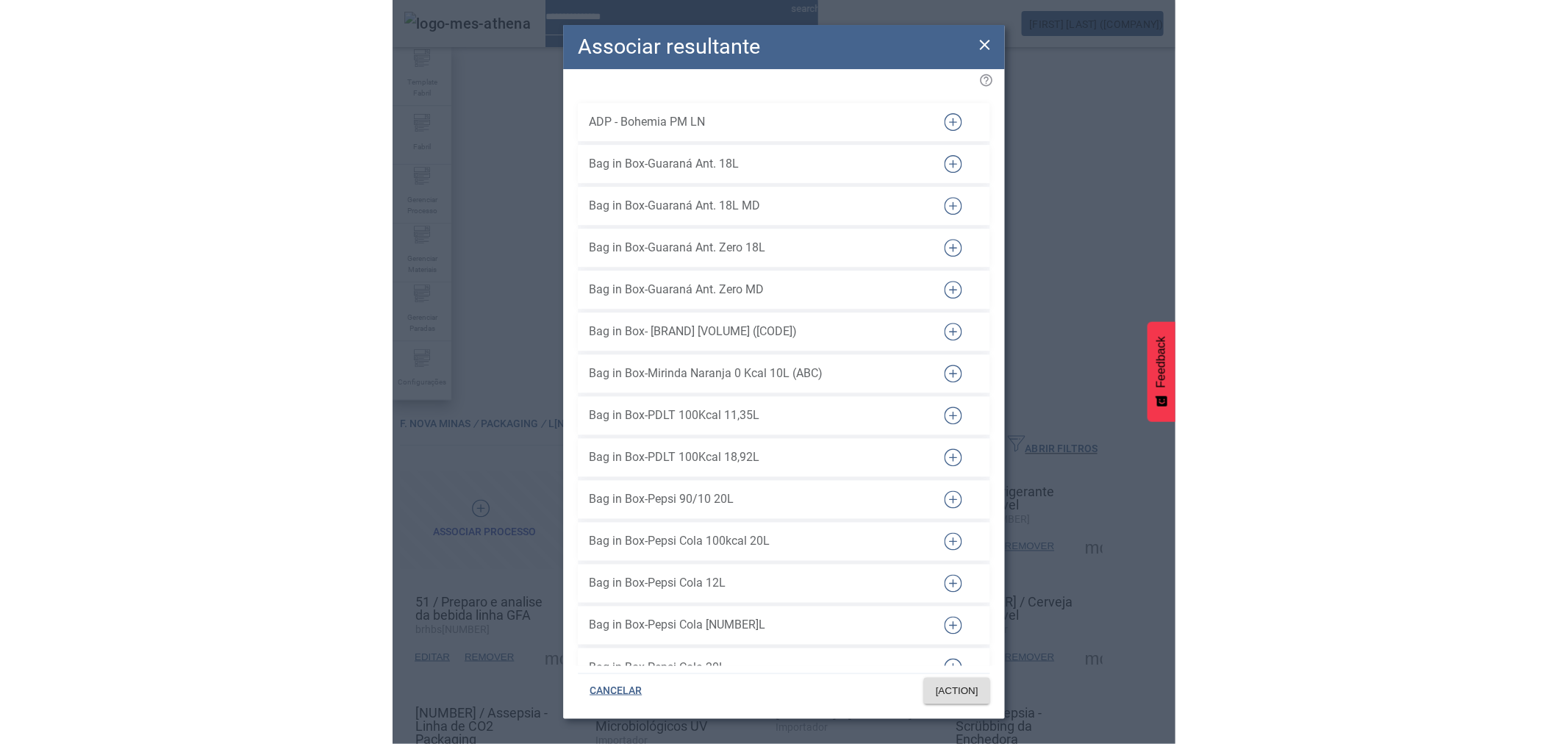 scroll, scrollTop: 26761, scrollLeft: 0, axis: vertical 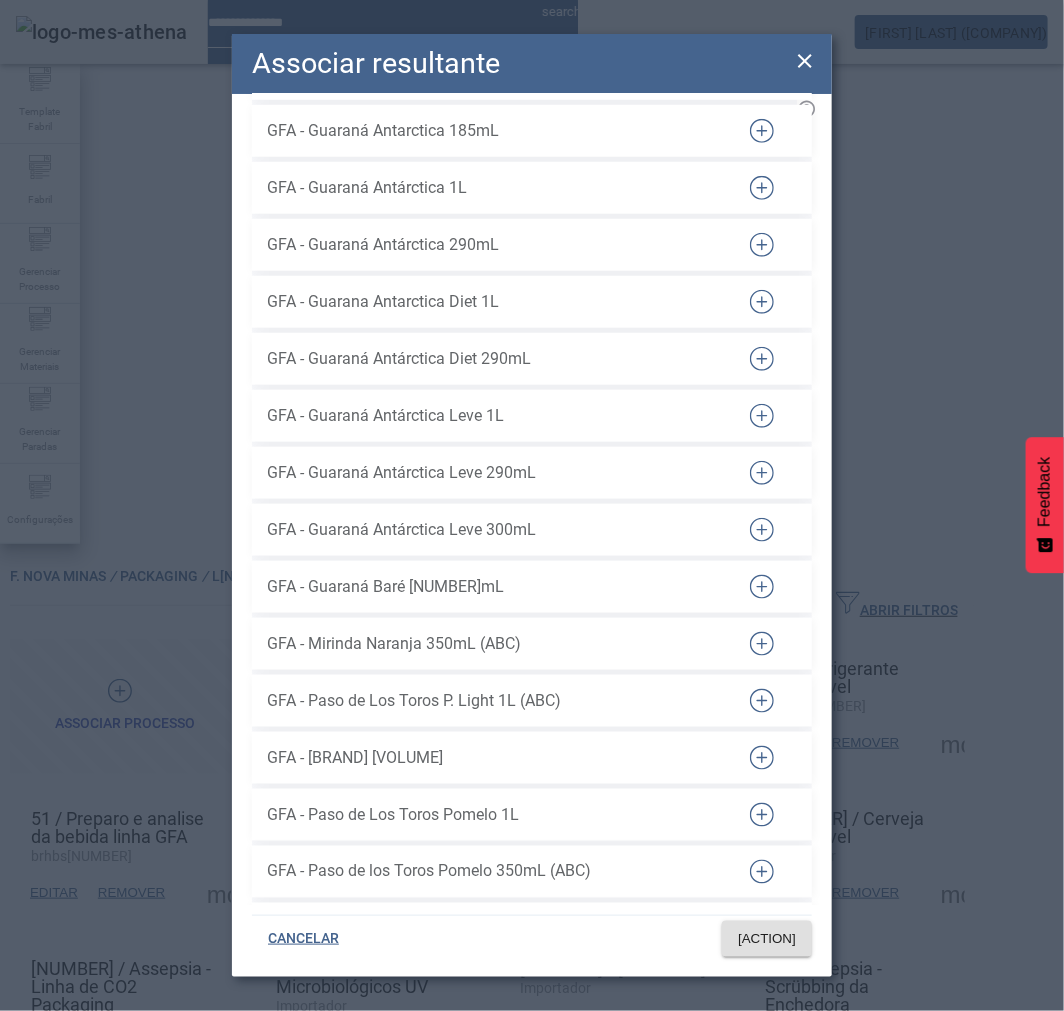 click 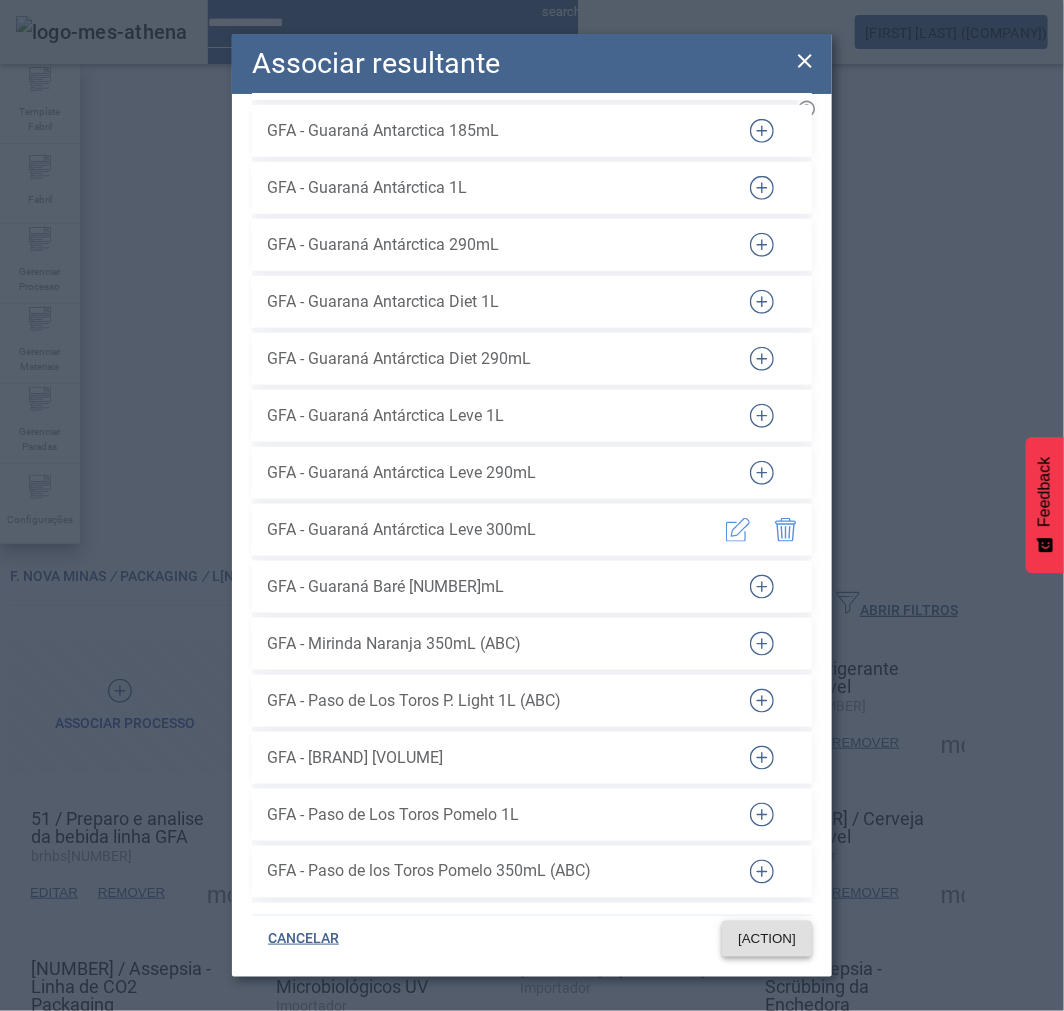 click on "SALVAR" 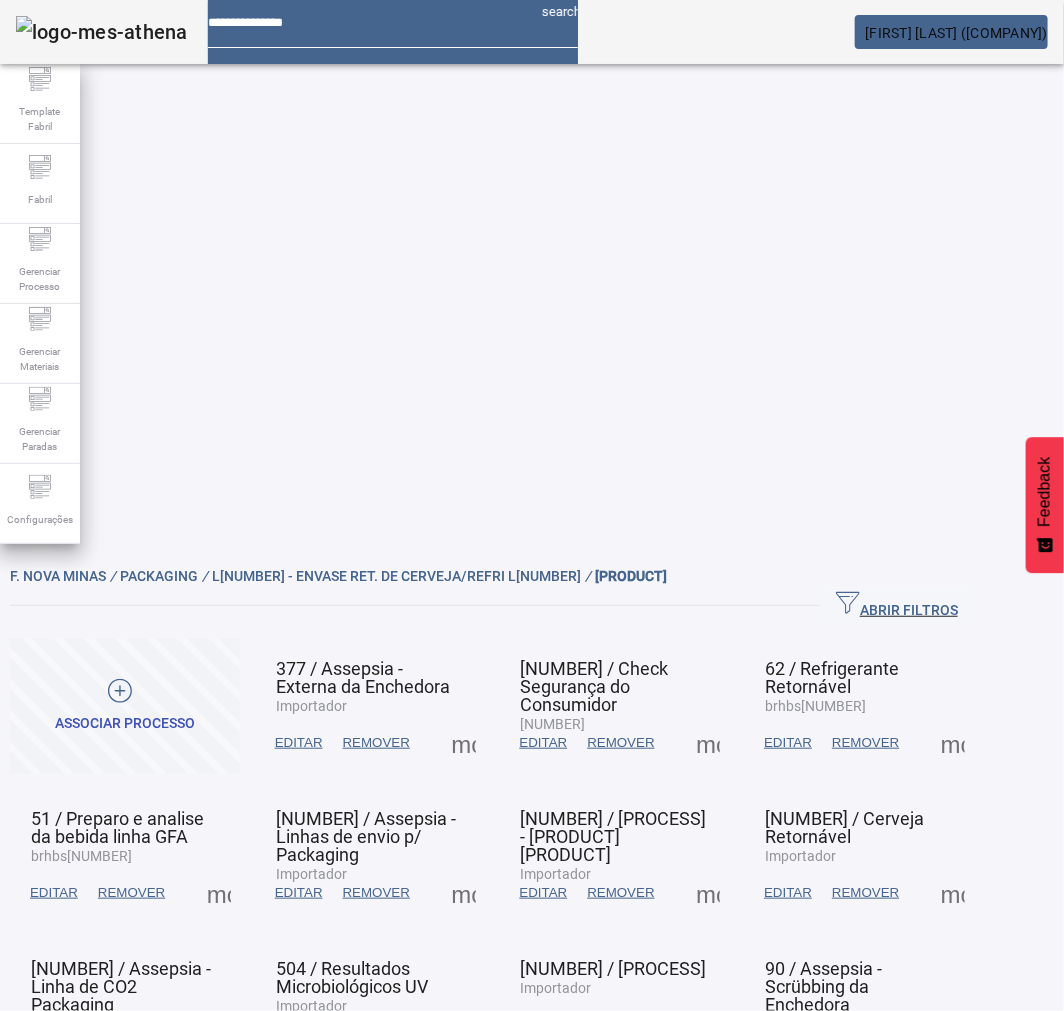 click at bounding box center [299, 743] 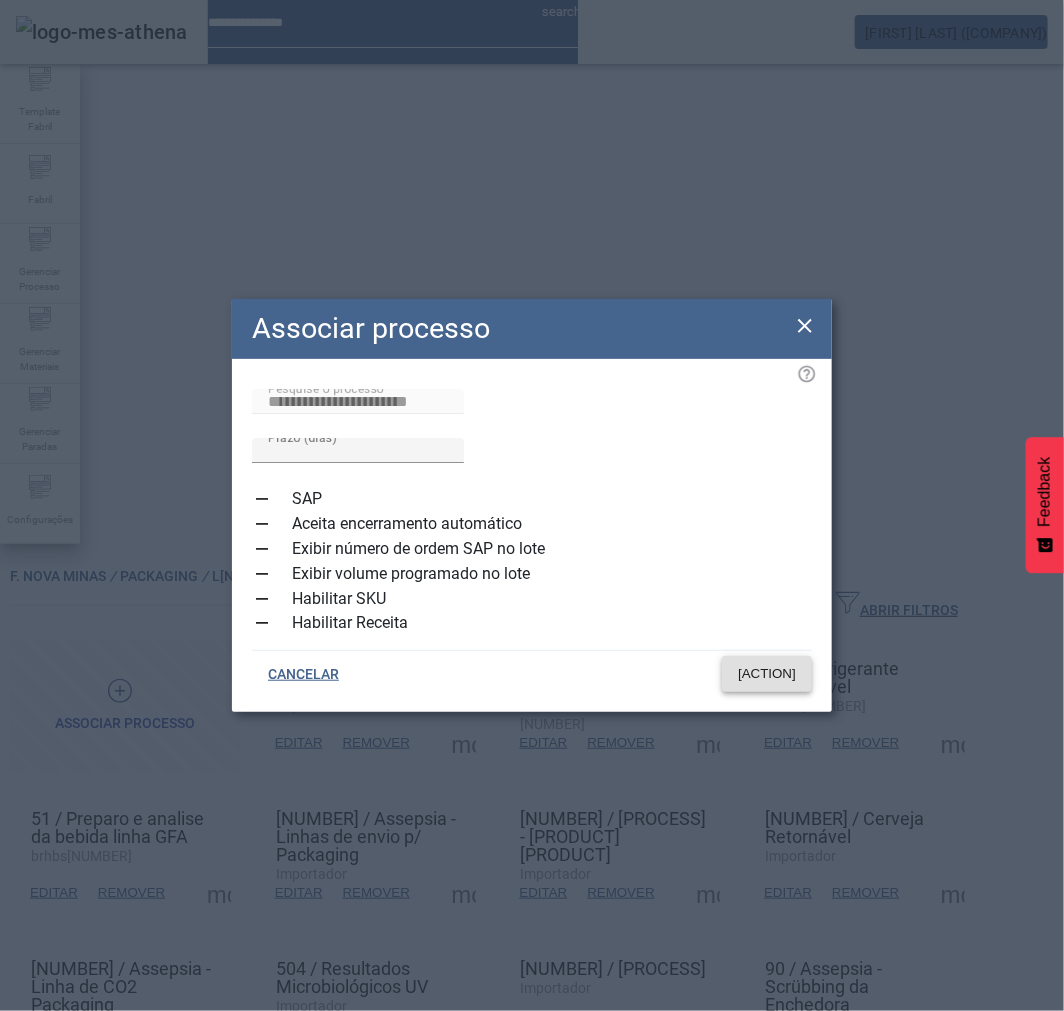 click 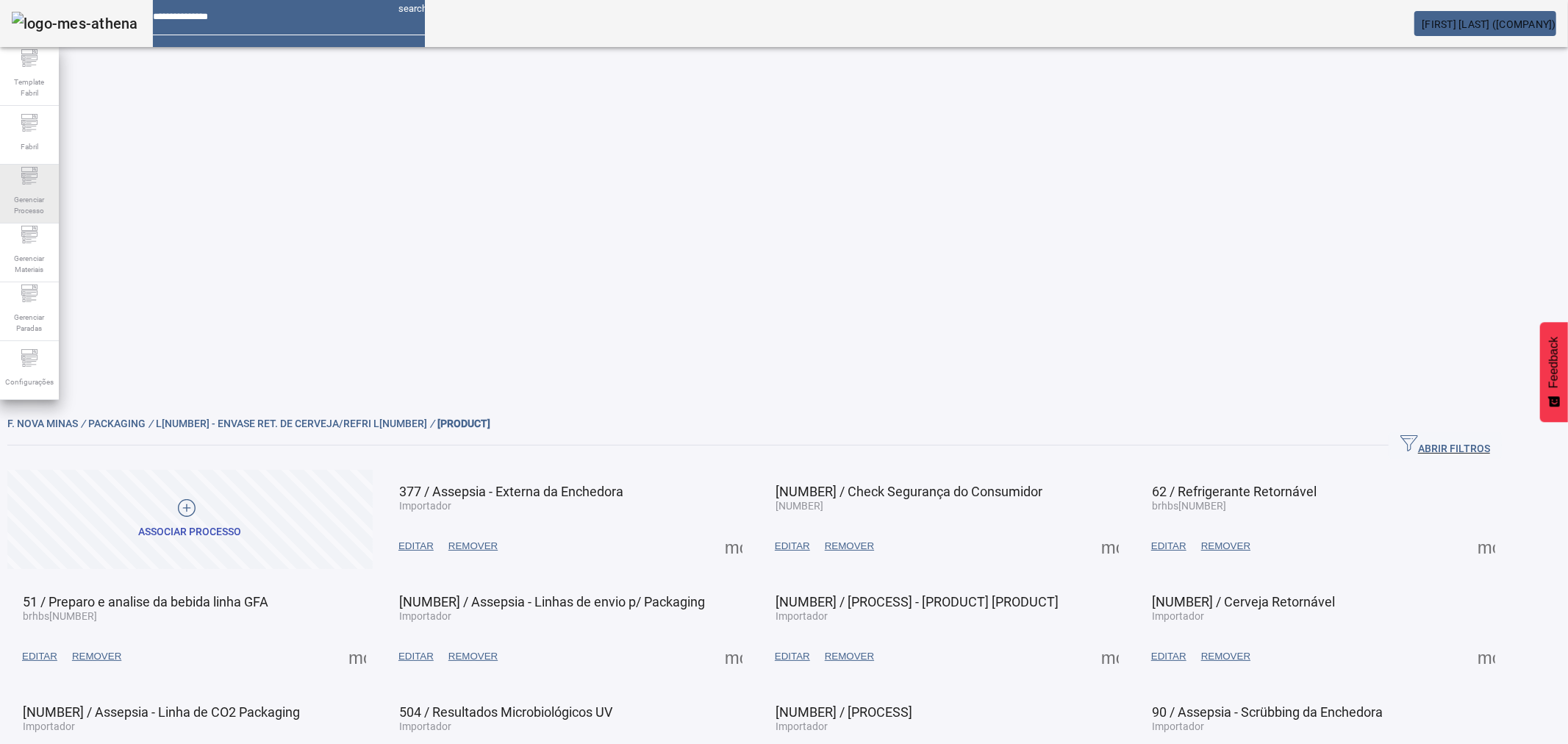 click on "Gerenciar Processo" 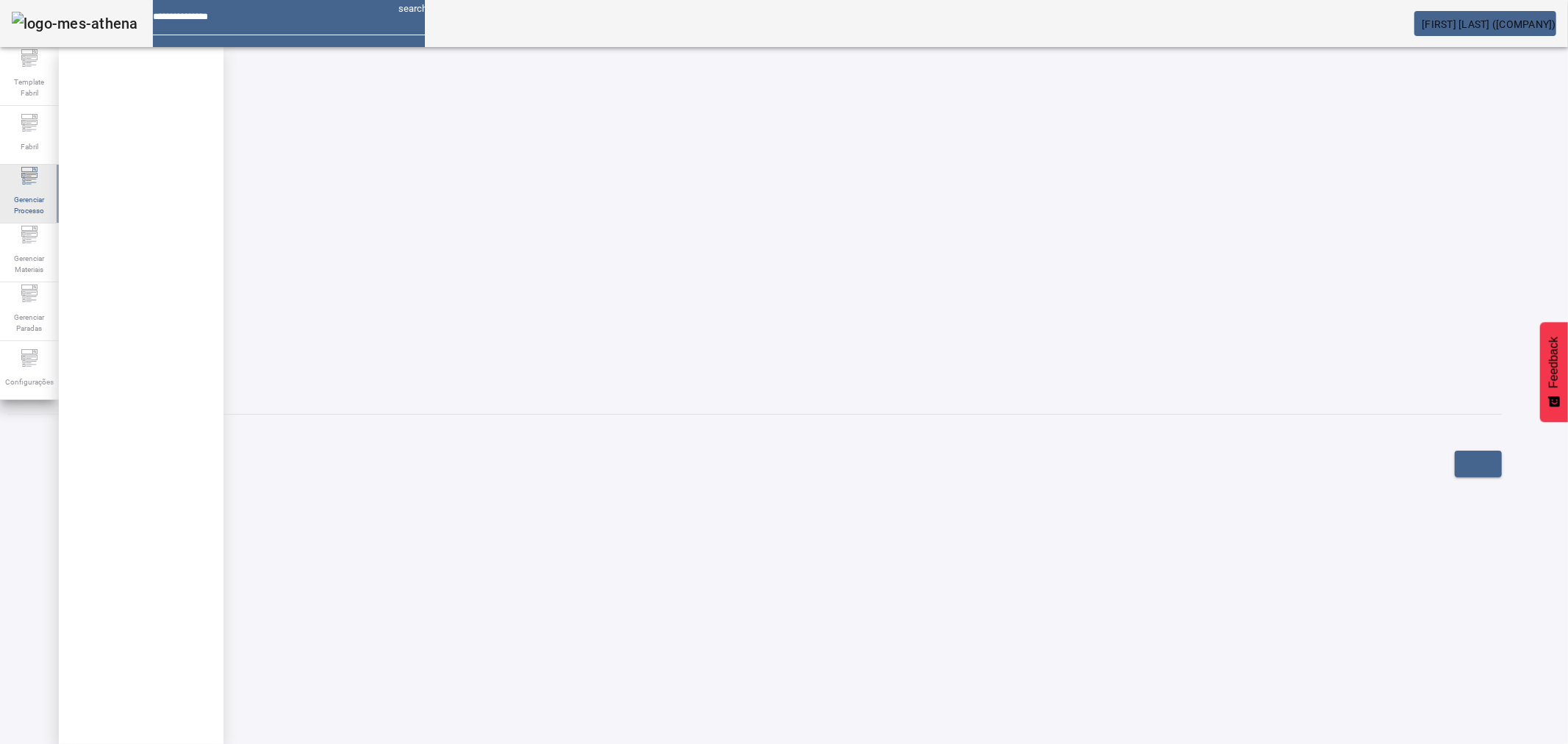 click 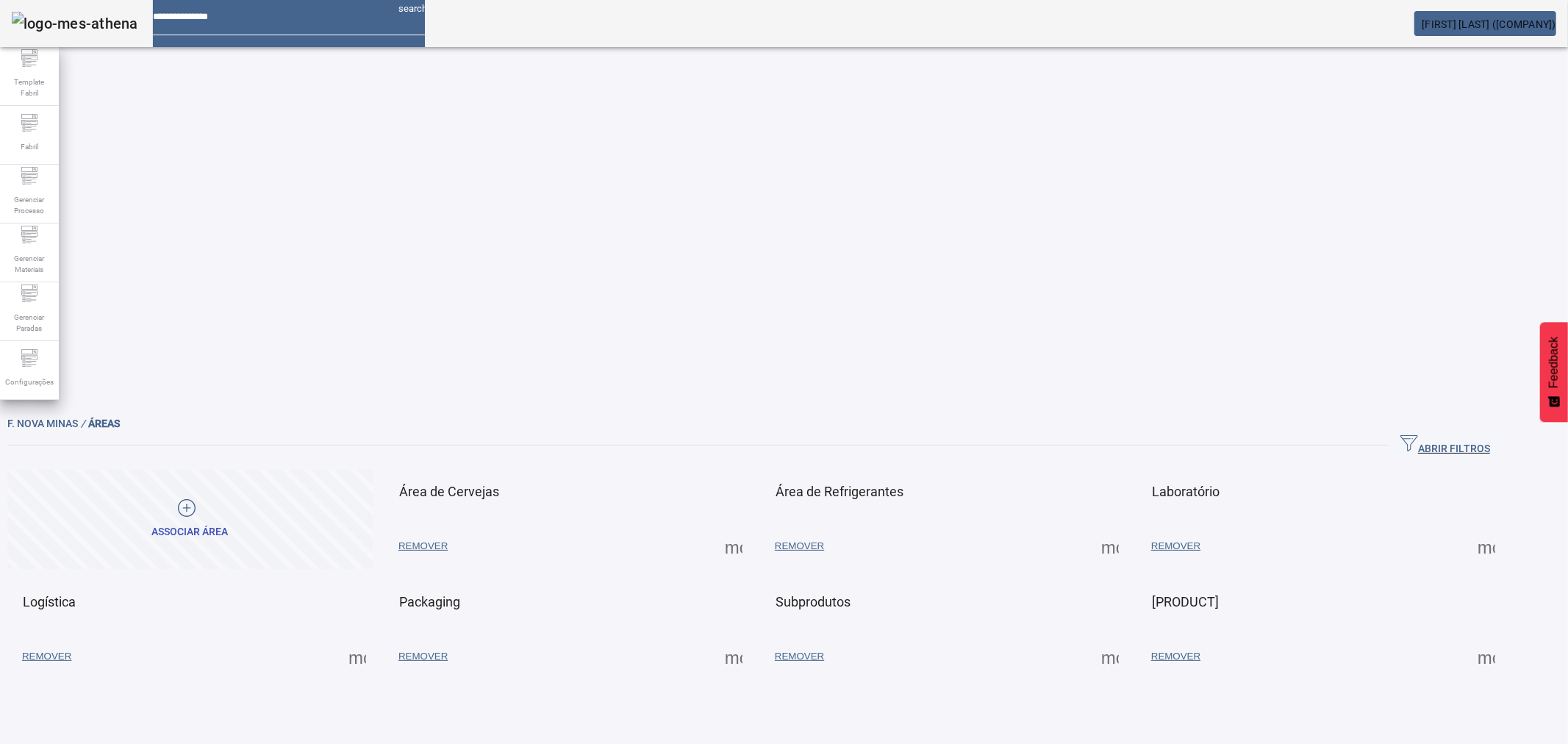 click at bounding box center [734, 546] 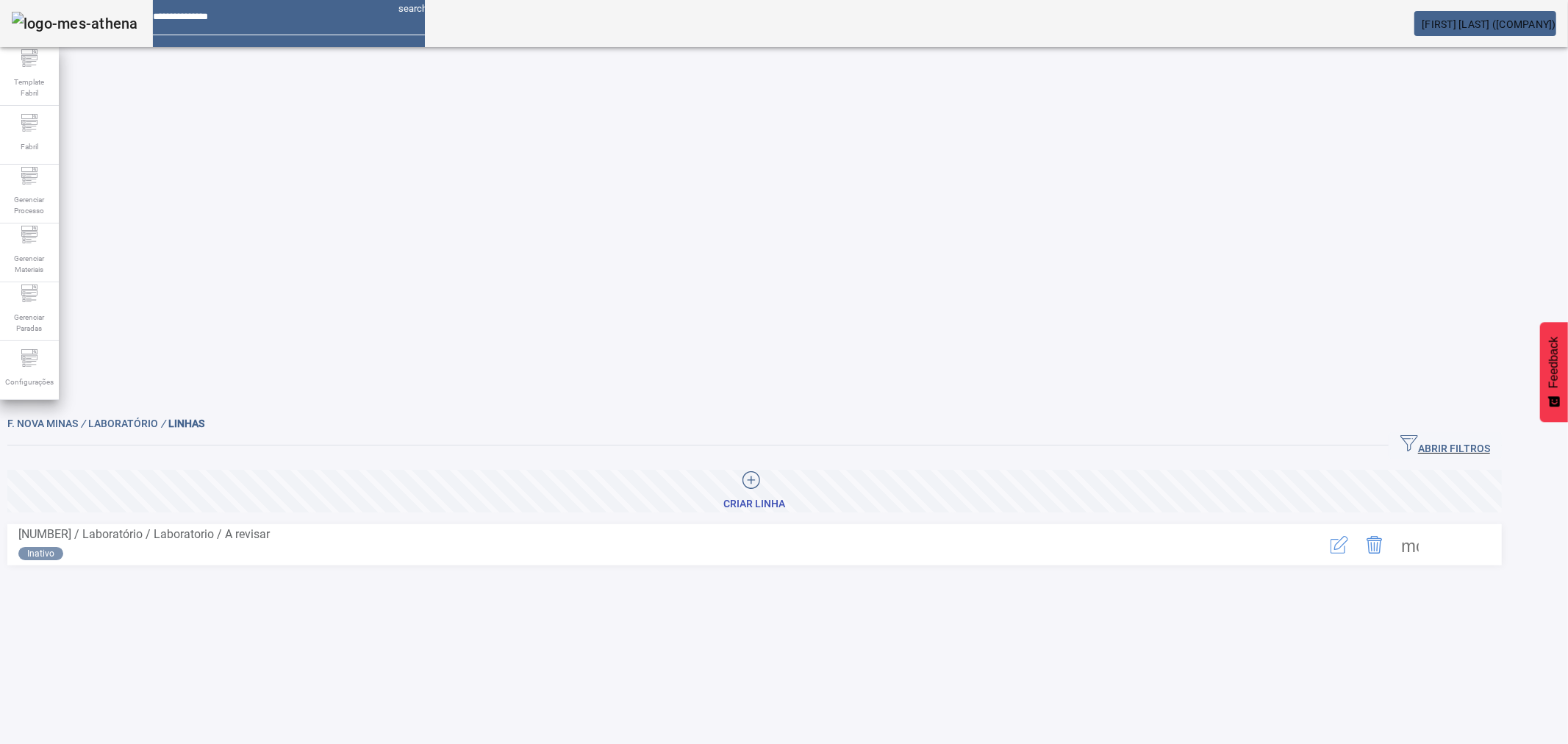 click on "more_vert" at bounding box center [1375, 545] 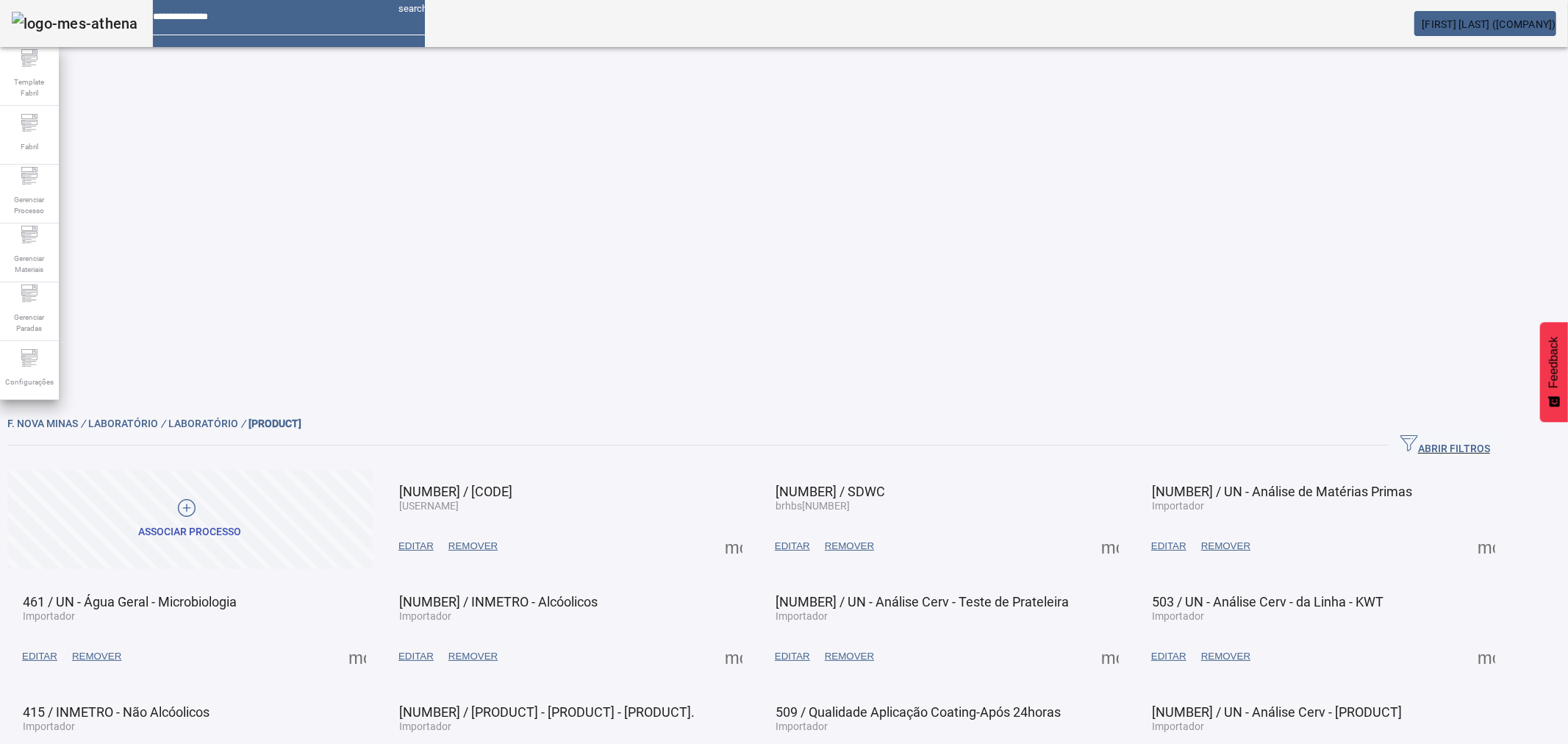 click on "ABRIR FILTROS" 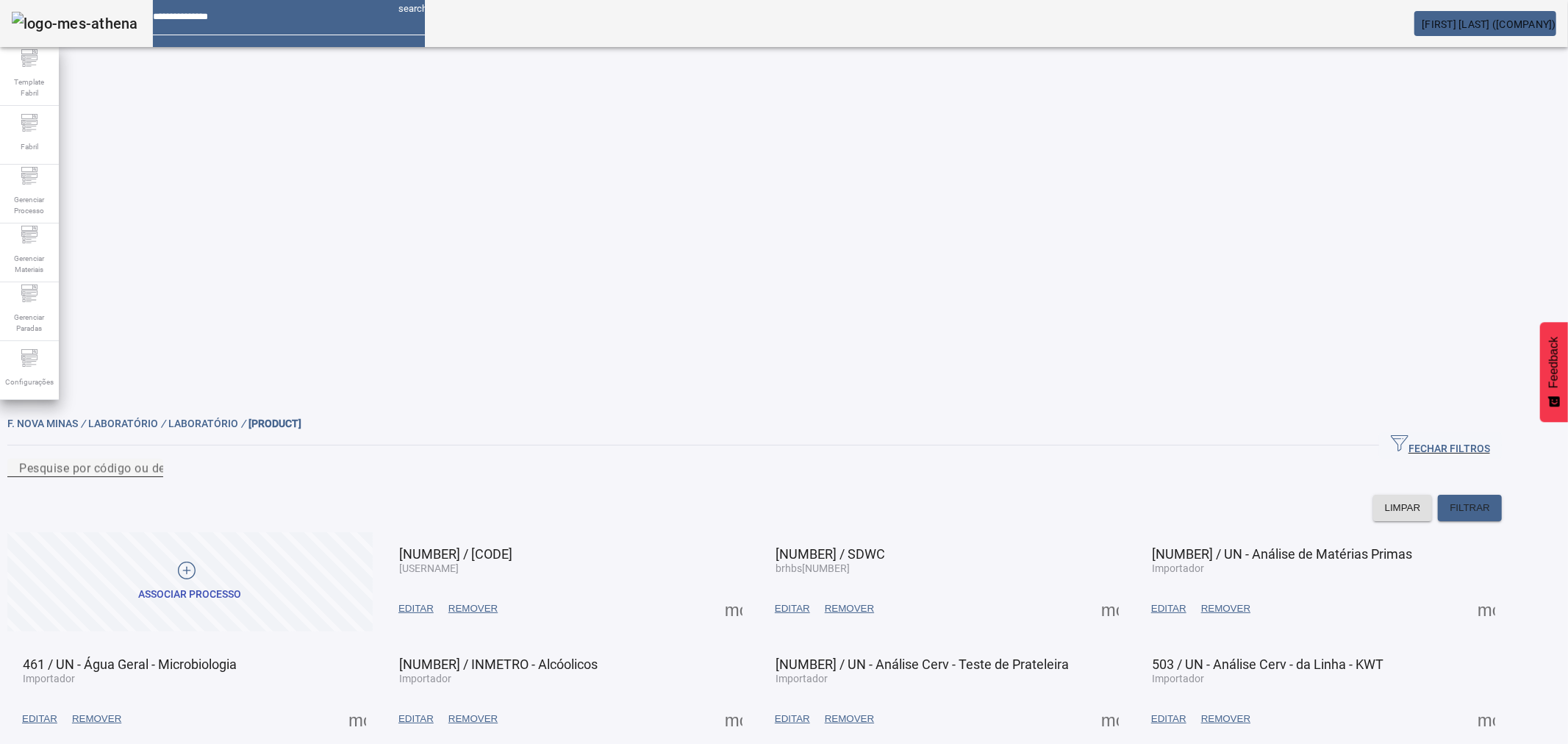 click on "Pesquise por código ou descrição" at bounding box center [85, 468] 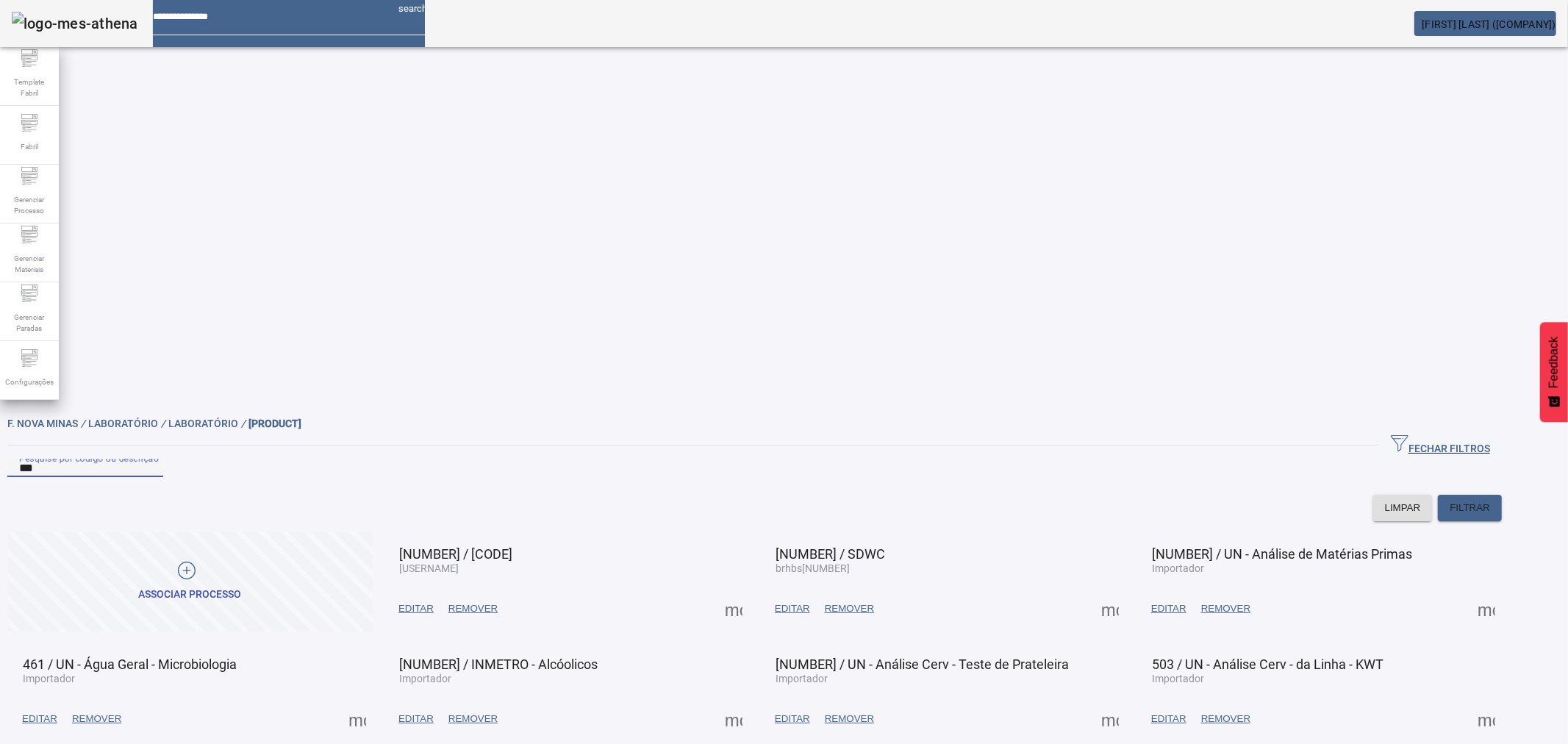 type on "***" 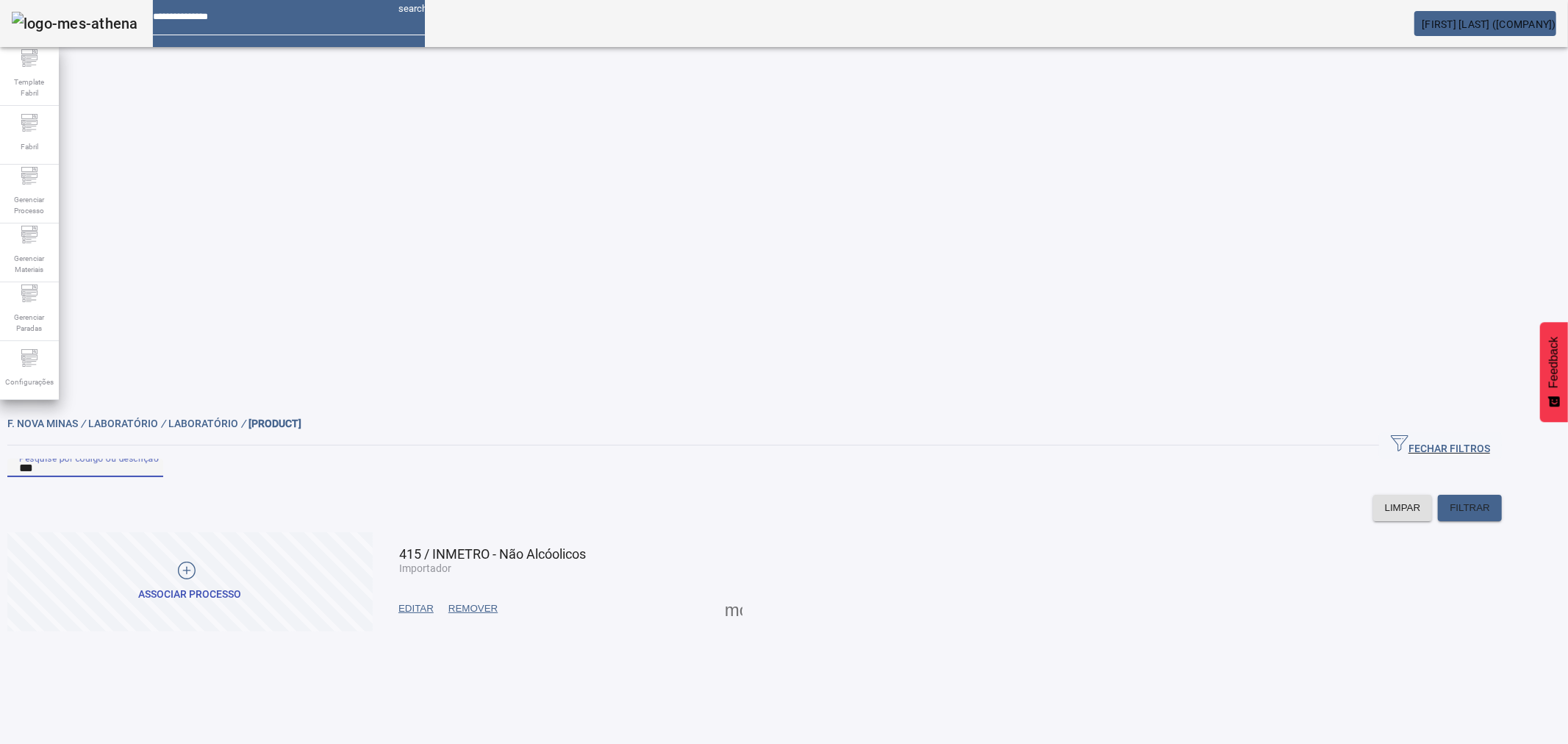 click at bounding box center [734, 609] 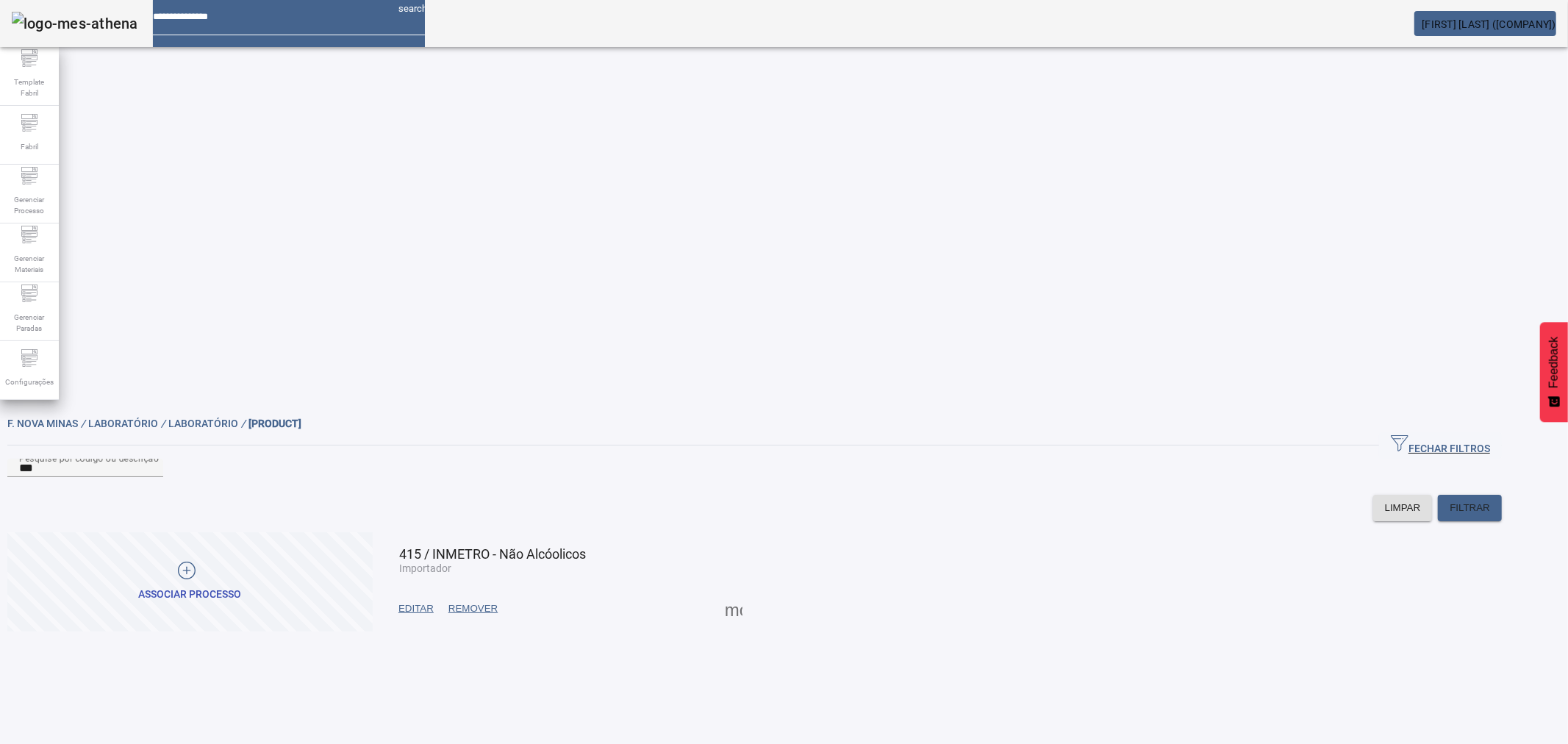 click on "RESULTANTES" at bounding box center (54, 803) 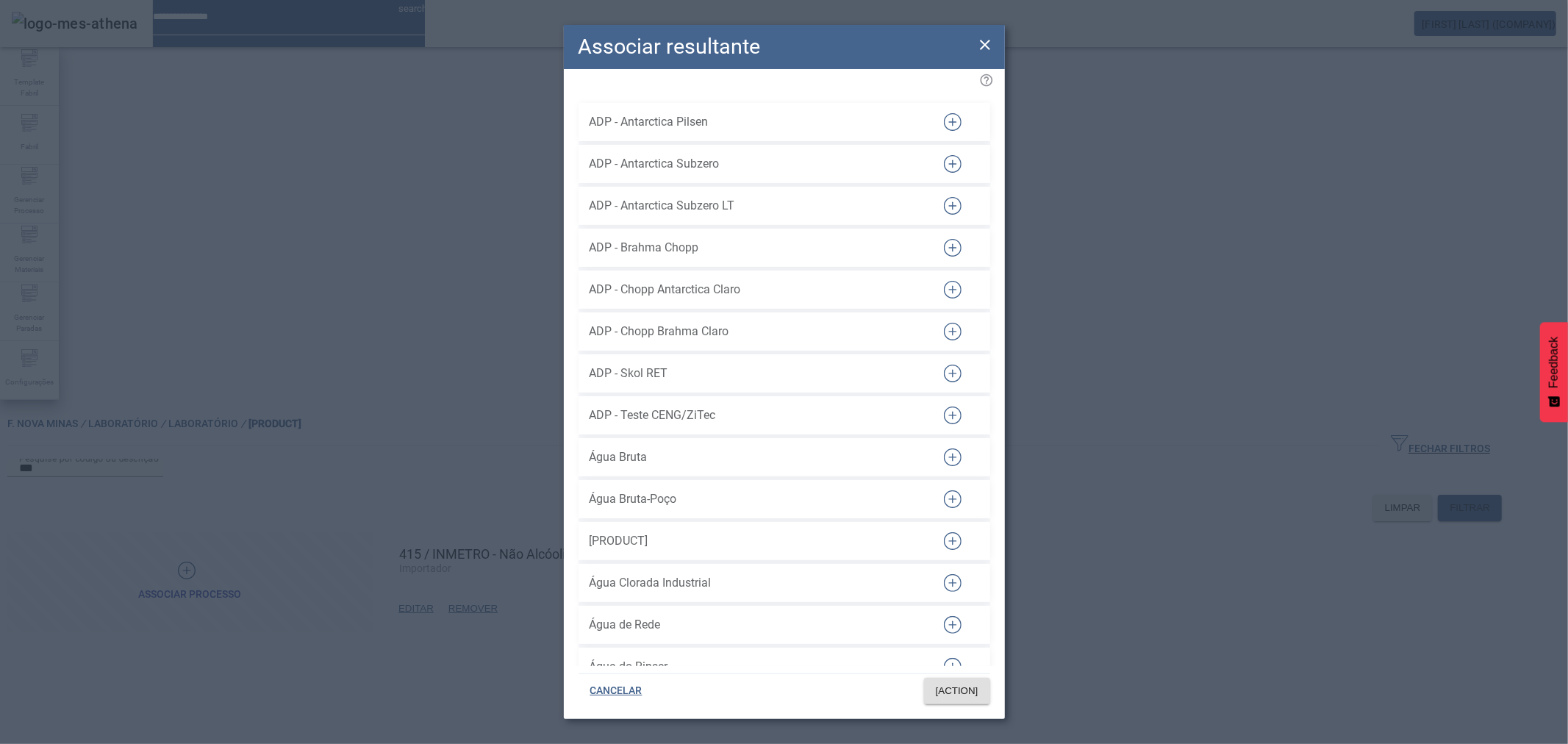 scroll, scrollTop: 16455, scrollLeft: 0, axis: vertical 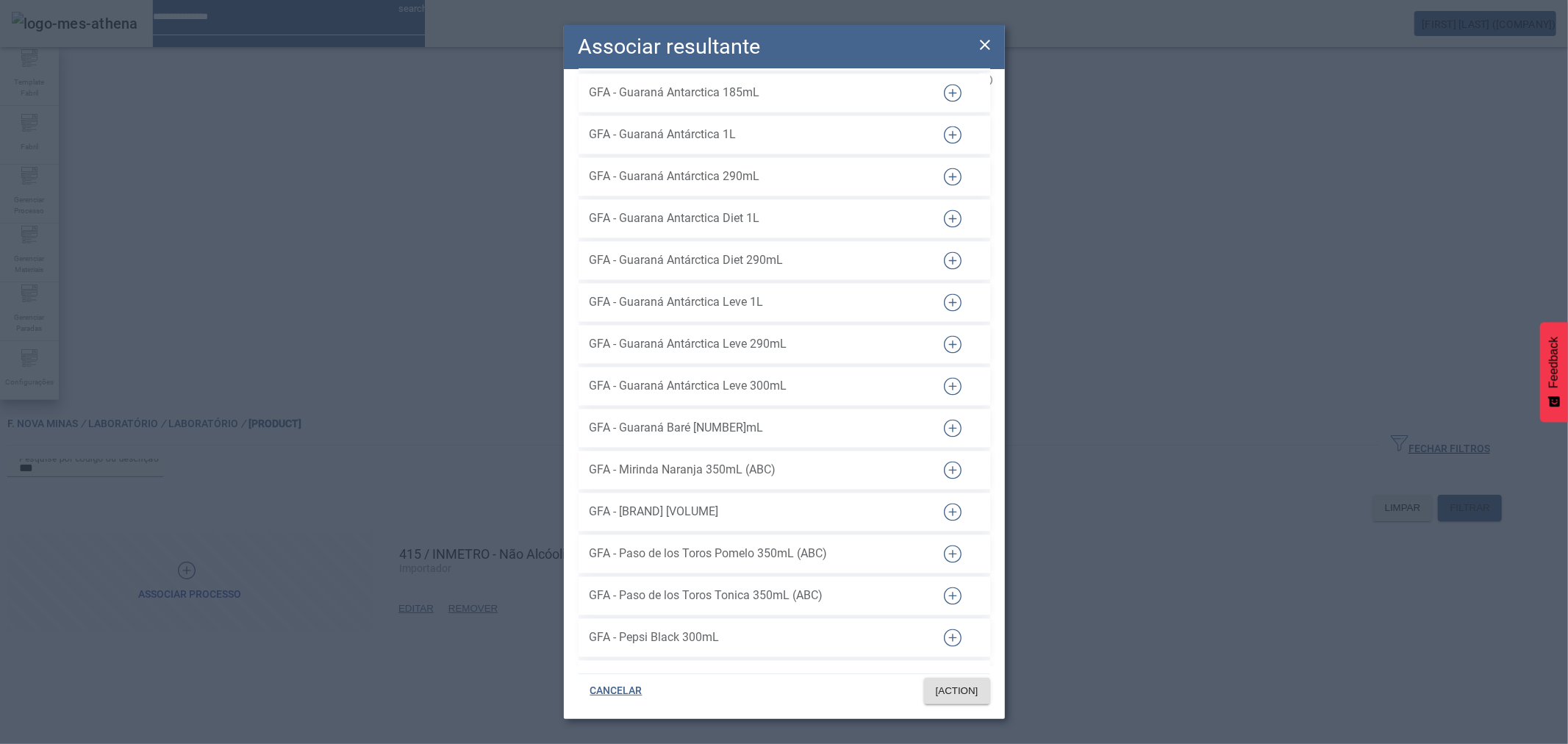 click at bounding box center [953, 387] 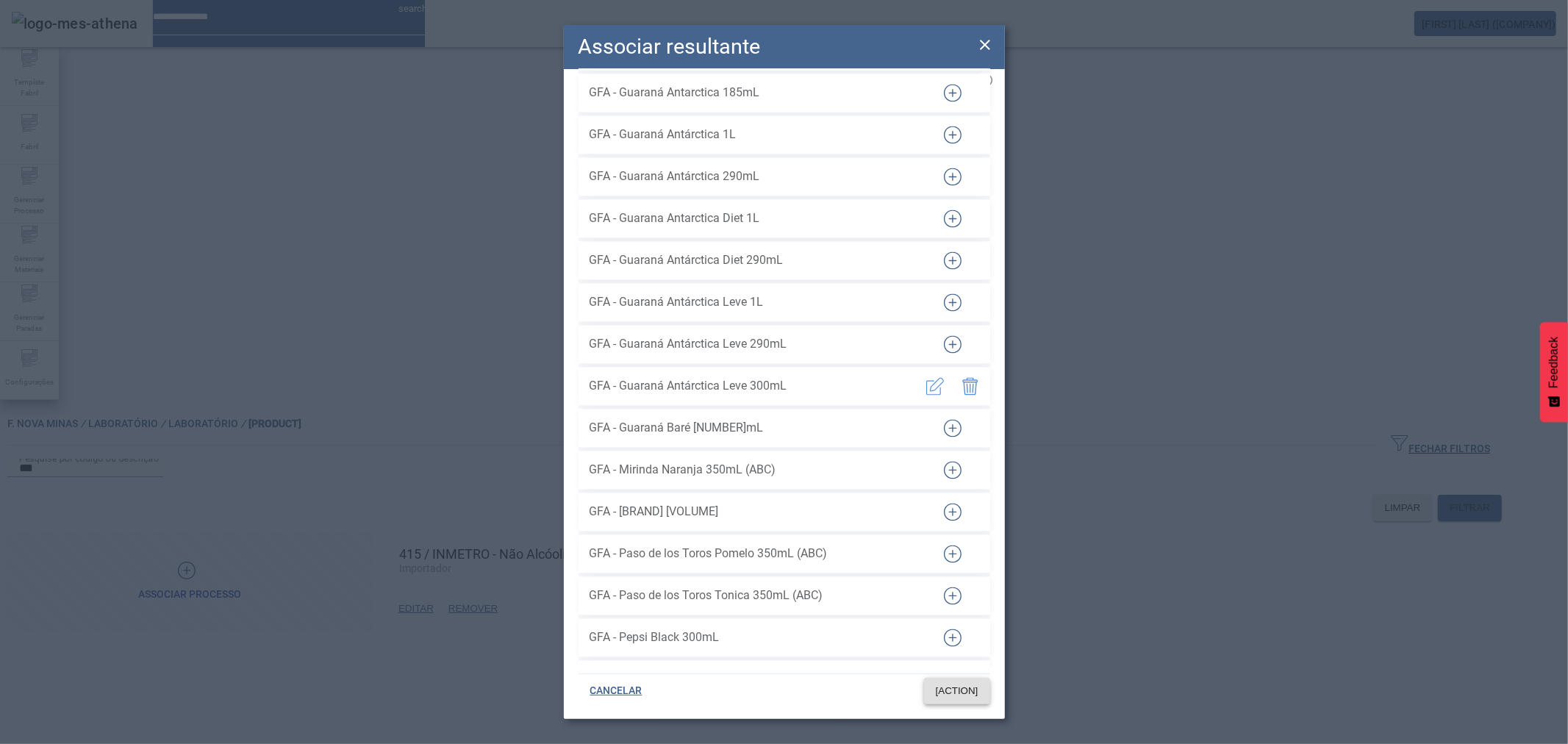 click on "SALVAR" 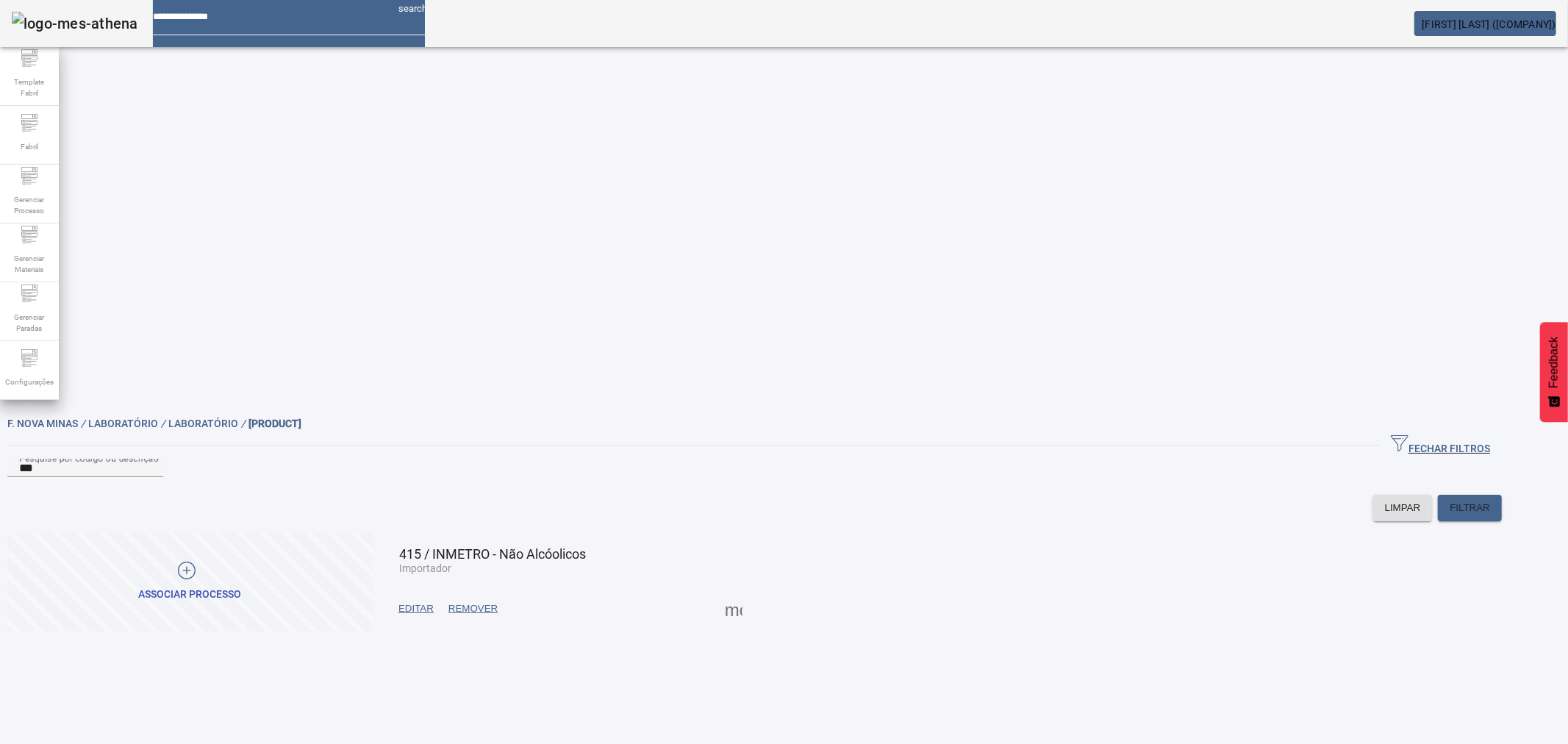 click on "F. Nova Minas /  Laboratório /  Laboratório / PROCESSOS FECHAR FILTROS  Pesquise por código ou descrição *** LIMPAR FILTRAR  ASSOCIAR PROCESSO  415 / INMETRO - Não Alcóolicos Importador EDITAR REMOVER  more_vert Versão:  ()" 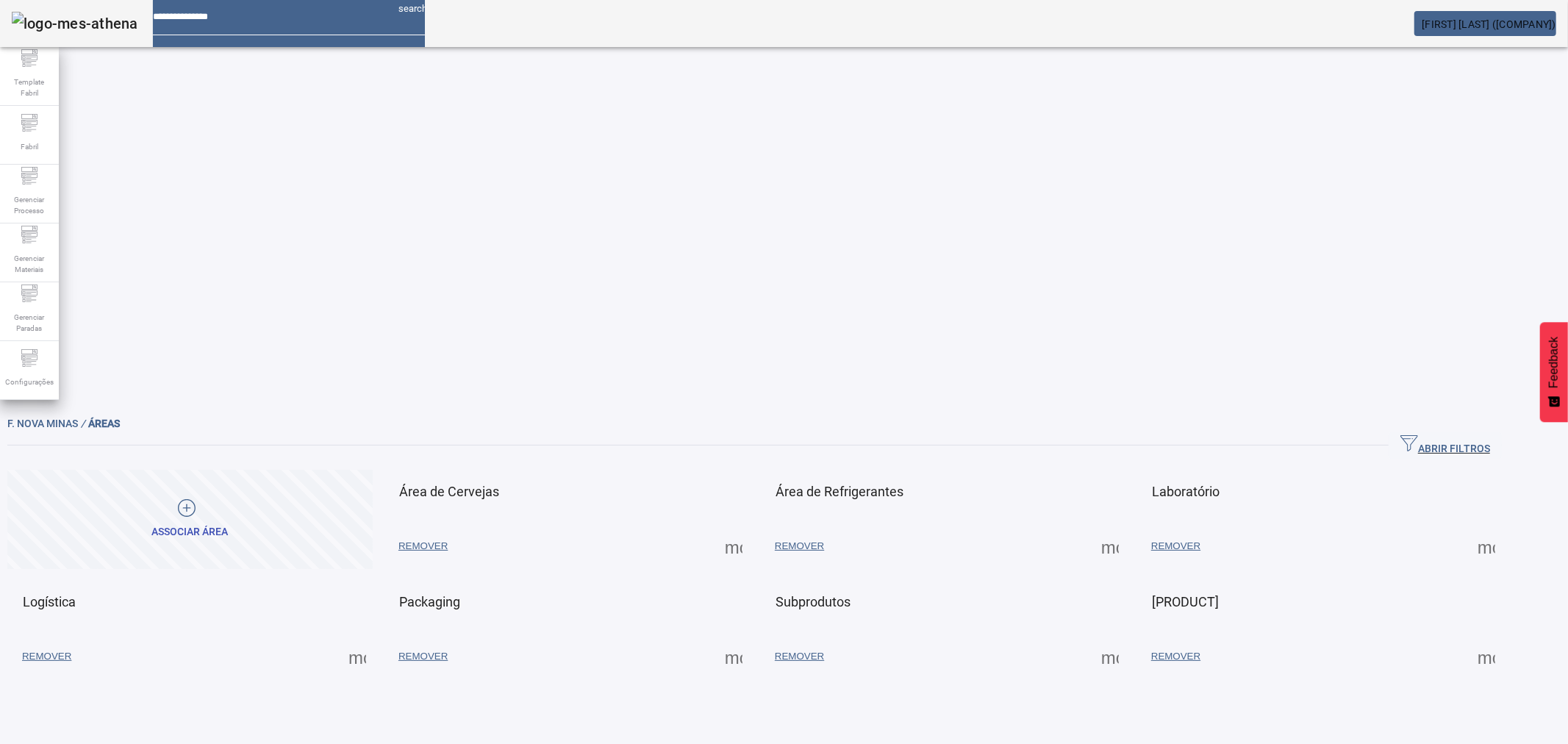 click at bounding box center [734, 546] 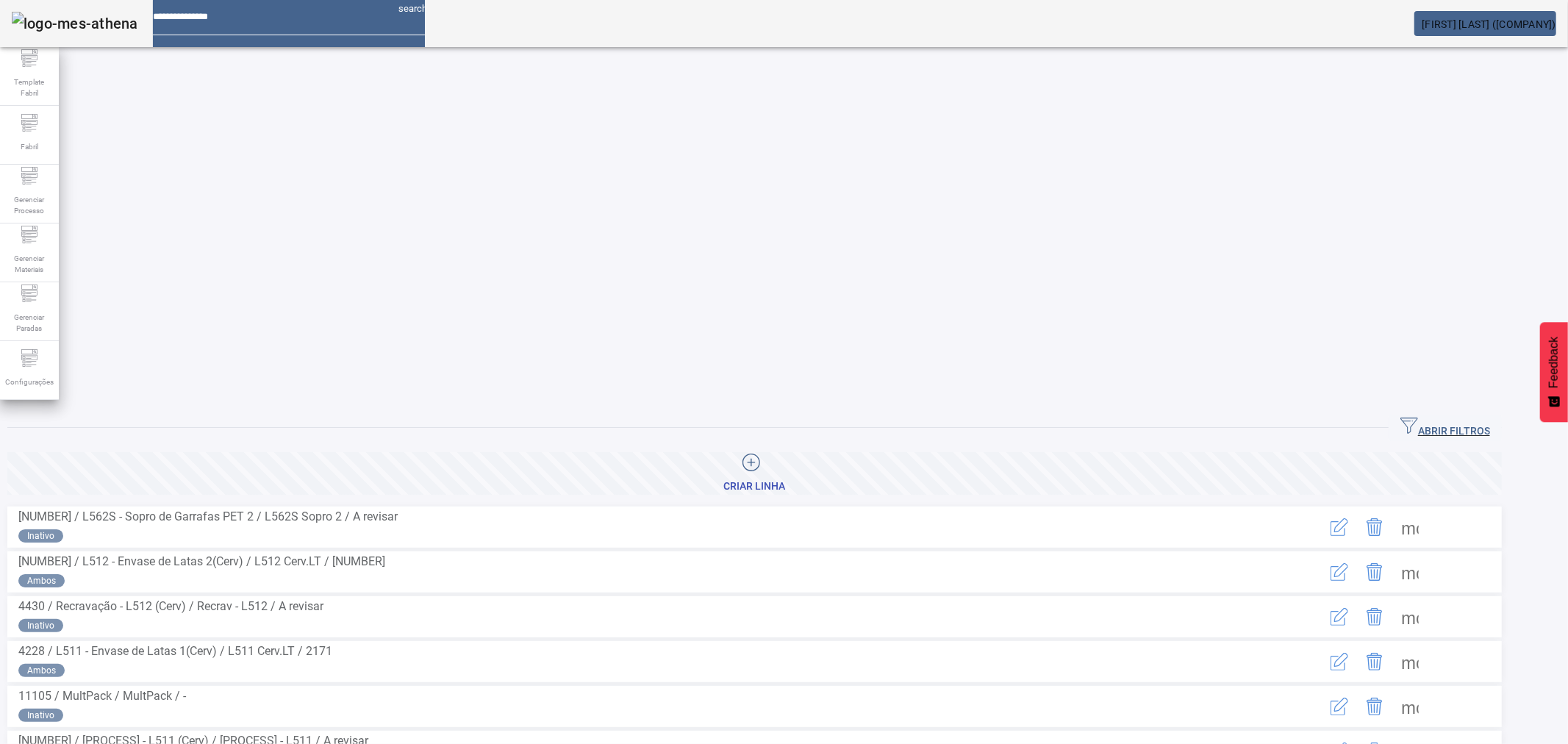 click 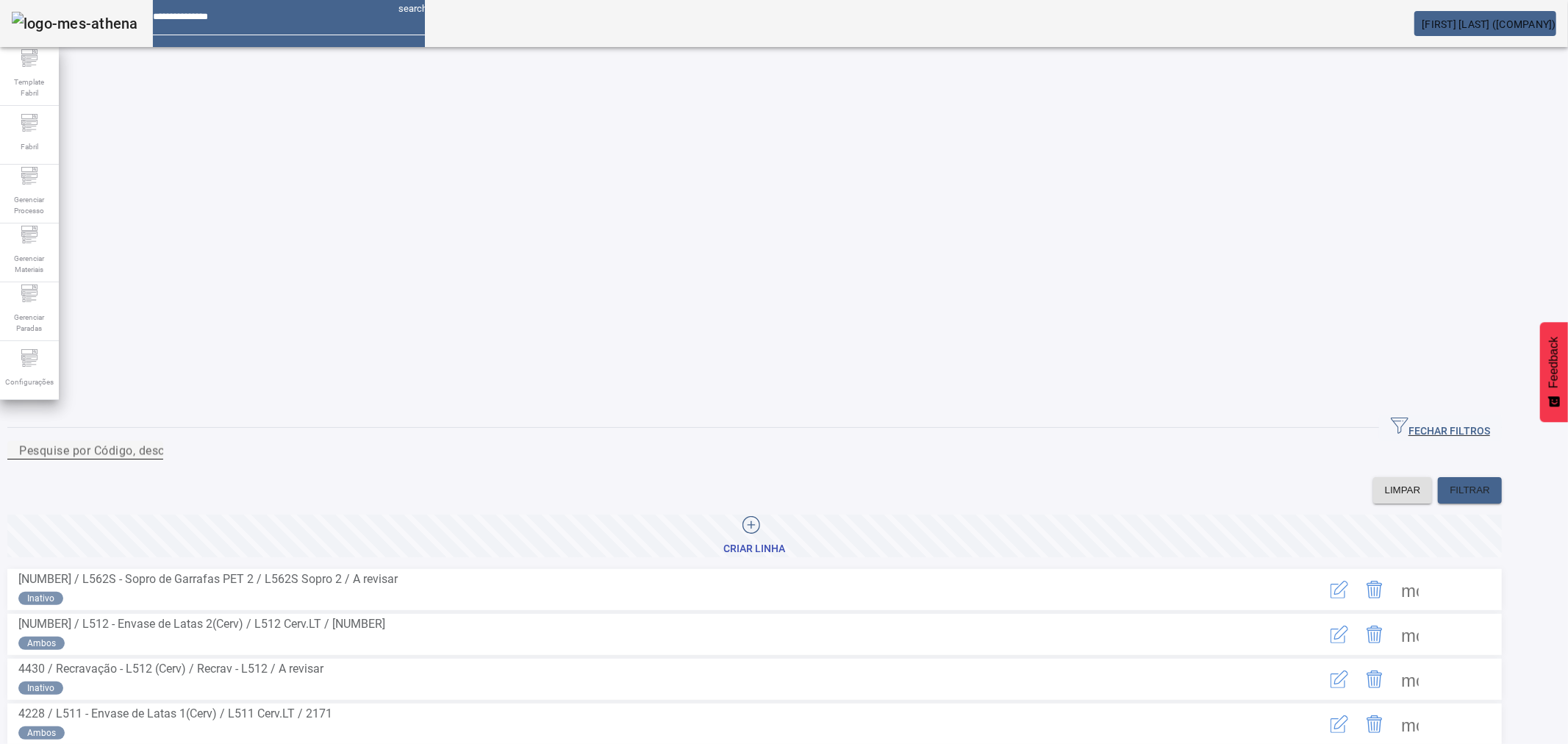 click on "Pesquise por
Código,
descrição,
descrição abreviada
ou
descrição SAP" at bounding box center (214, 450) 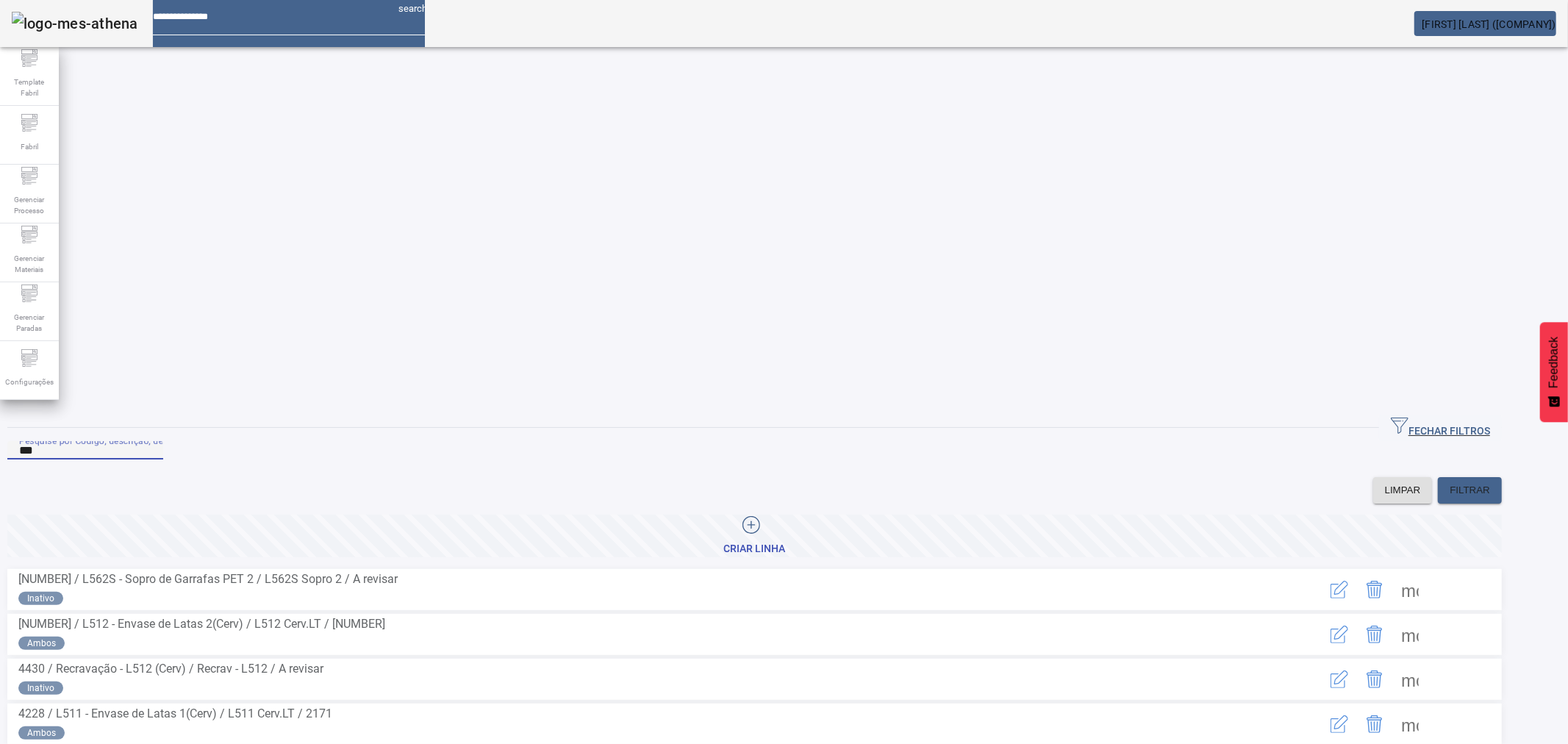 type on "***" 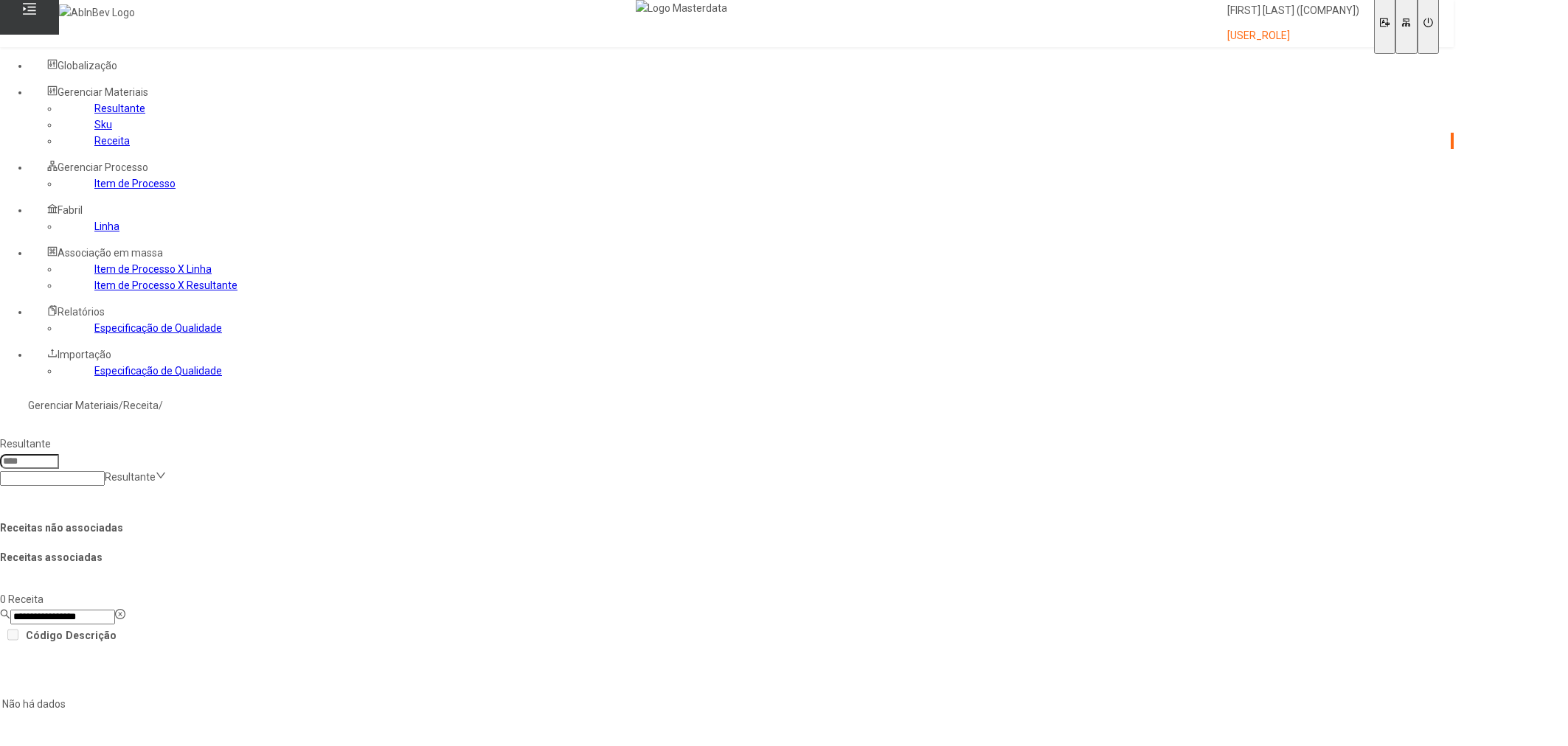 scroll, scrollTop: 0, scrollLeft: 0, axis: both 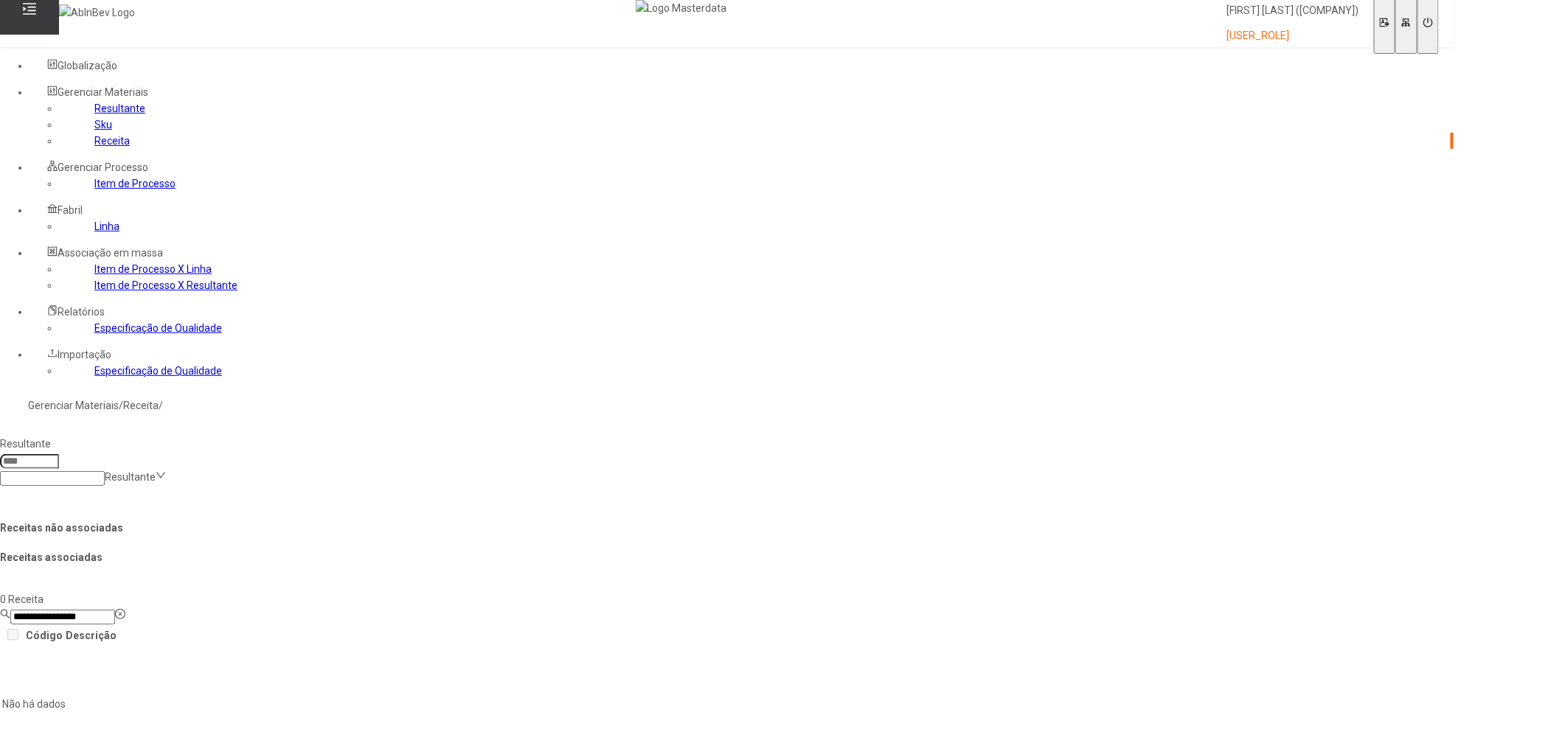 click on "Item de Processo X Linha" 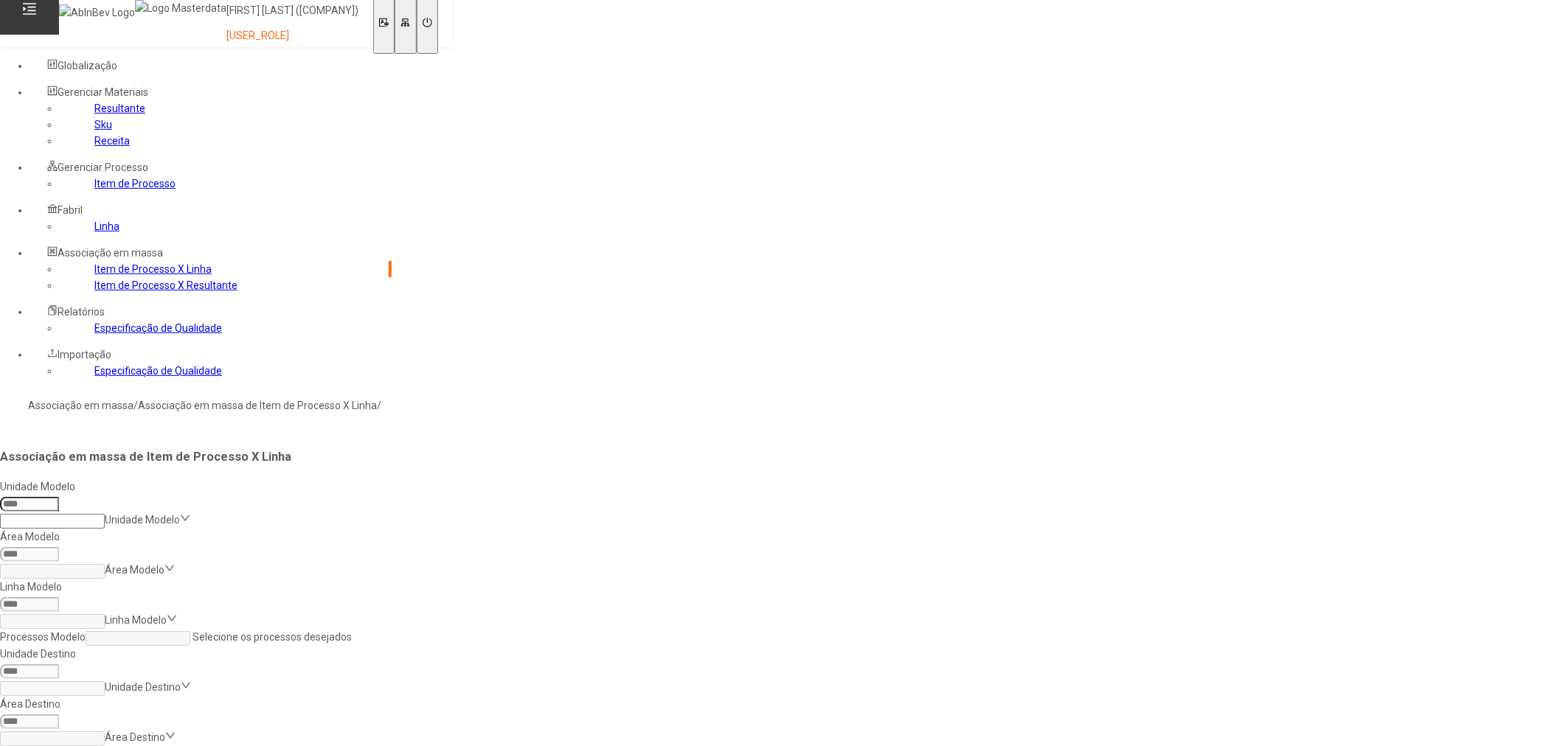 click at bounding box center (30, 504) 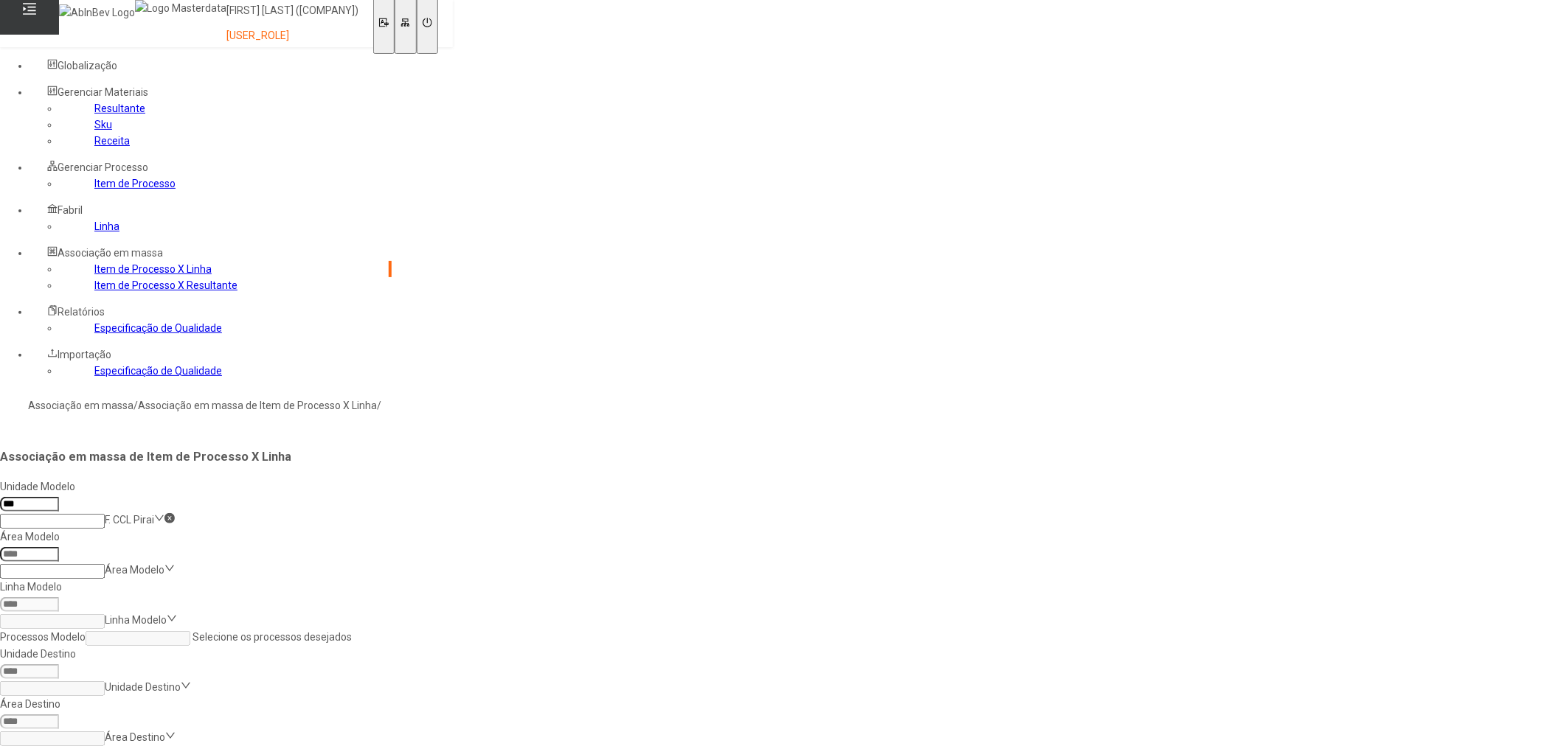 type on "***" 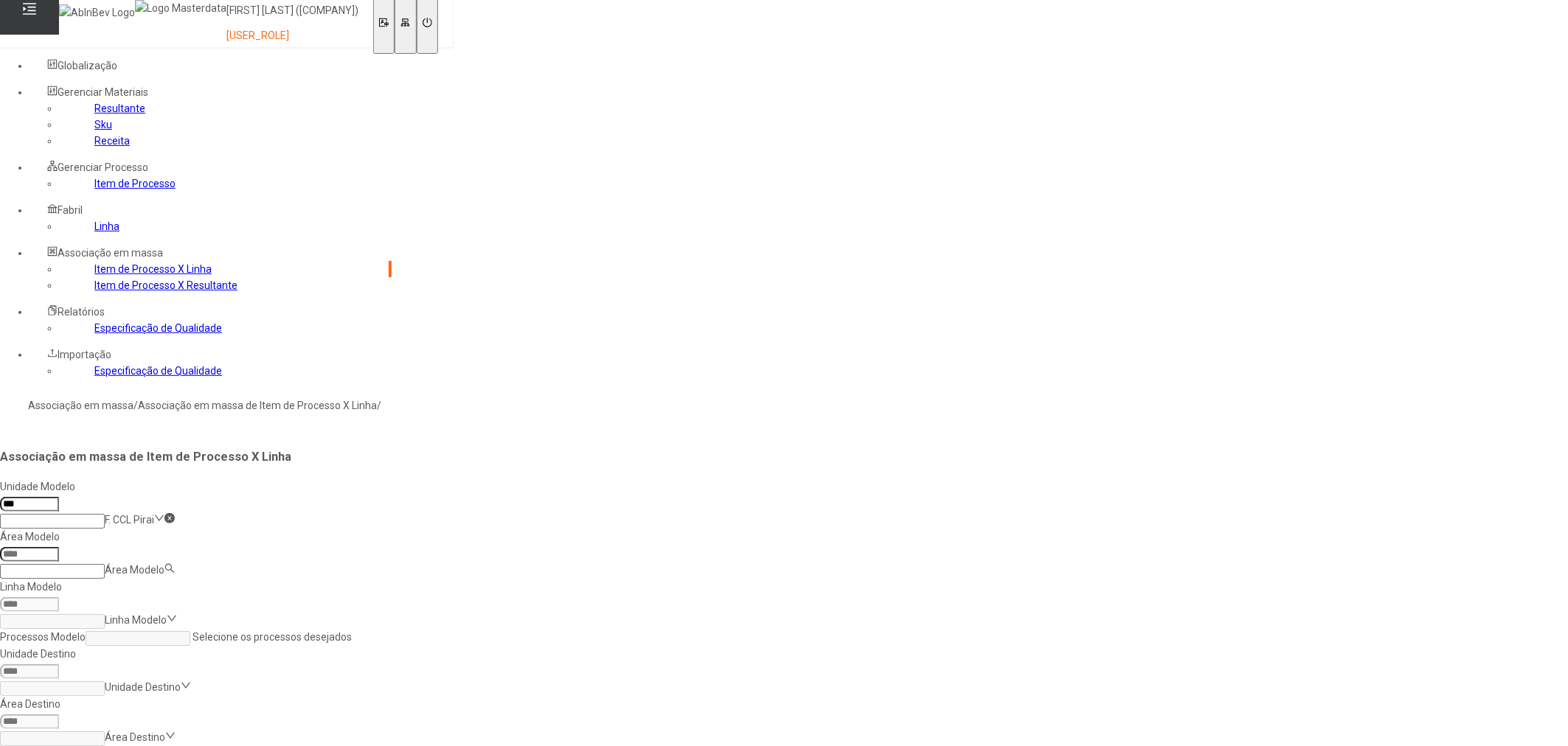 click on "Área Modelo  Área Modelo" at bounding box center [195, 554] 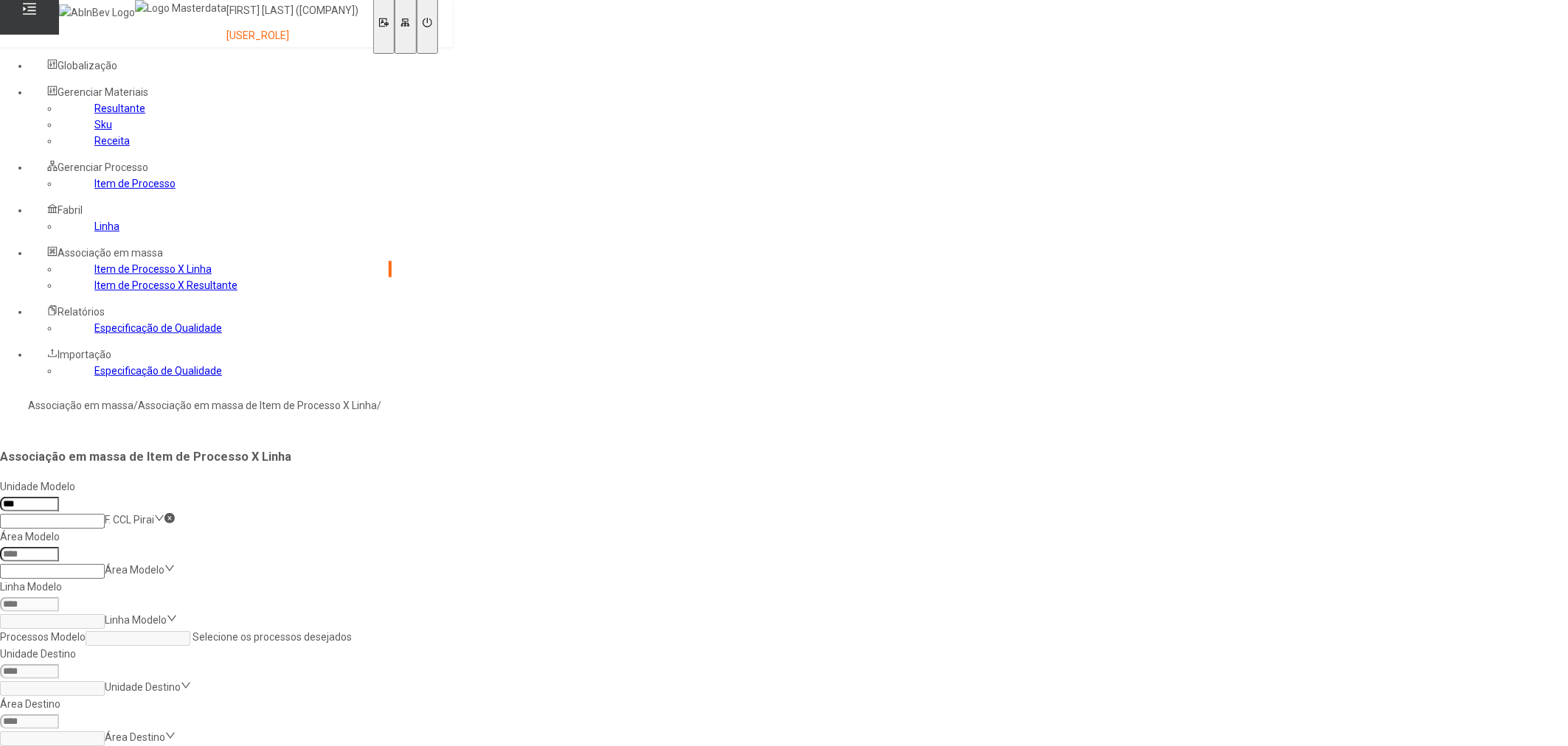 click at bounding box center (52, 571) 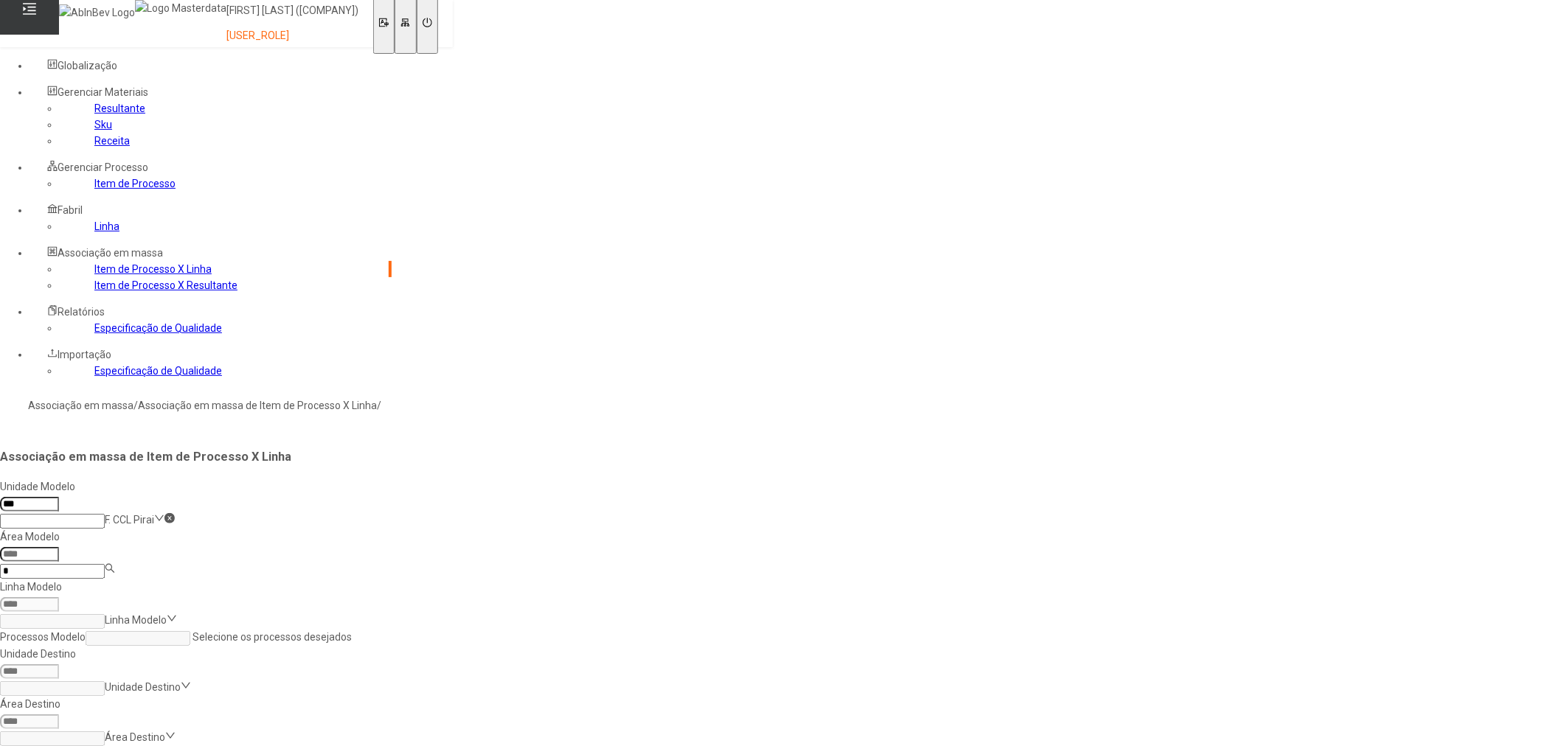 type on "**" 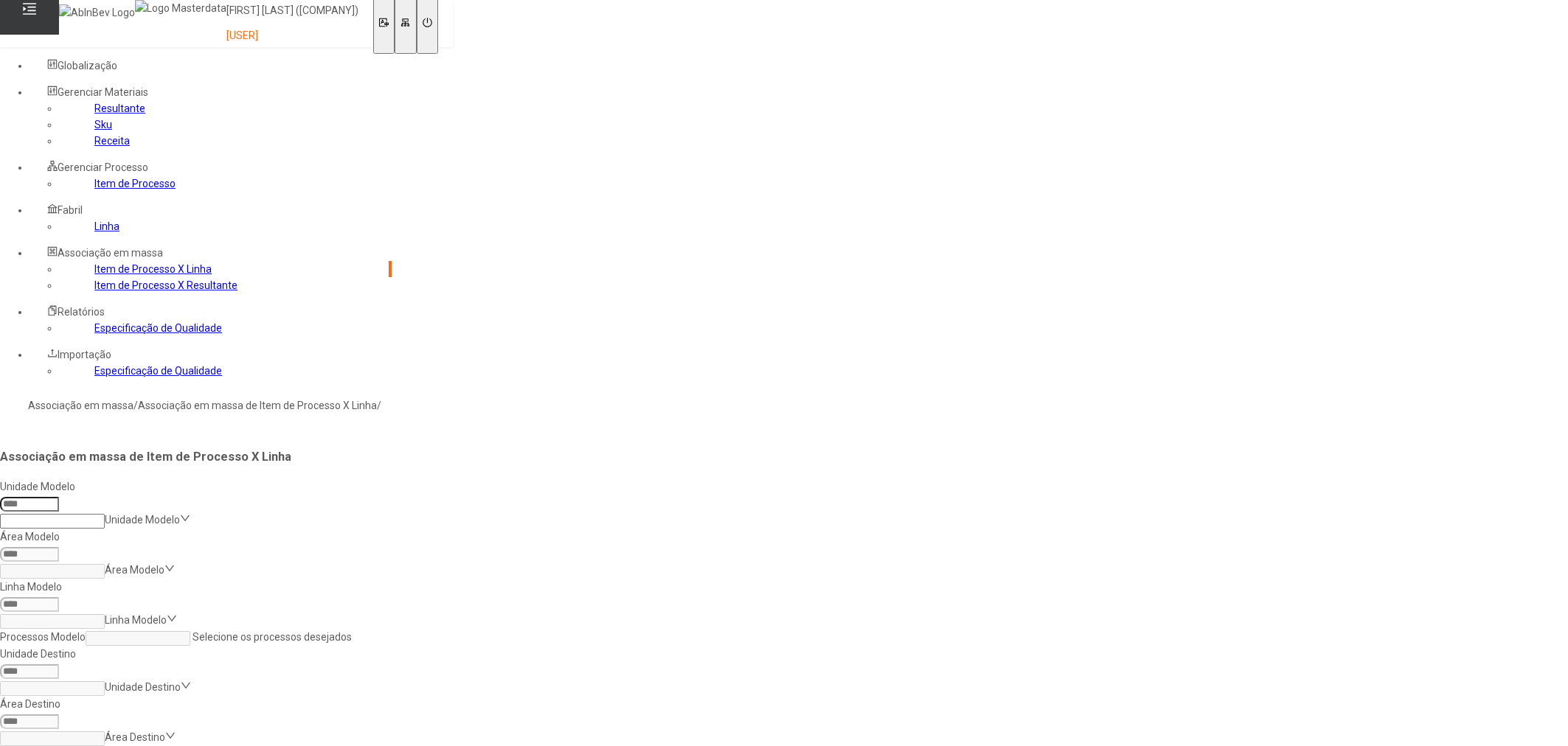 scroll, scrollTop: 0, scrollLeft: 0, axis: both 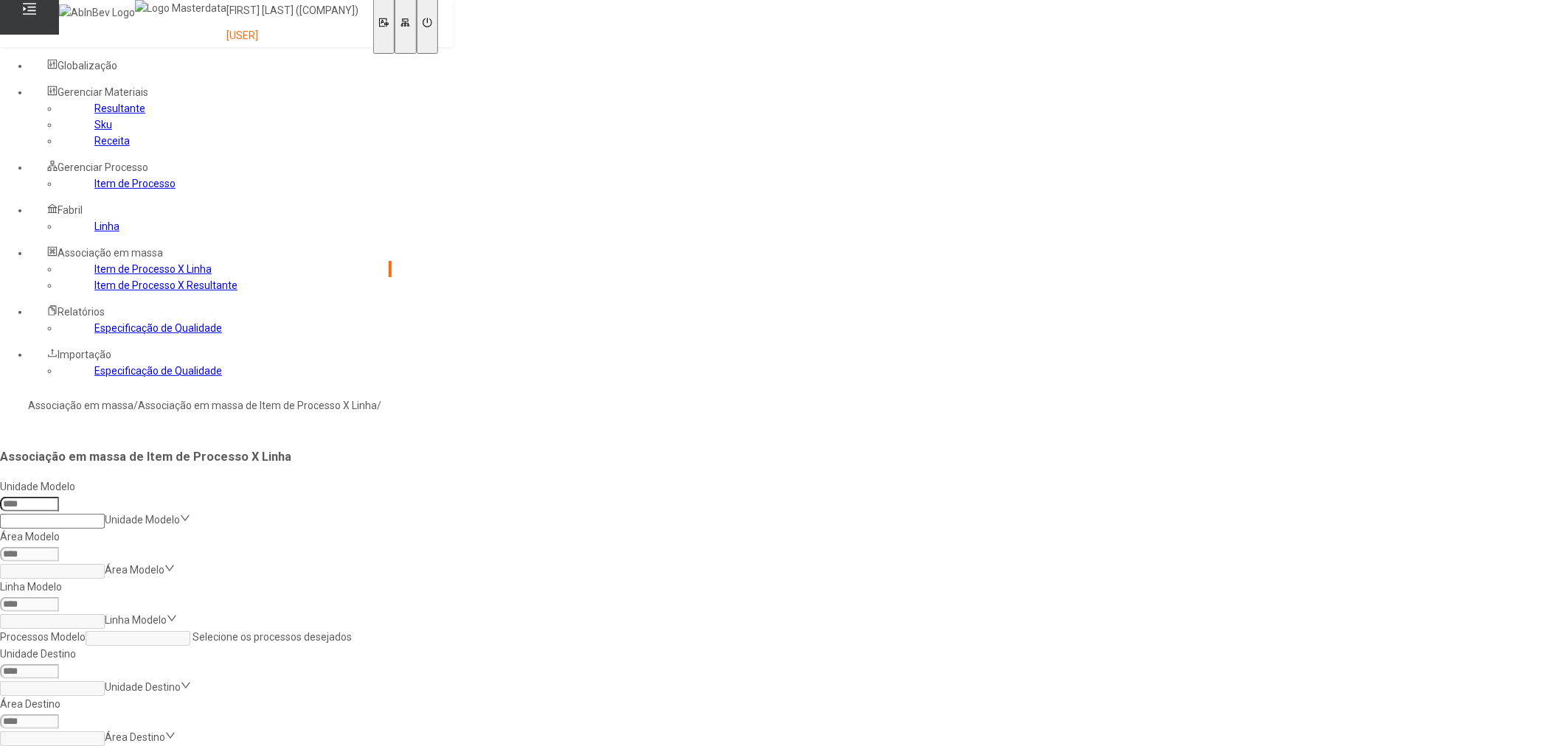 click 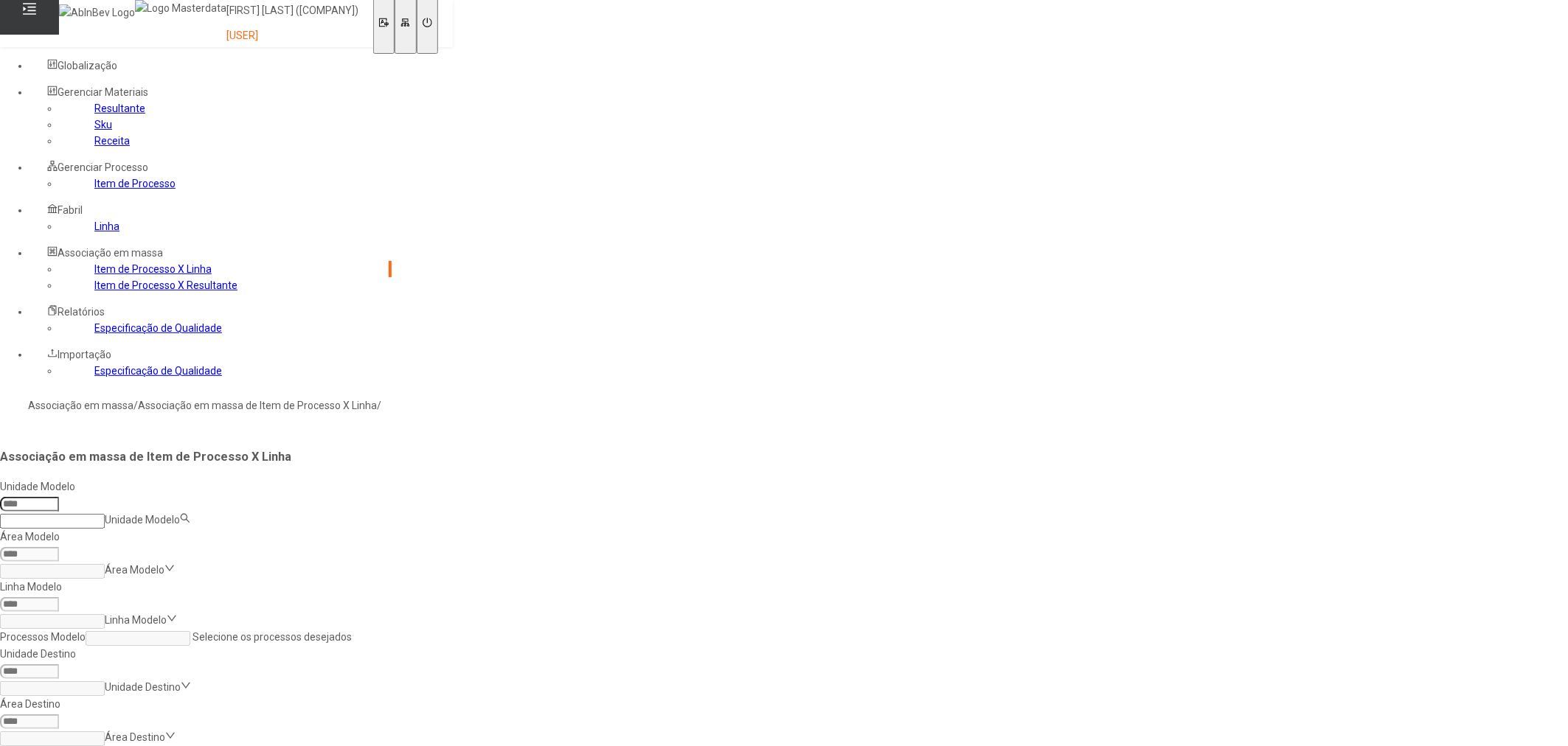 click at bounding box center (30, 504) 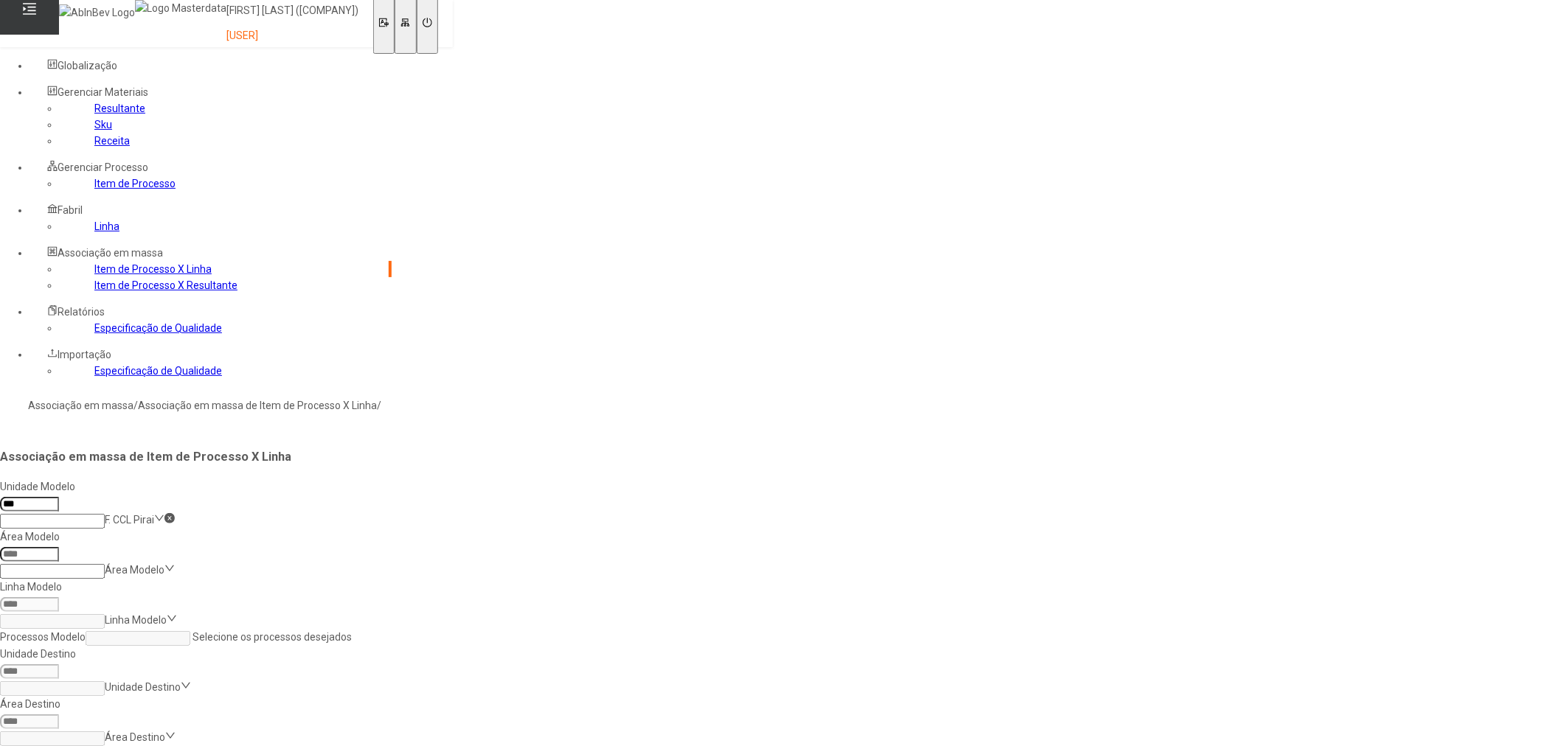 type on "***" 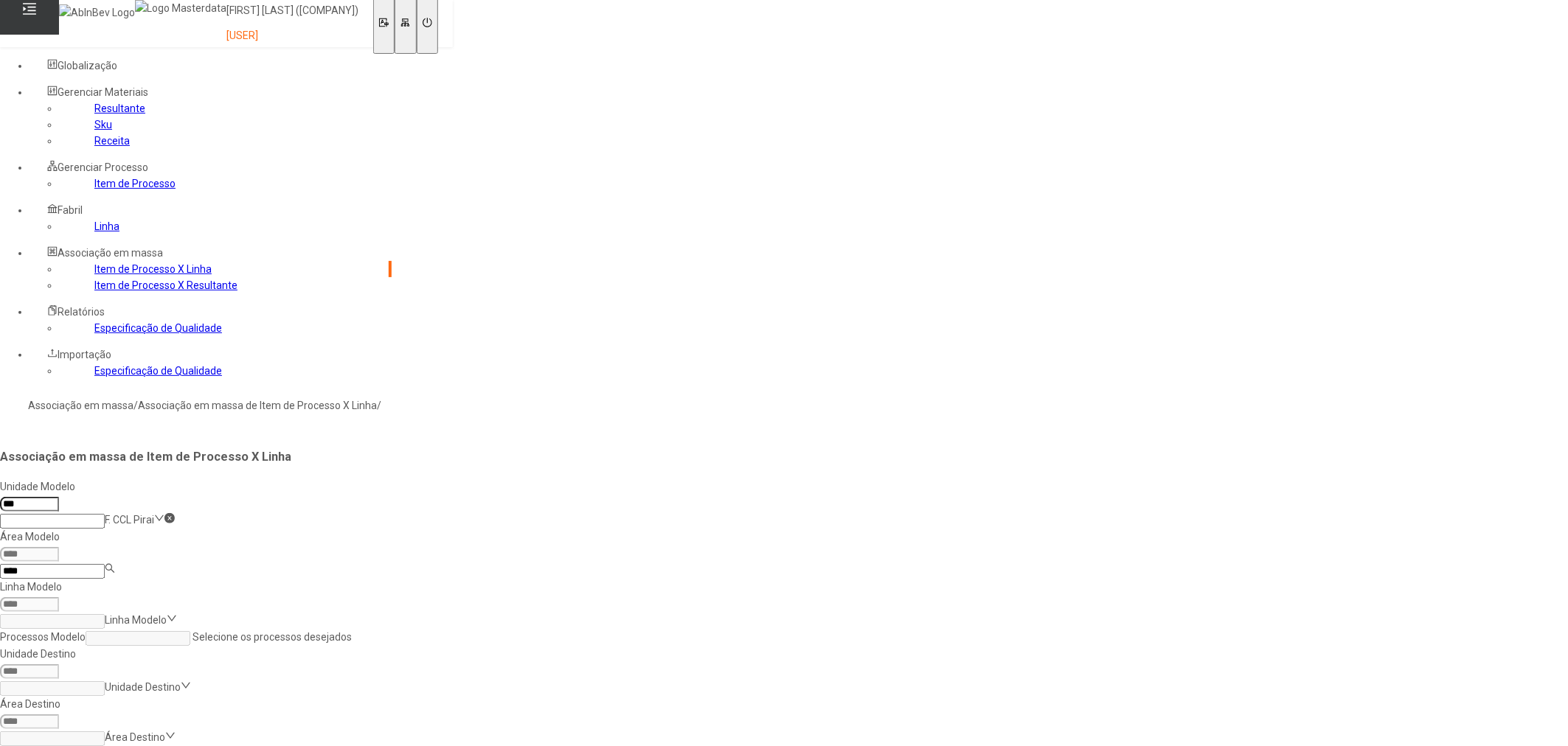 type on "****" 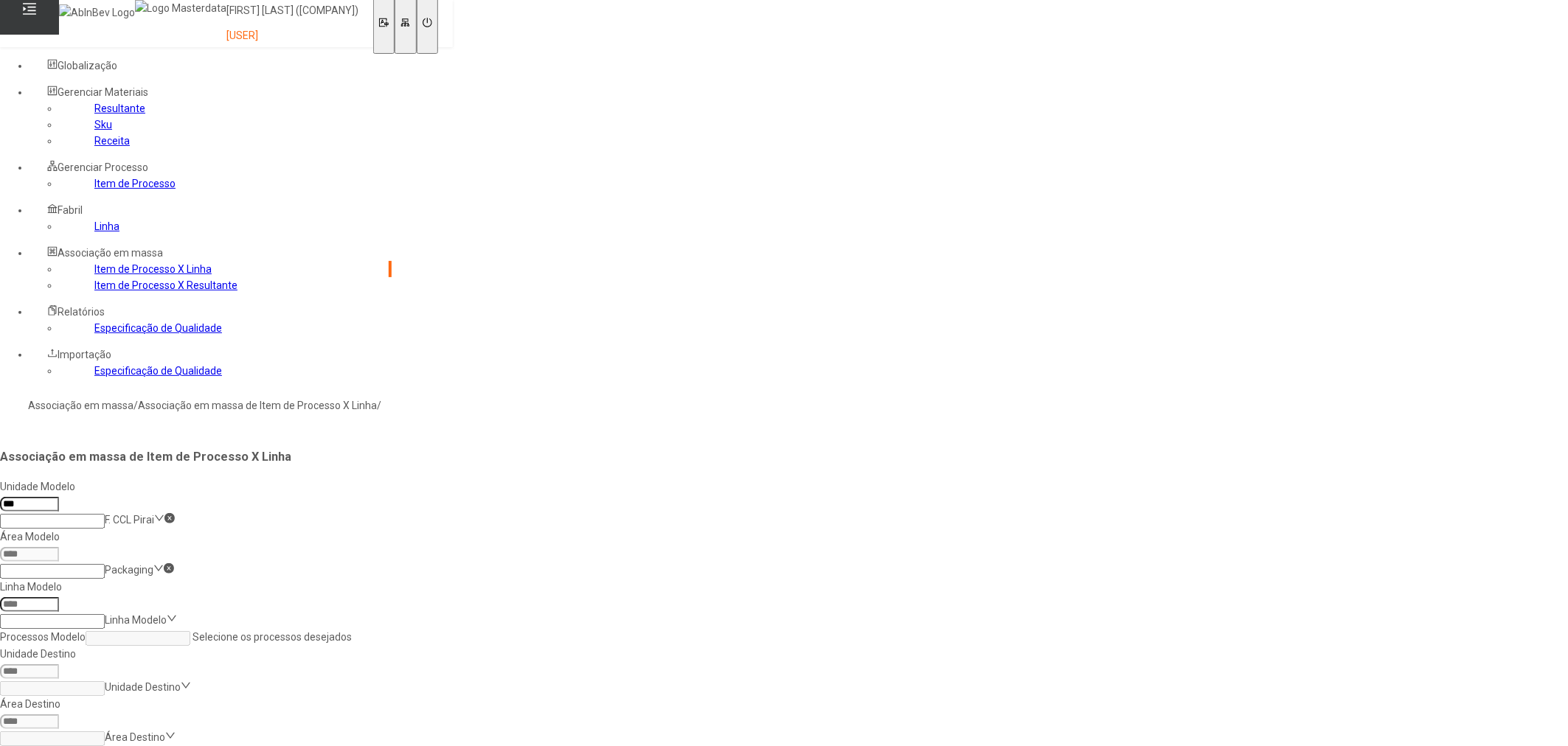 click 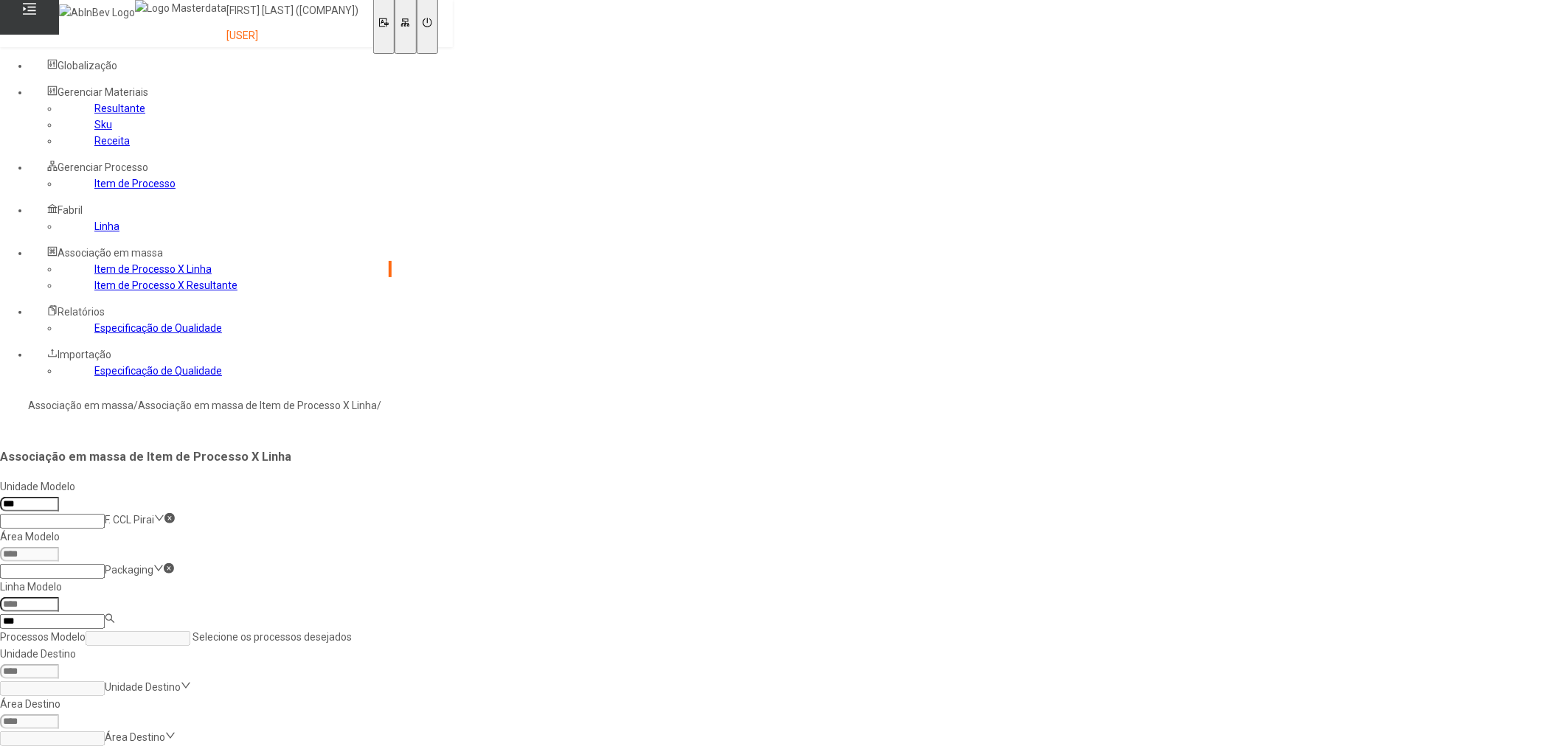 type on "***" 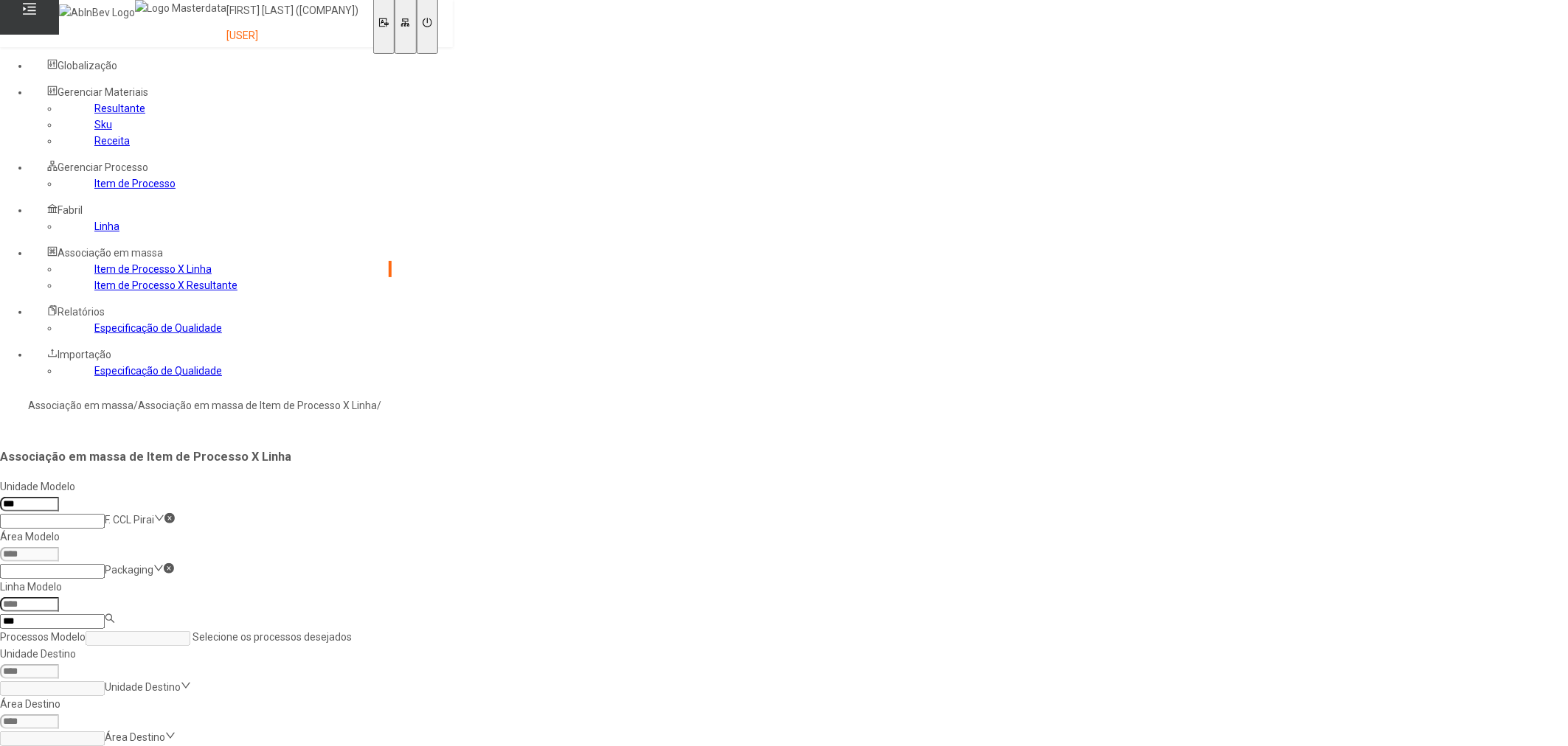 click at bounding box center [30, 604] 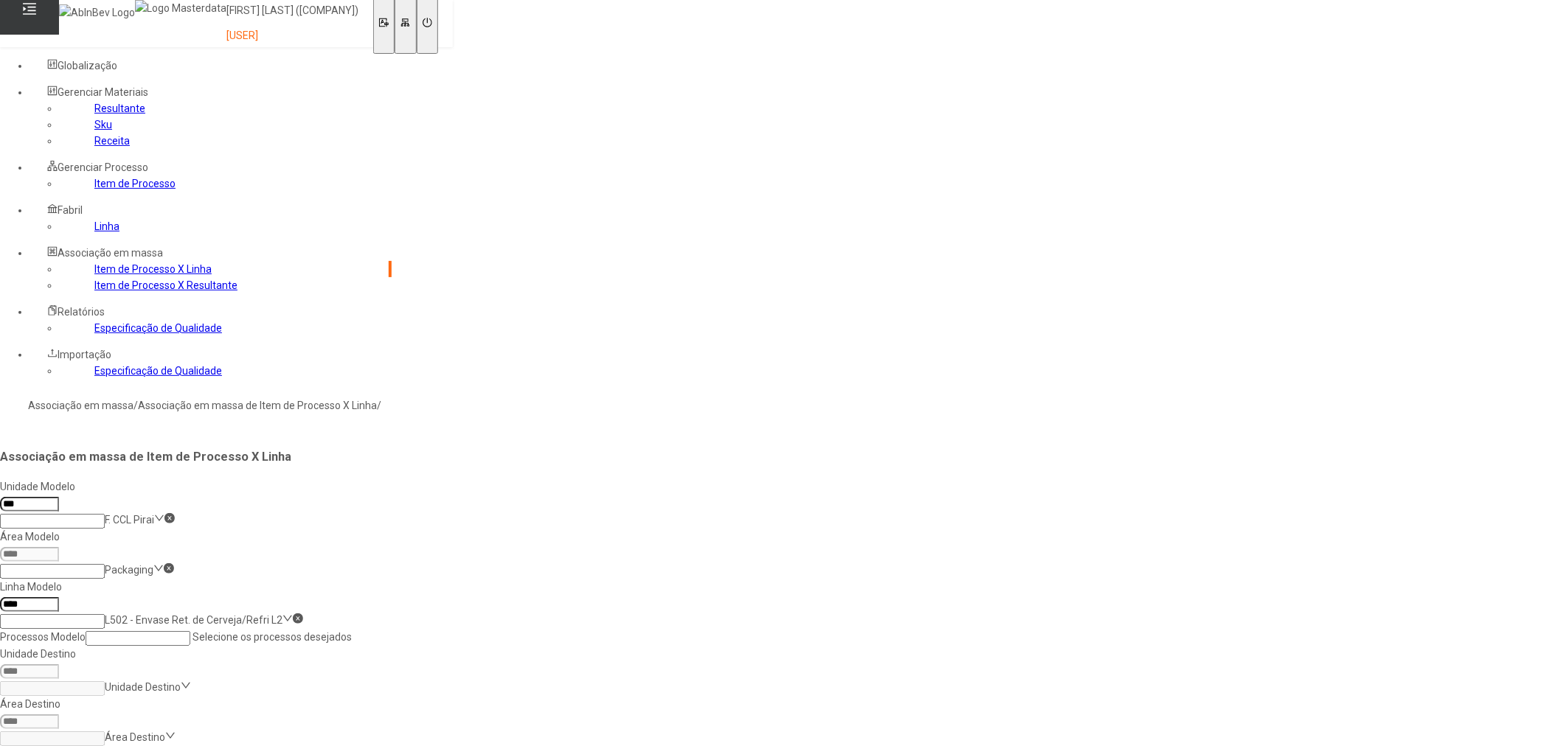 type on "****" 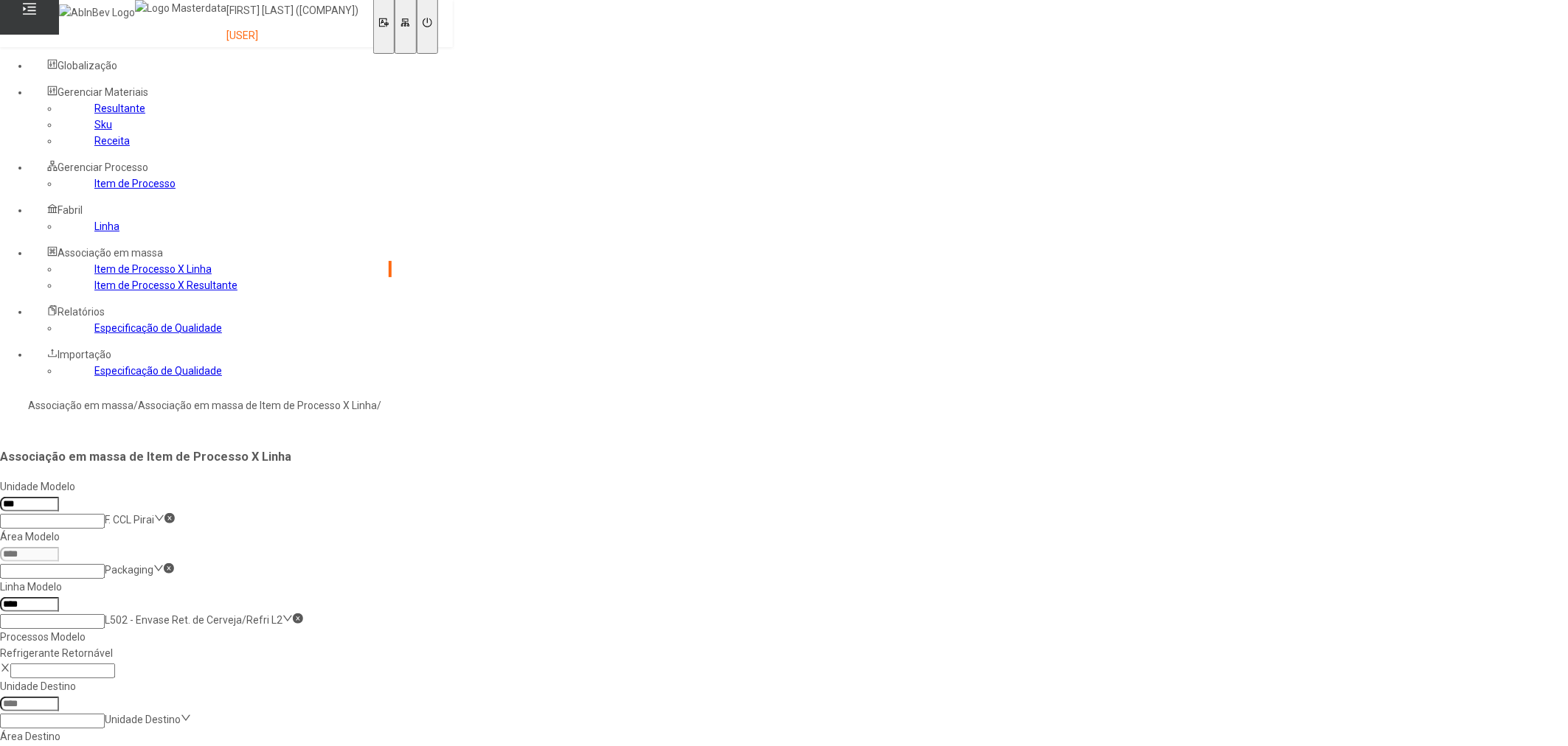 click on "Preparo e analise da bebida linha GFA" at bounding box center [324, 754] 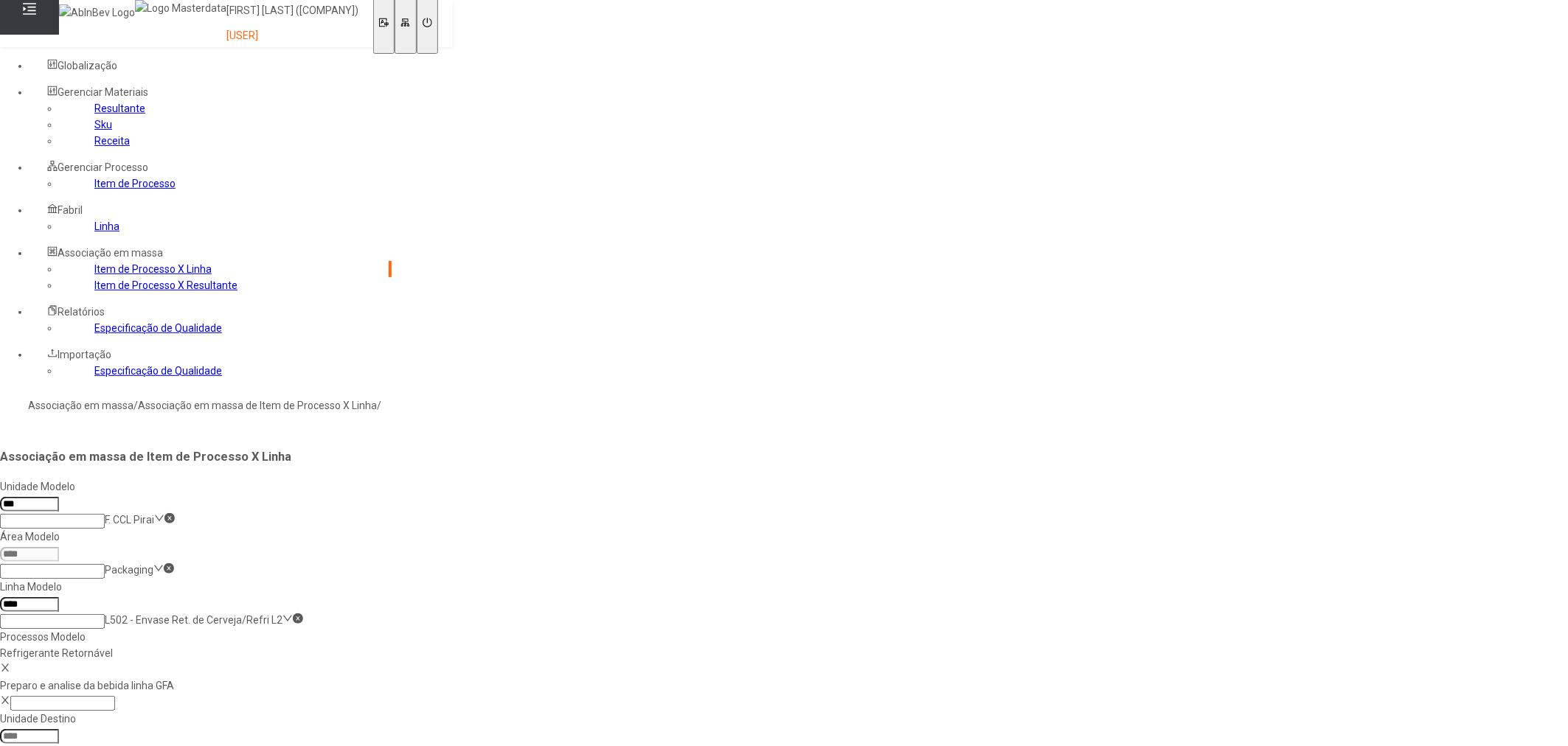 scroll, scrollTop: 47, scrollLeft: 0, axis: vertical 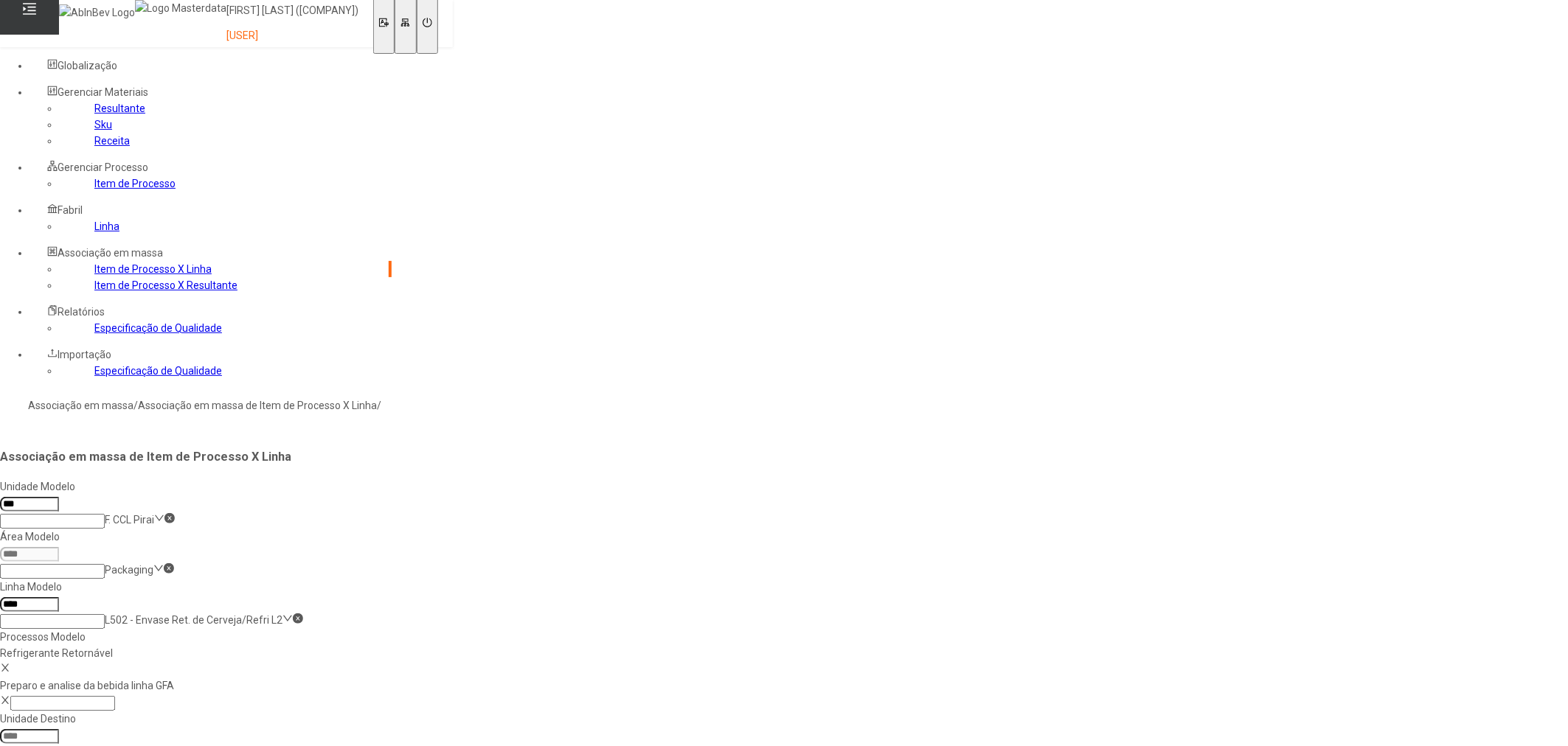 click on "Package Quality Index" at bounding box center [324, 820] 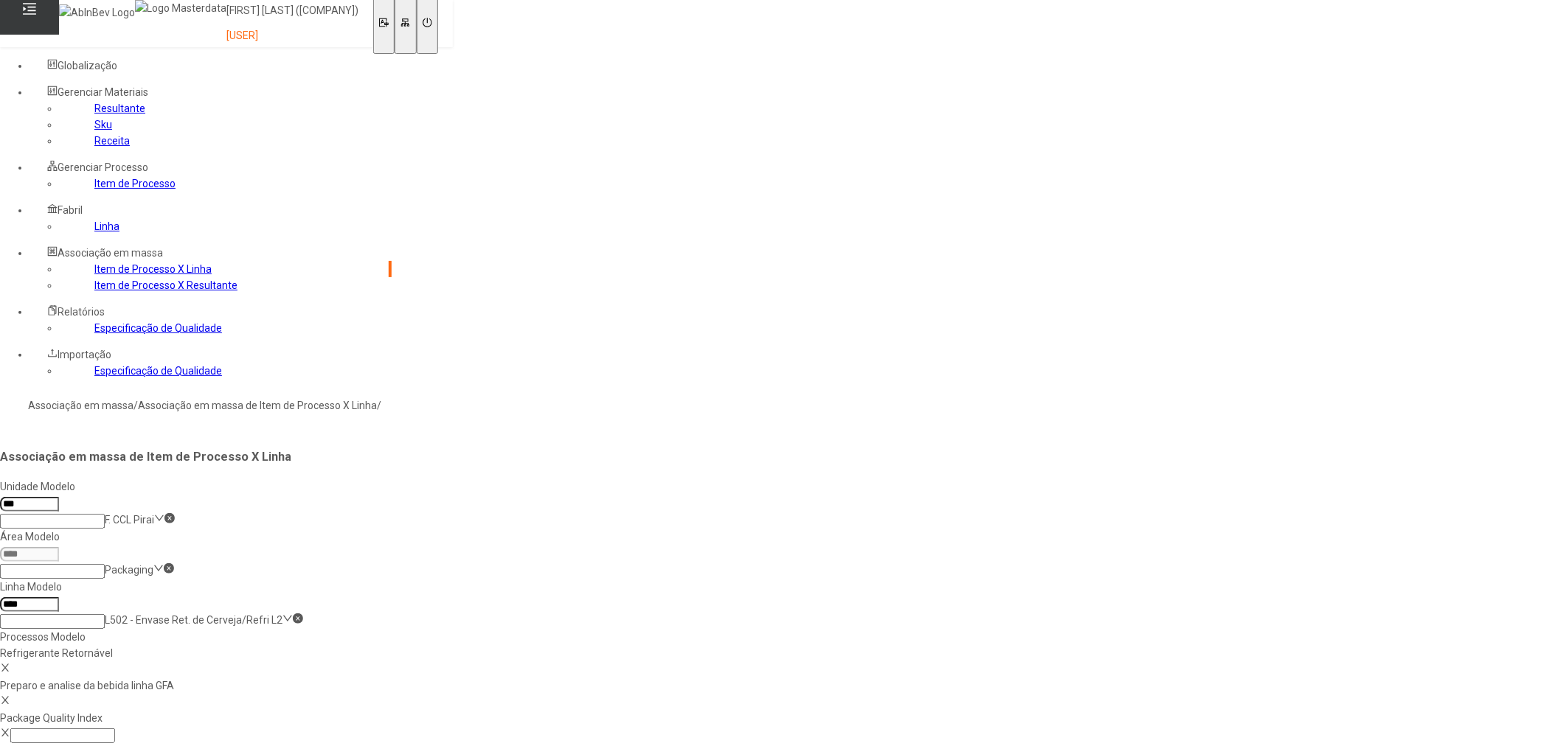 click on "Unidade Destino  Unidade Destino  Área Destino  Área Destino  Linha Destino  Linha Destino" 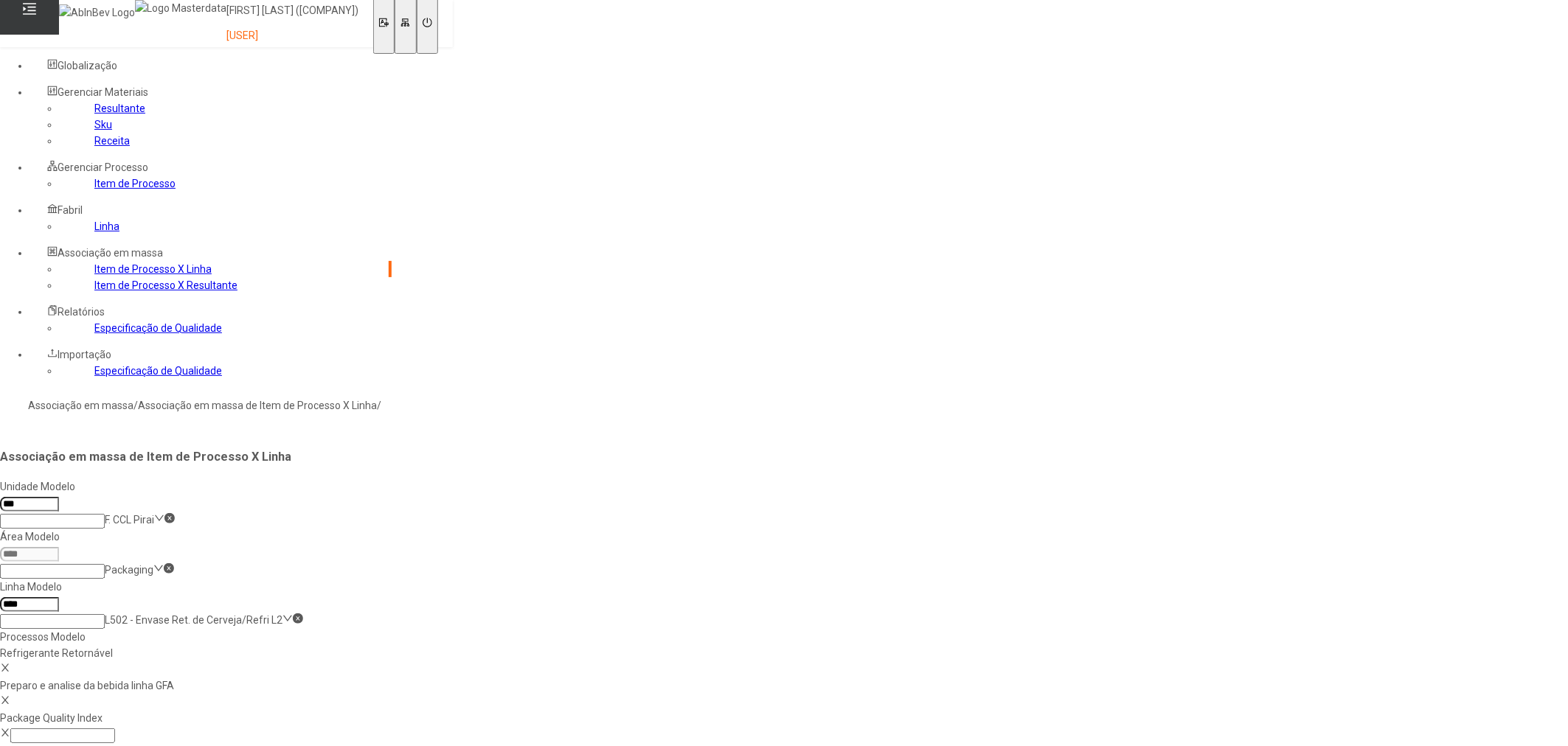 type on "***" 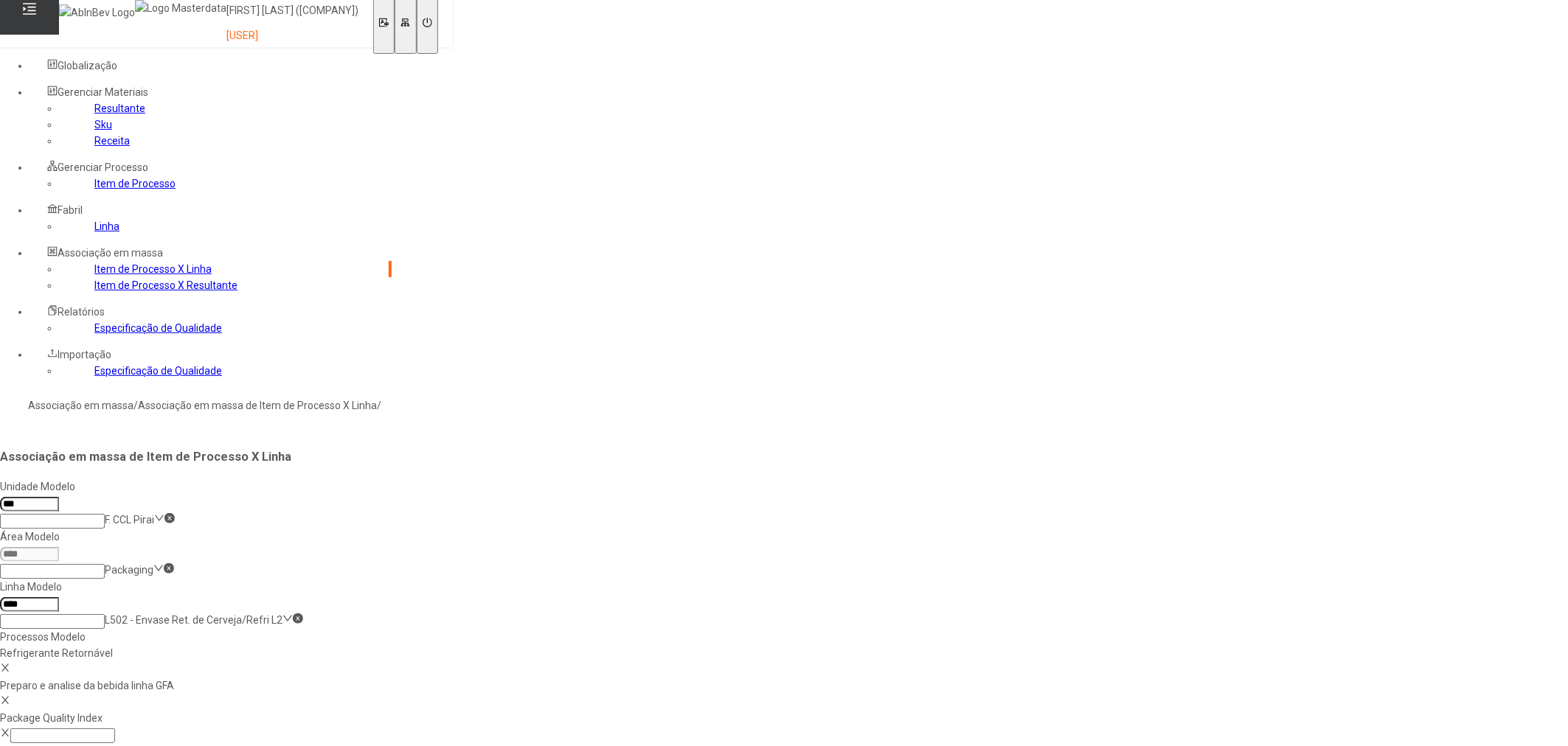 click on "Linha Destino" 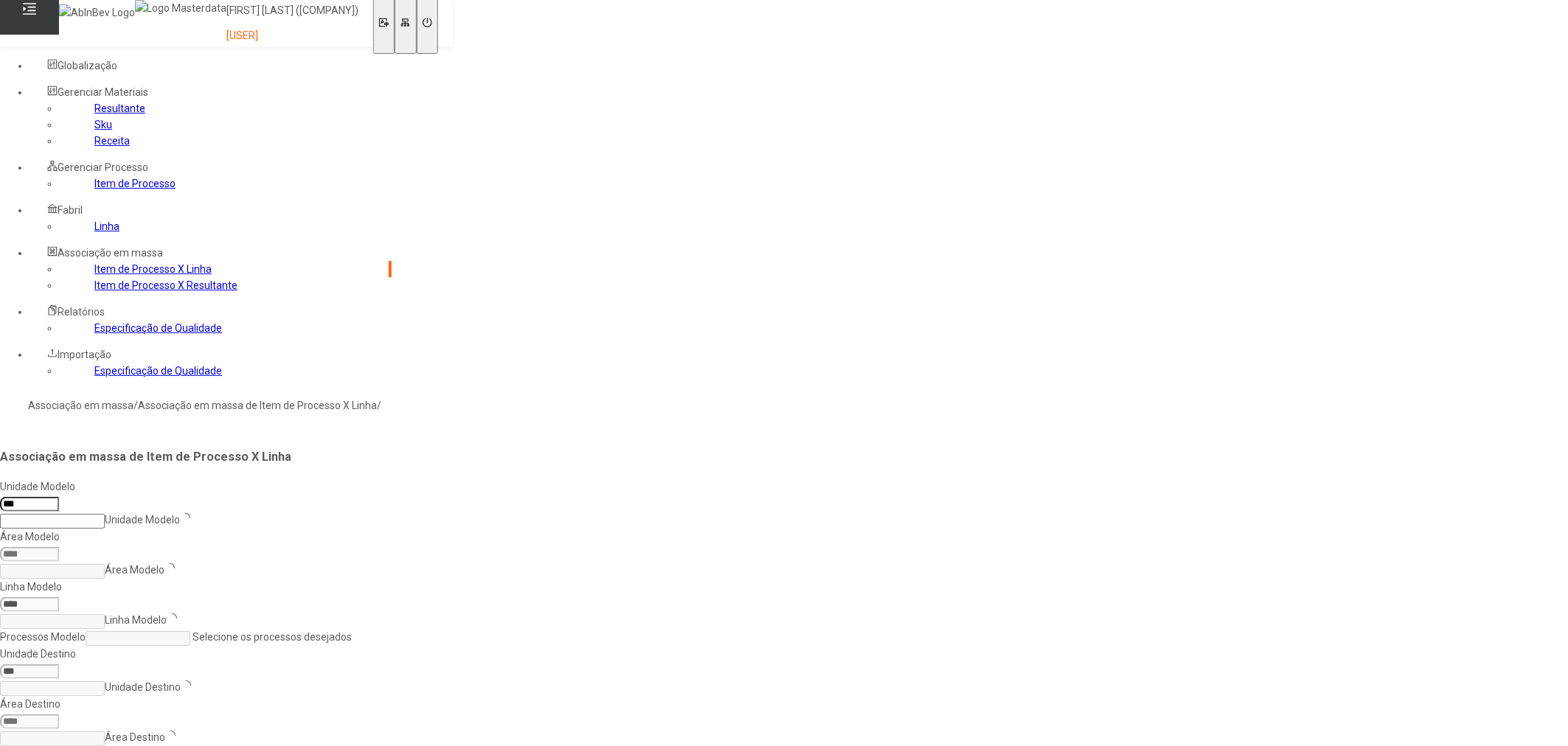type 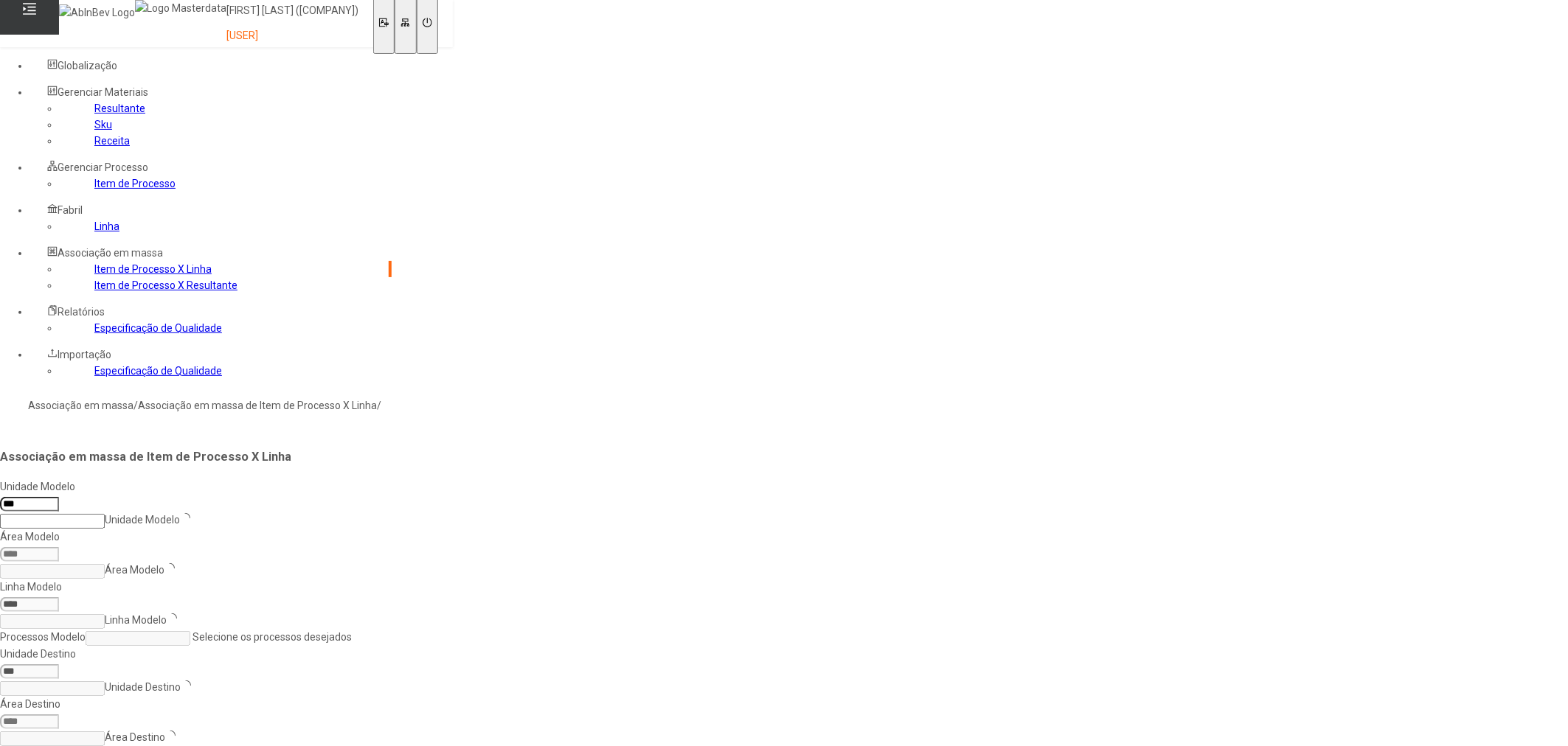 type 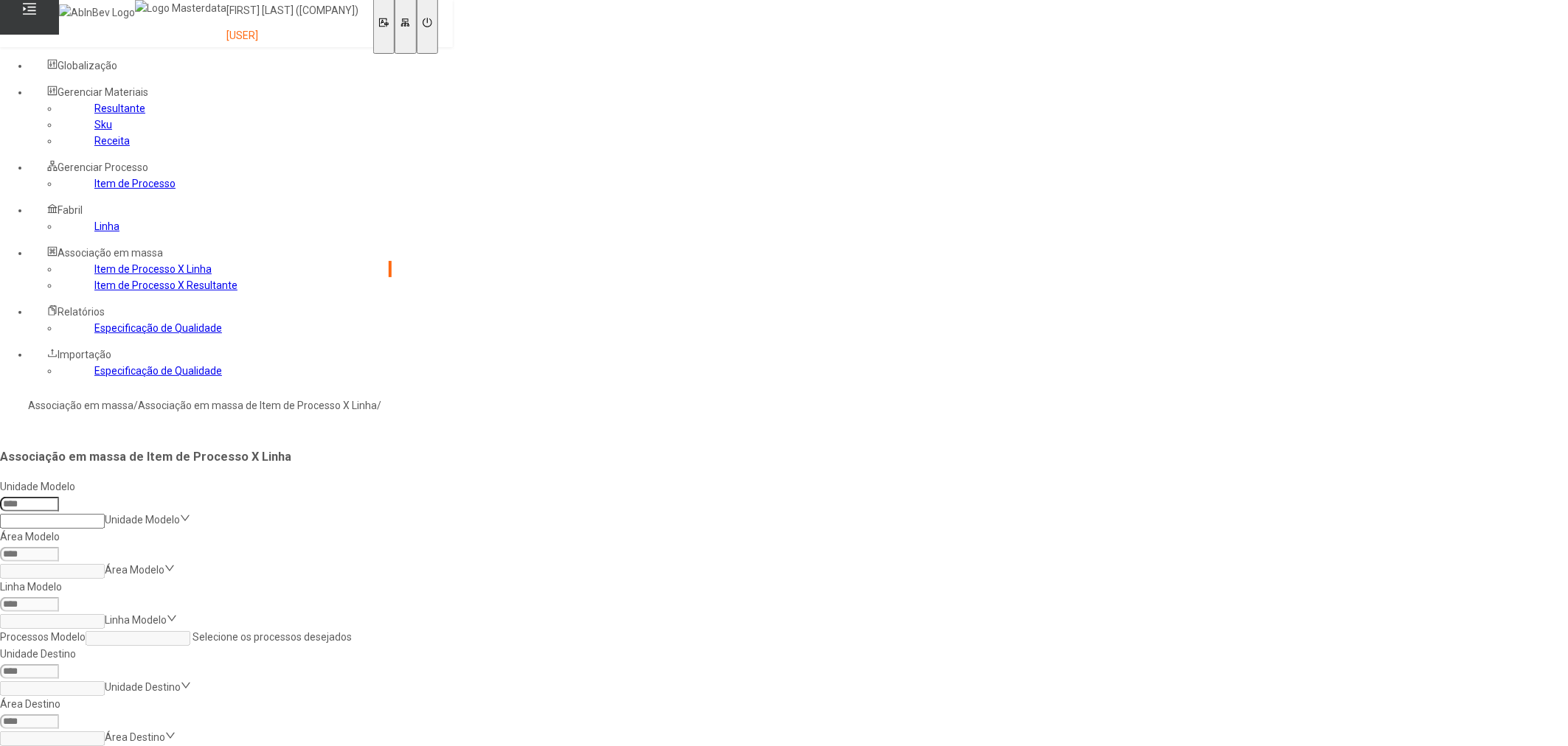 click on "Receita" 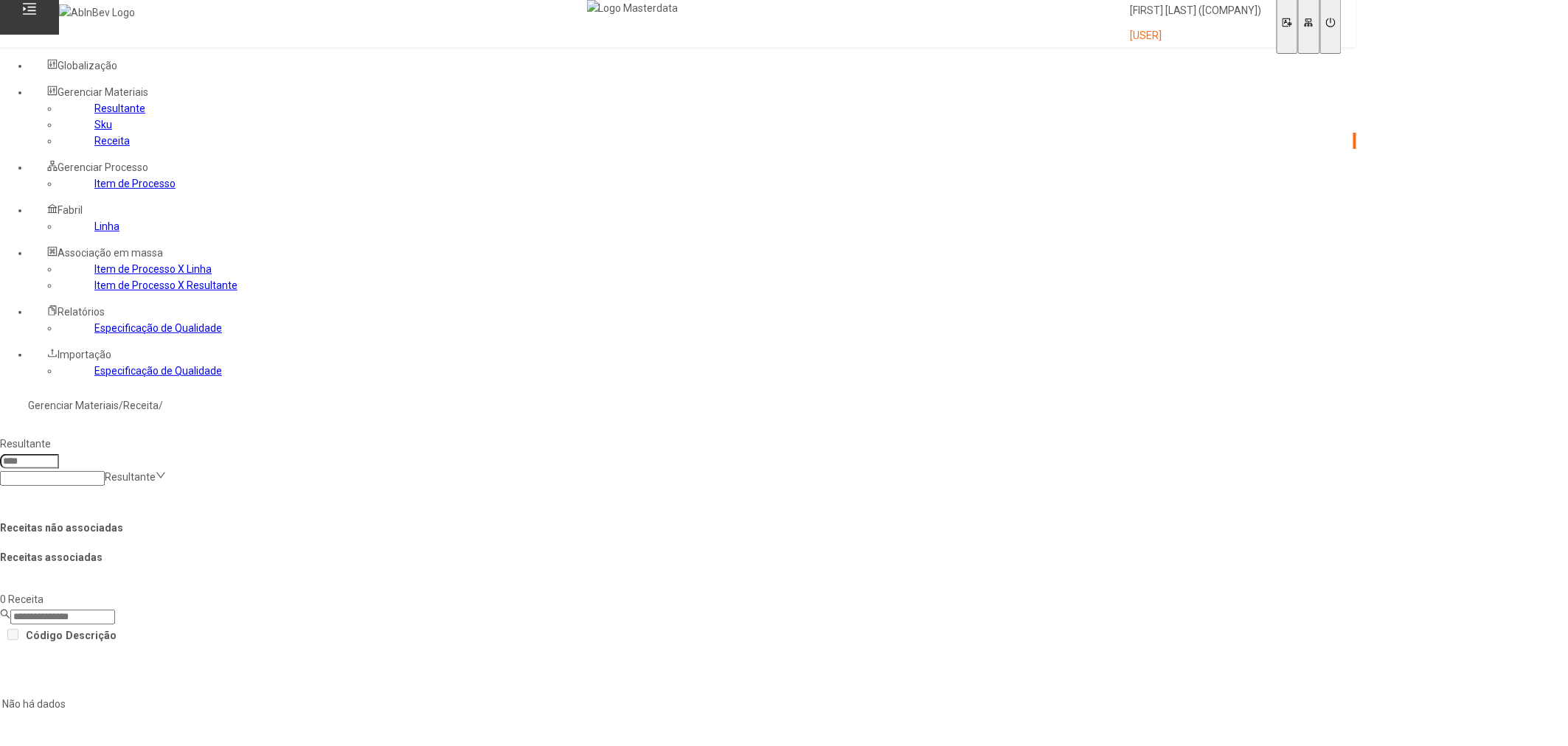 click 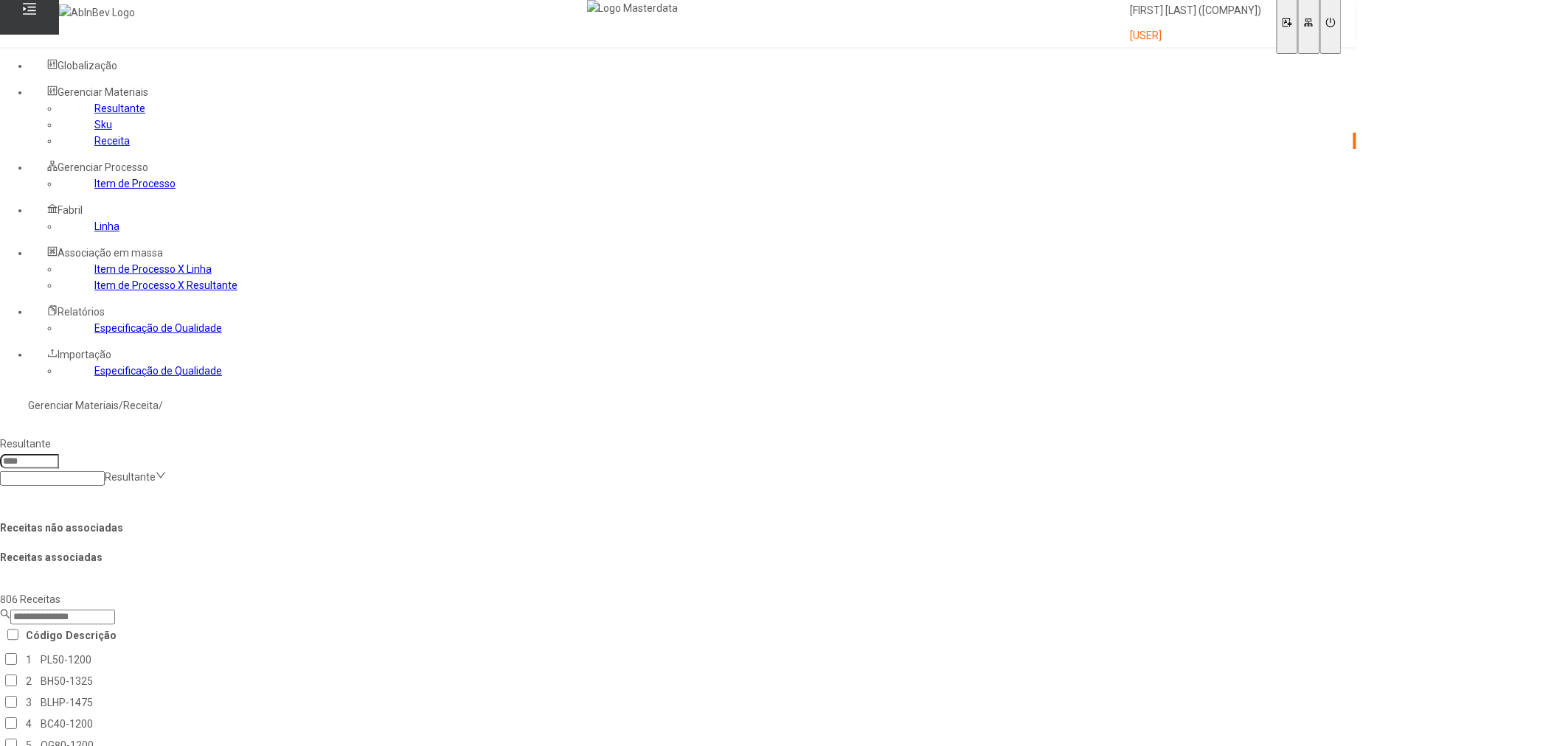 click 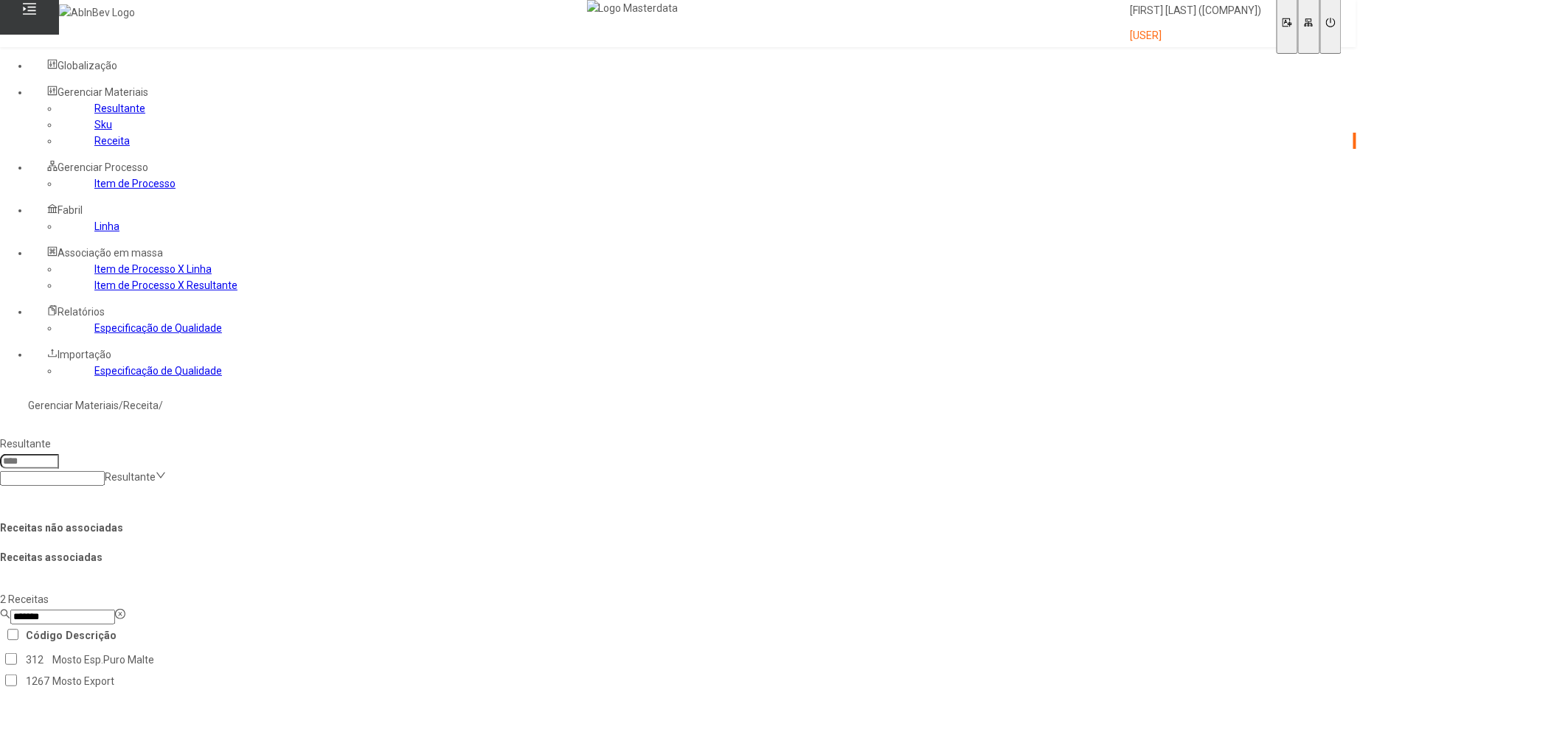 type on "*******" 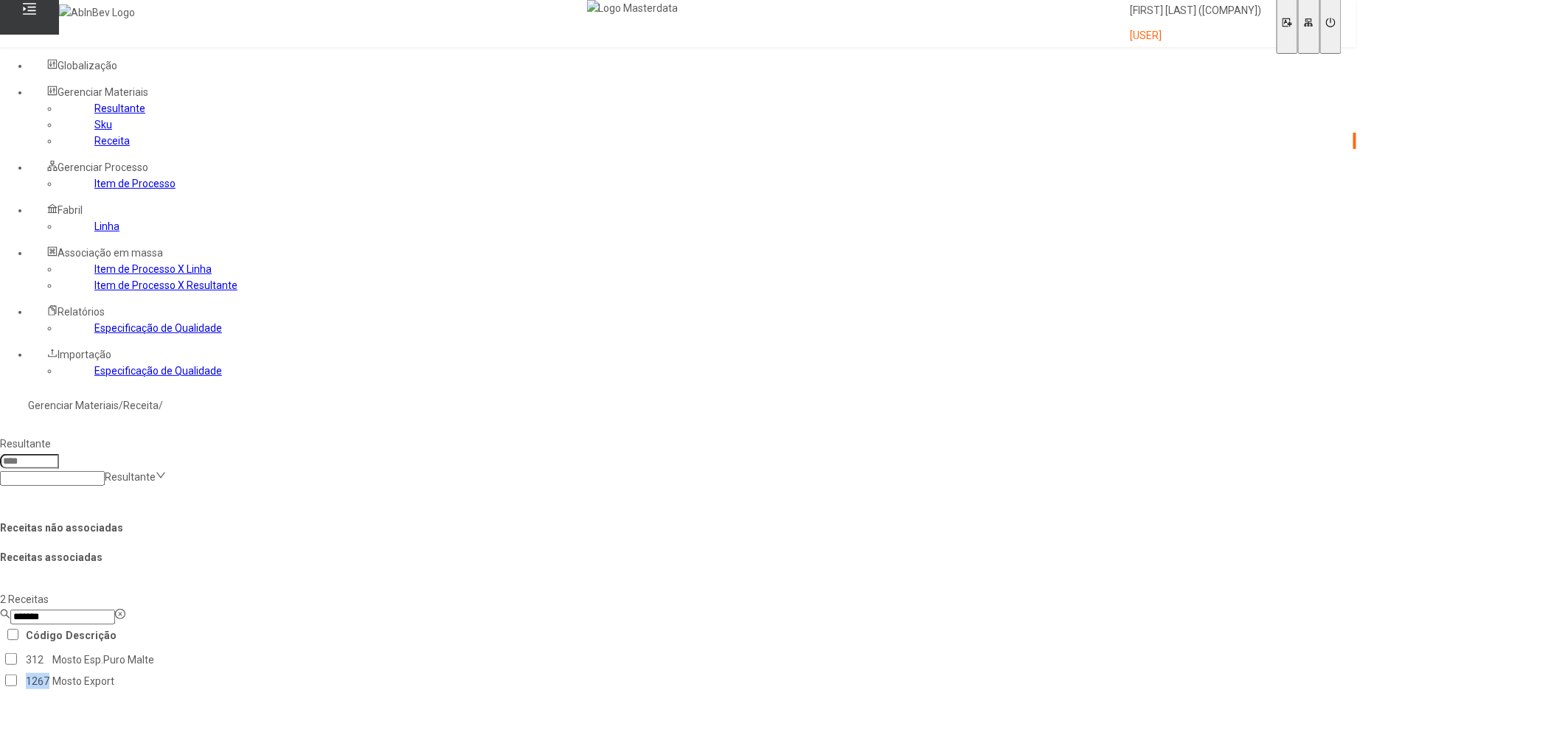 drag, startPoint x: 512, startPoint y: 330, endPoint x: 326, endPoint y: 354, distance: 187.542 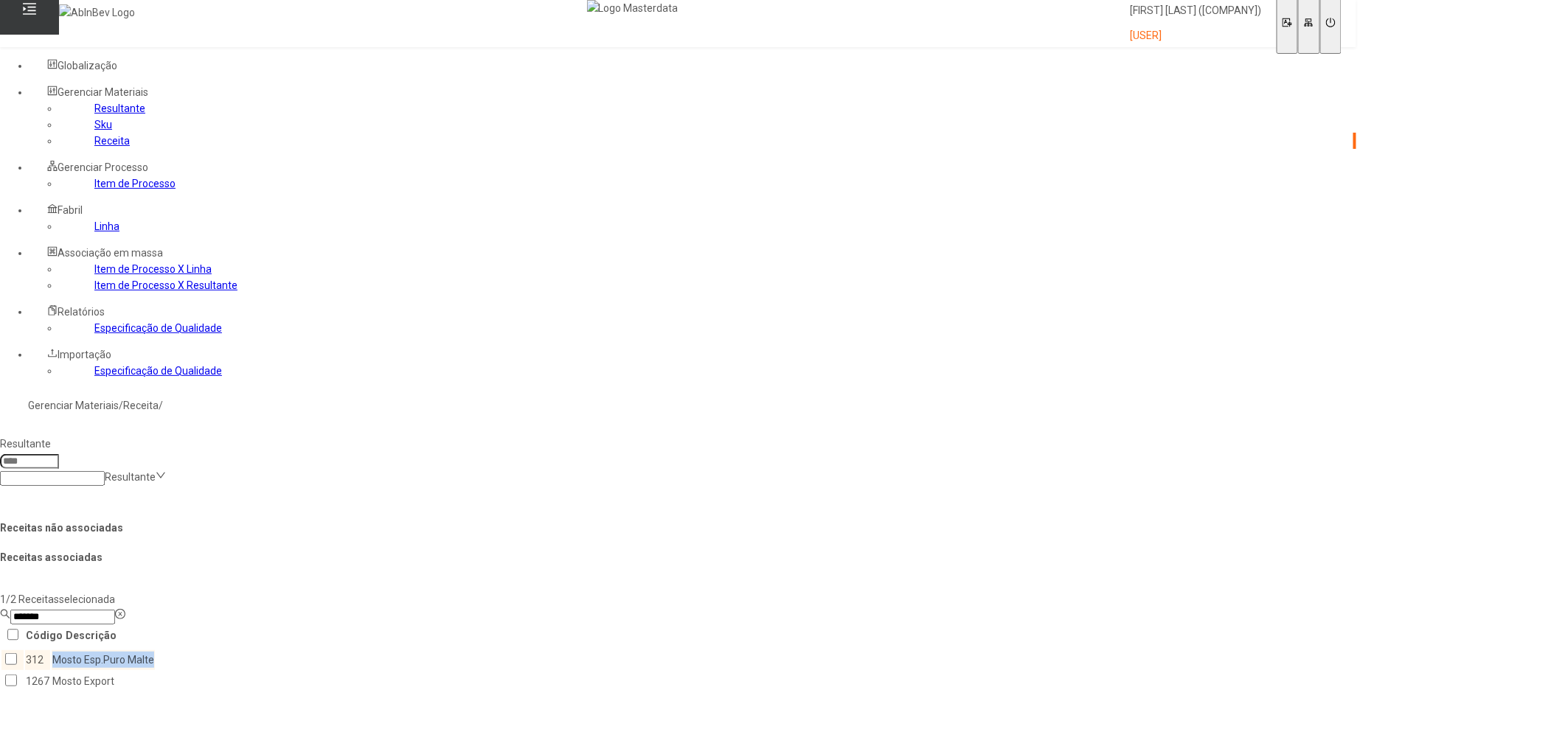 drag, startPoint x: 521, startPoint y: 334, endPoint x: 403, endPoint y: 349, distance: 118.94957 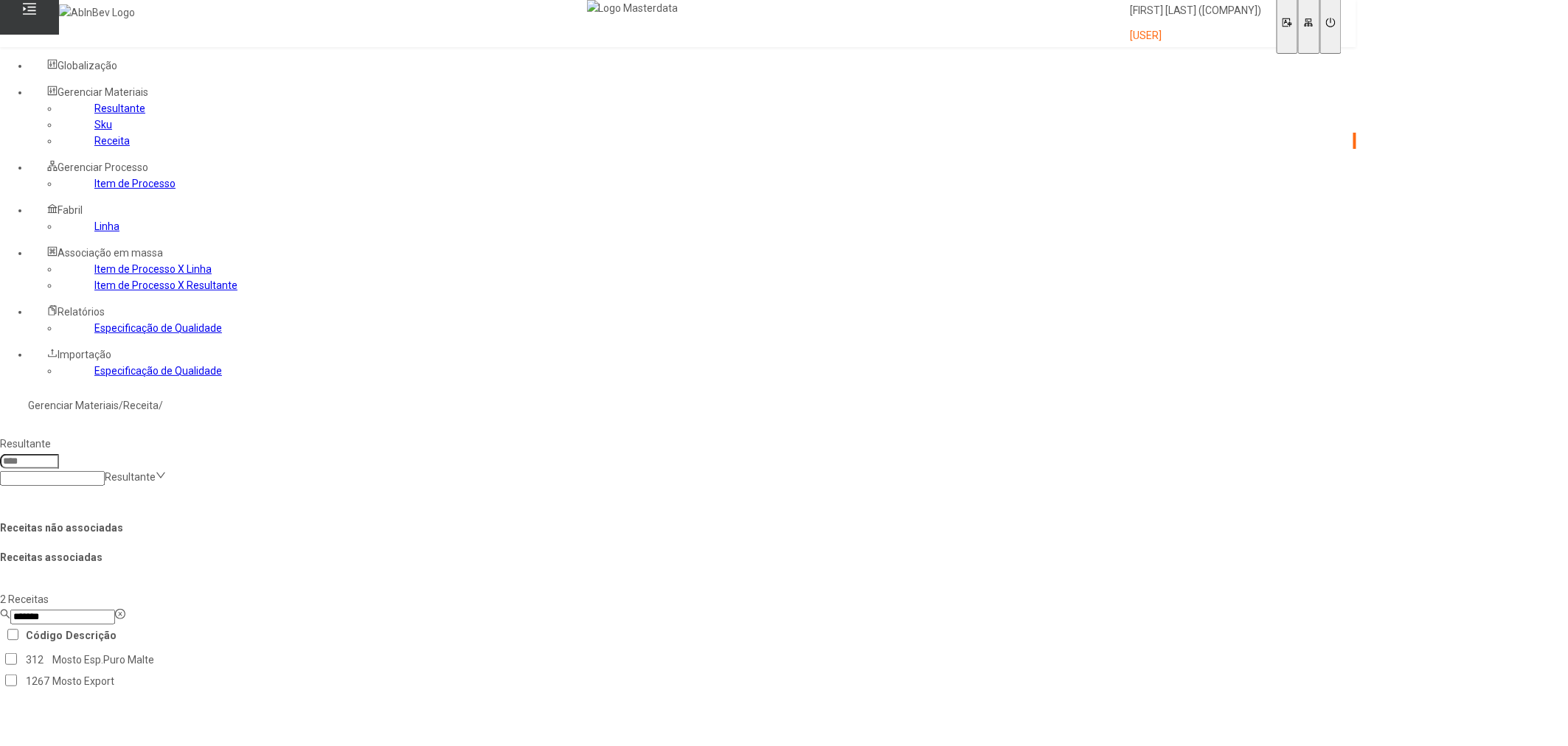 click 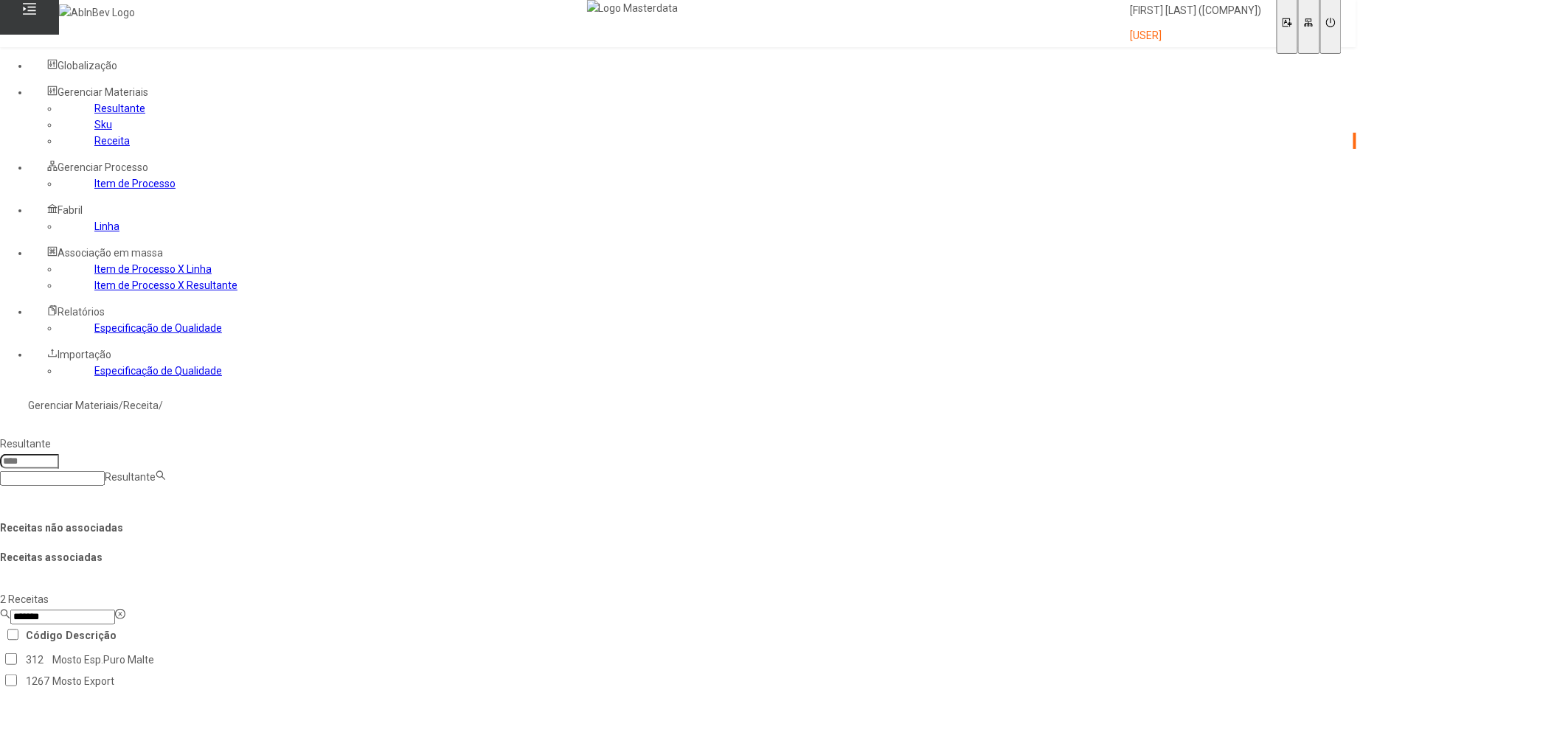 paste on "**********" 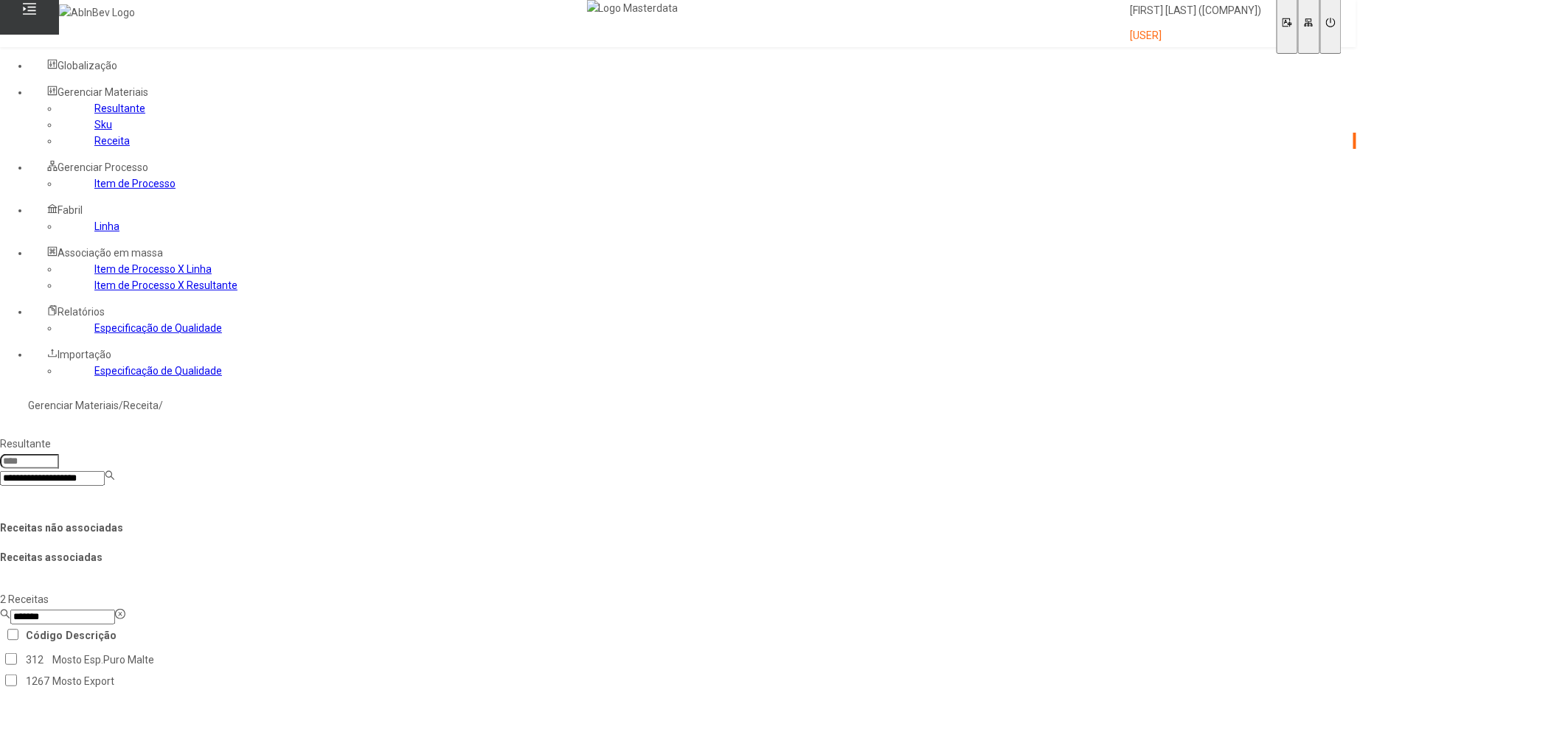 type on "**********" 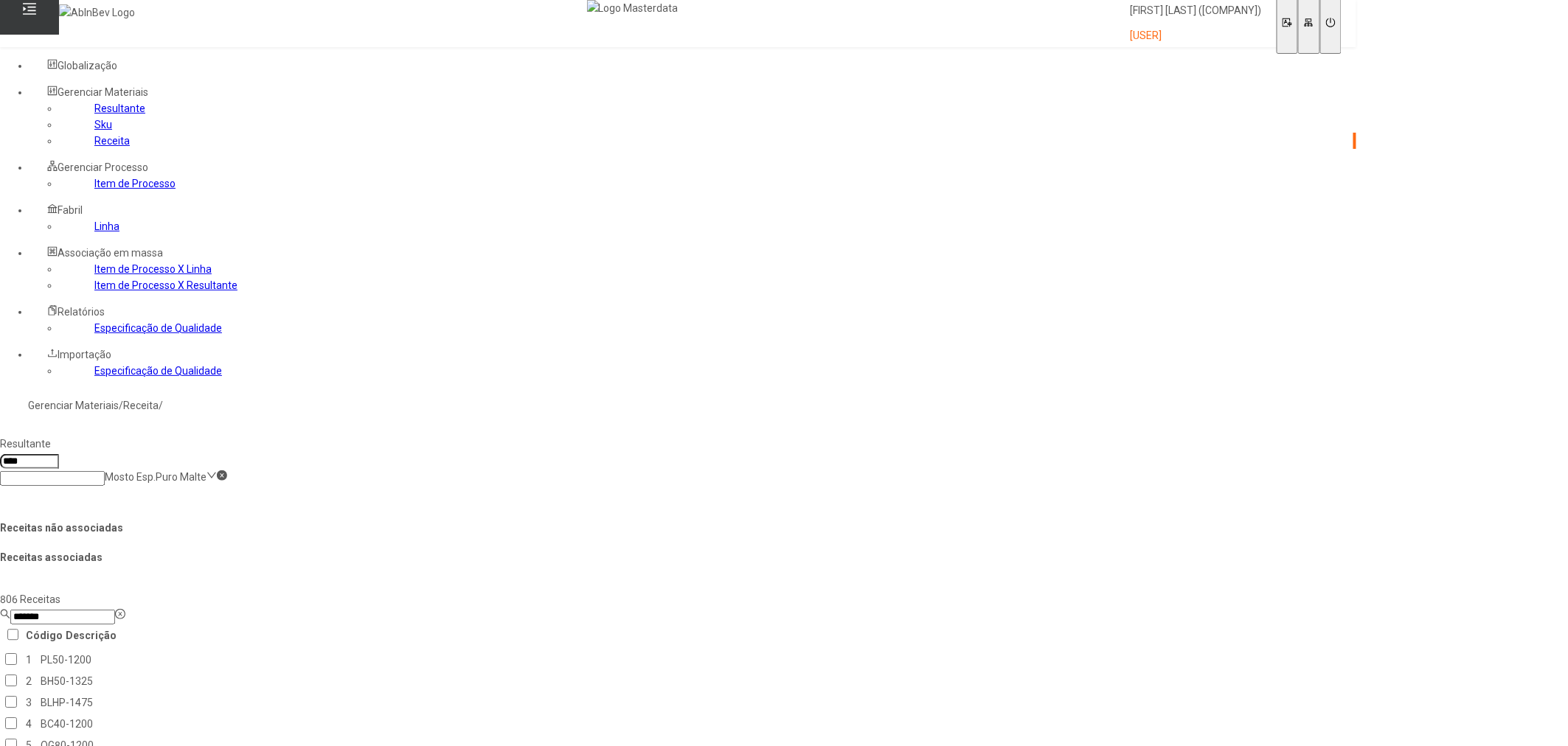 click on "*******" 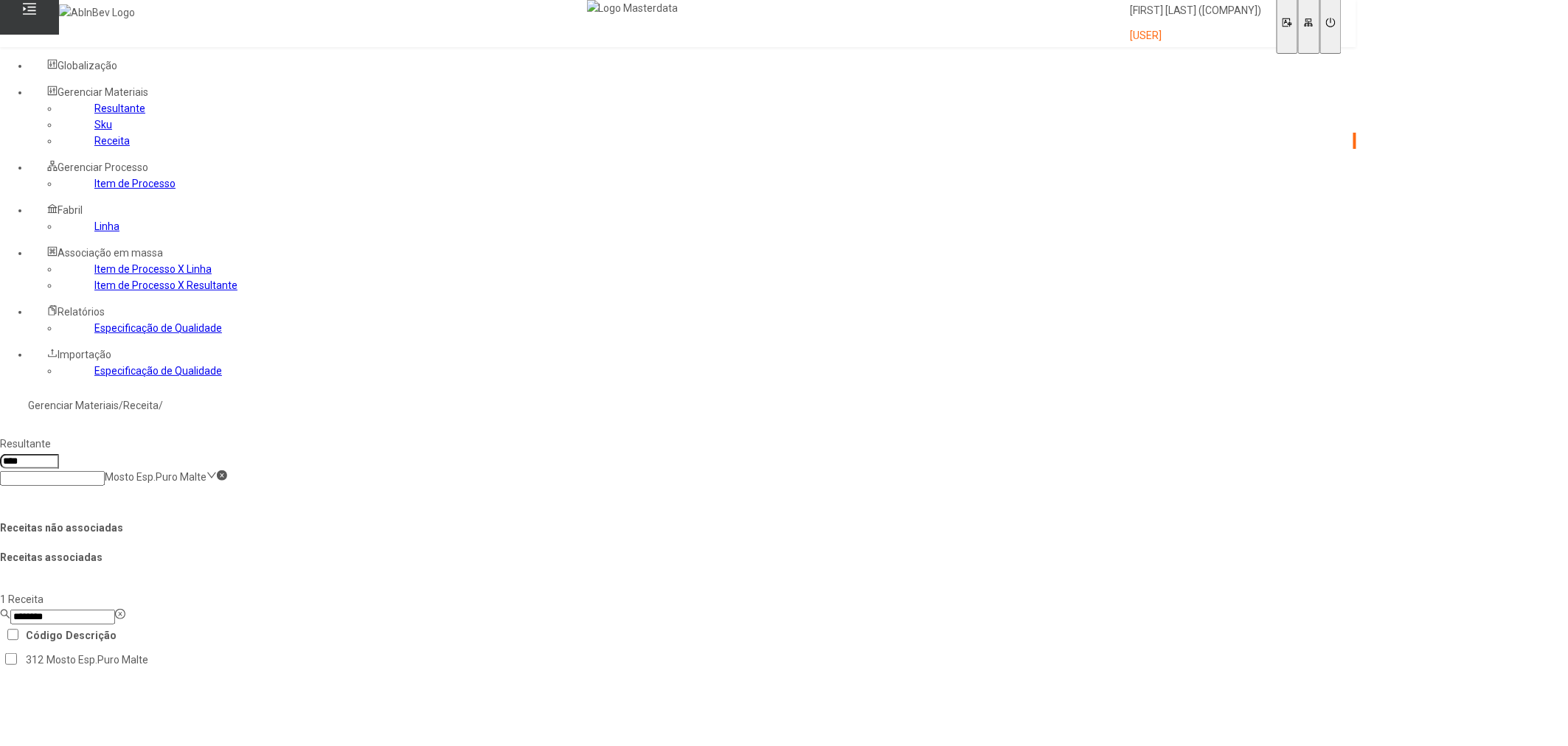 type on "********" 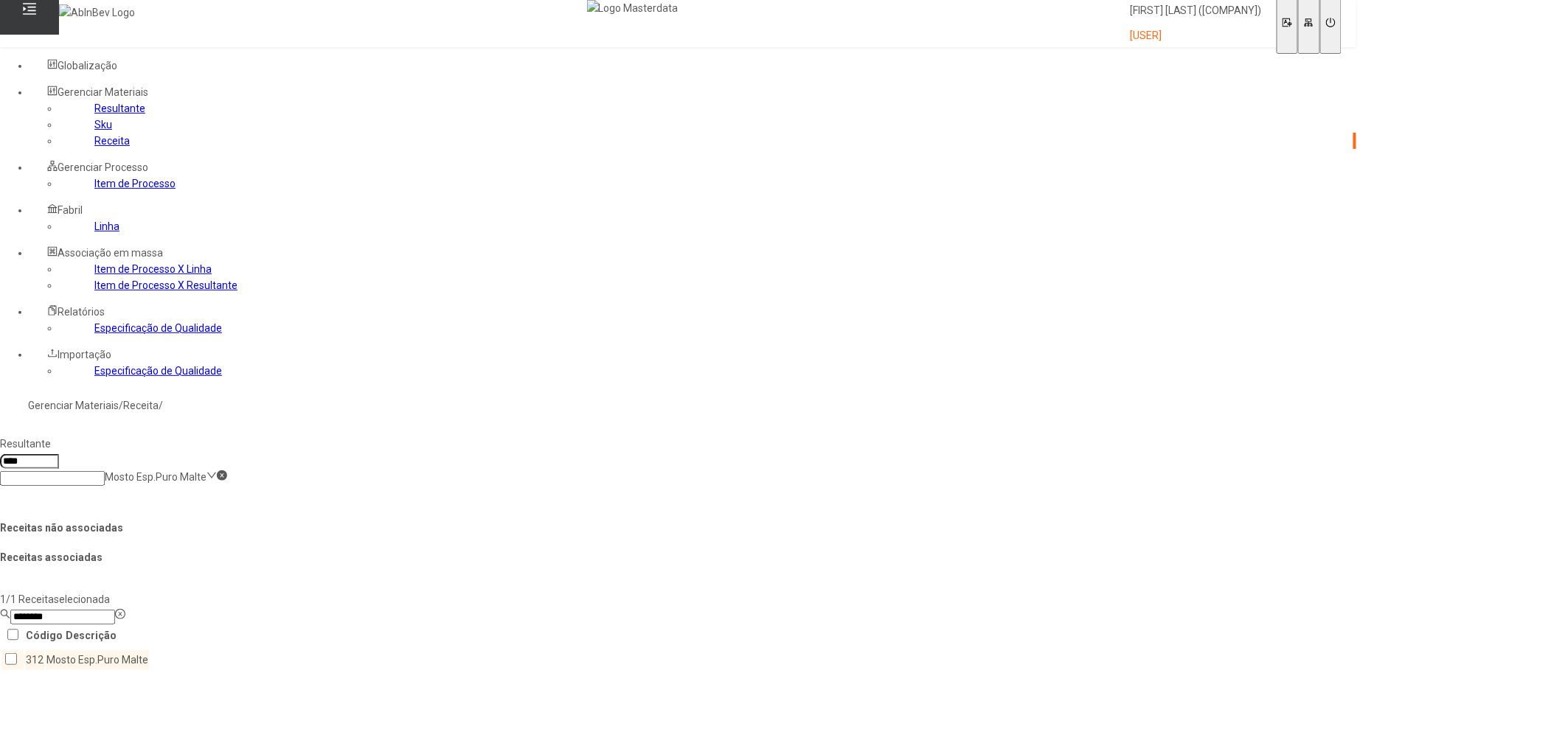 click 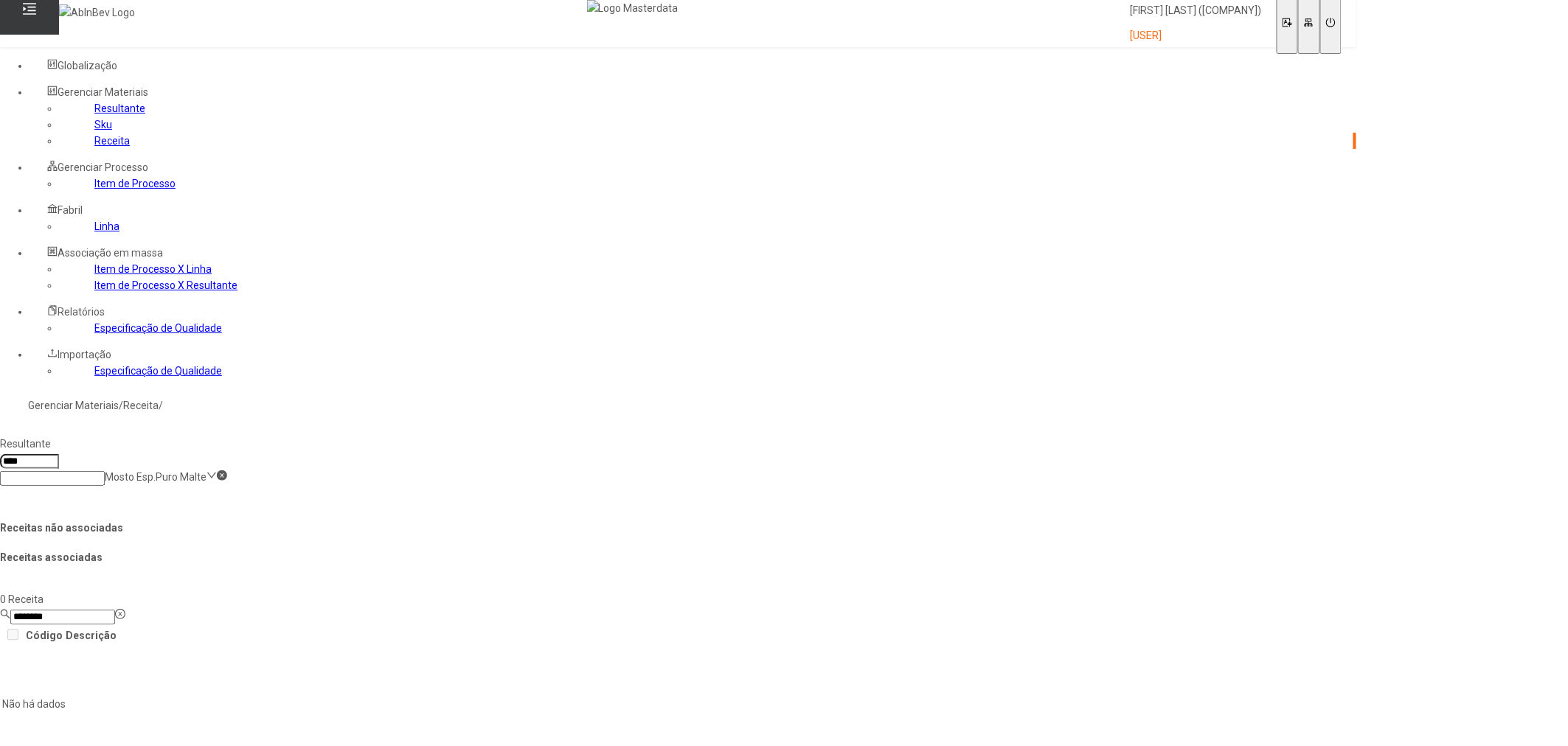 click on "Salvar Alterações" 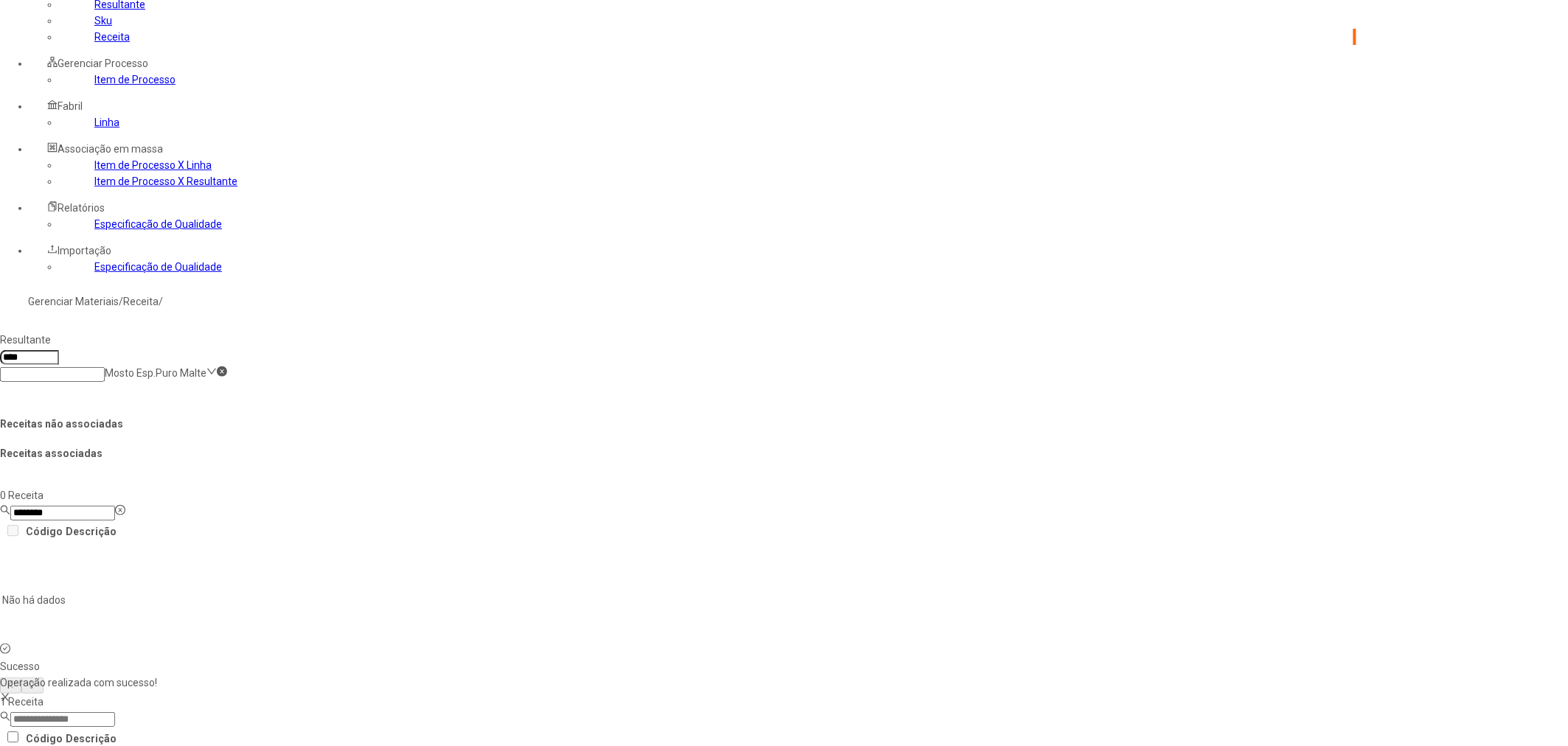 scroll, scrollTop: 0, scrollLeft: 0, axis: both 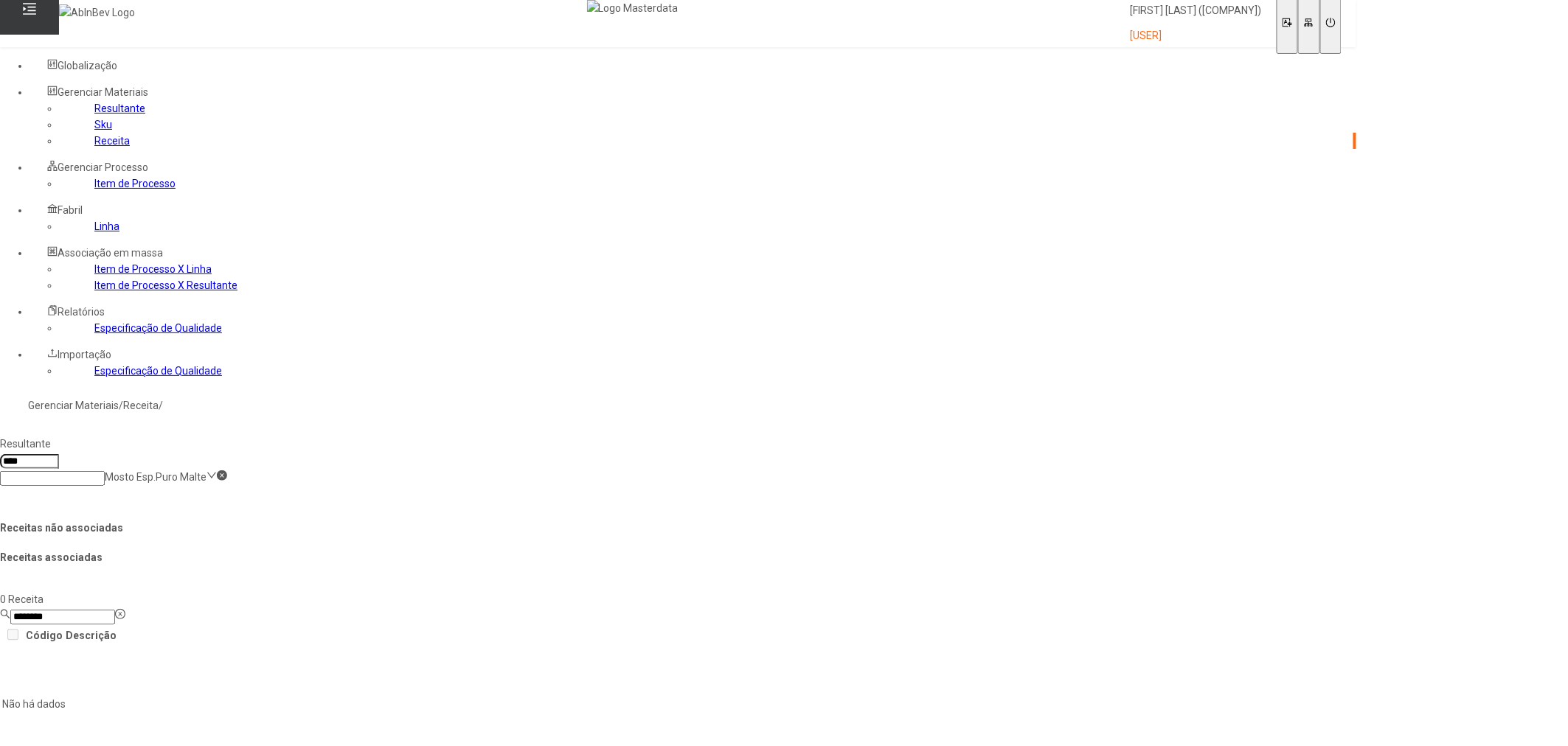 click on "[NAME] **** [NAME]" 